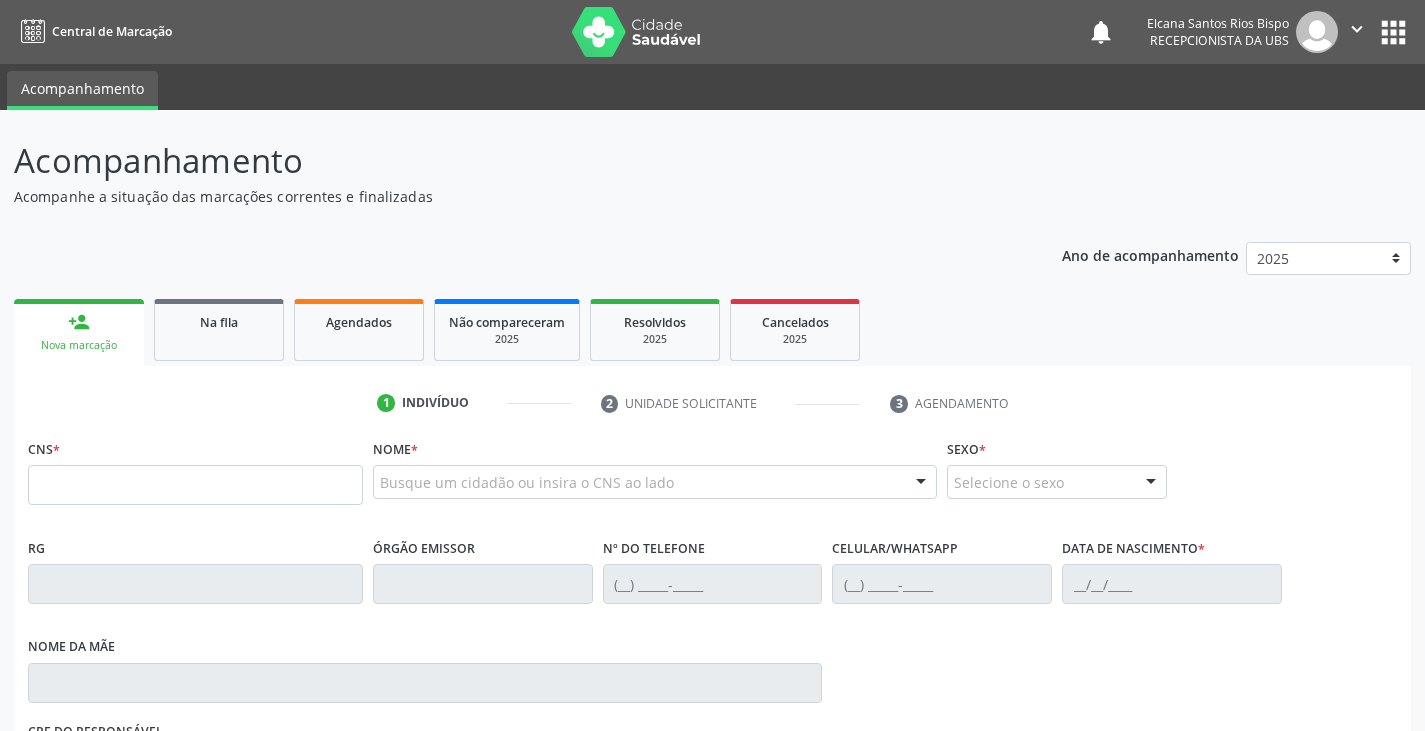 drag, startPoint x: 0, startPoint y: 0, endPoint x: 92, endPoint y: 492, distance: 500.5277 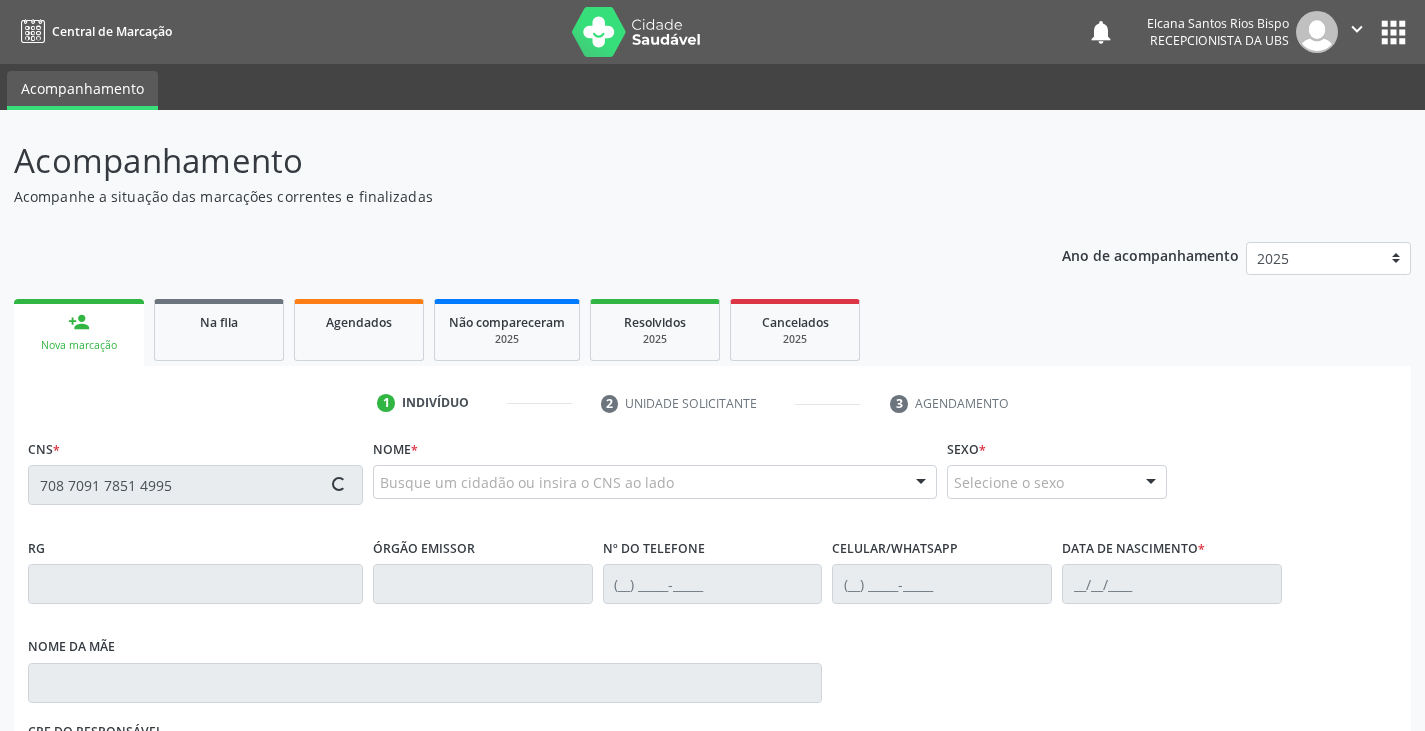 type on "708 7091 7851 4995" 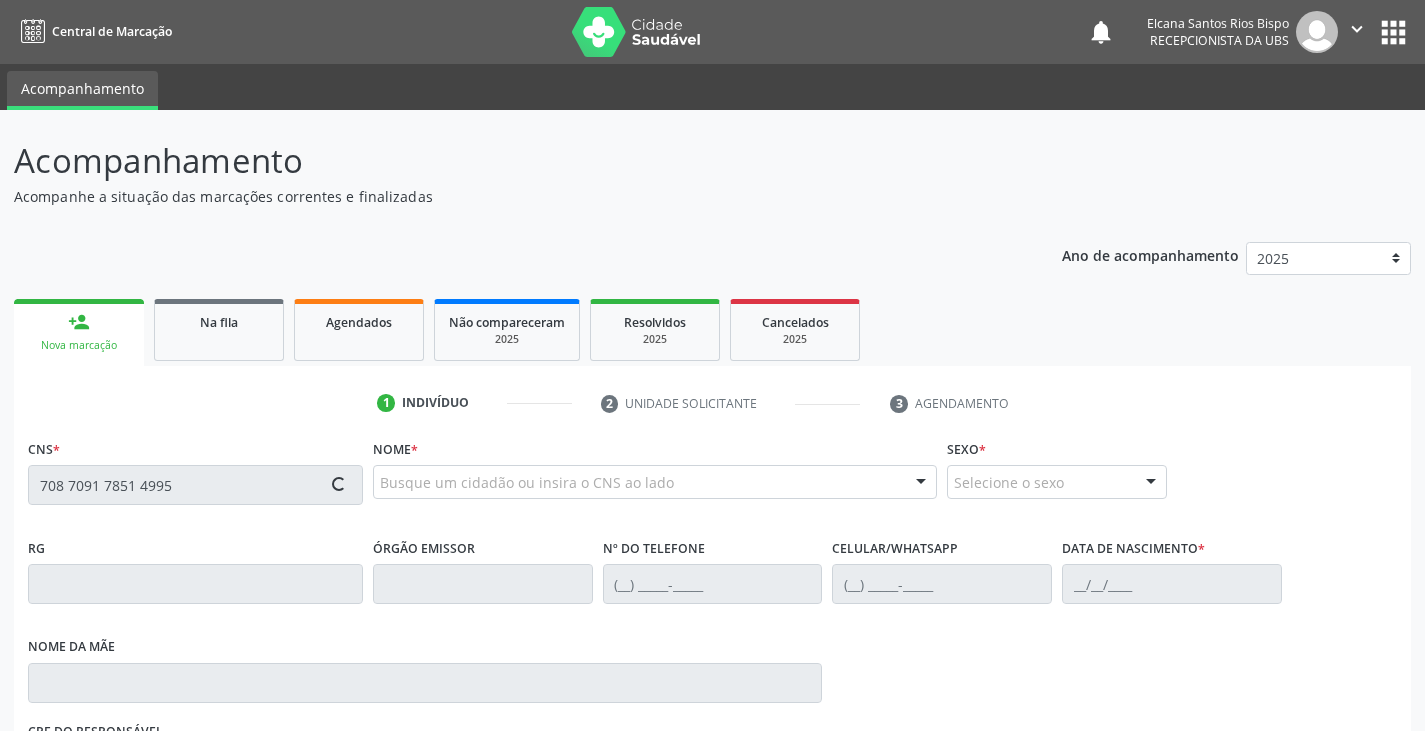 type 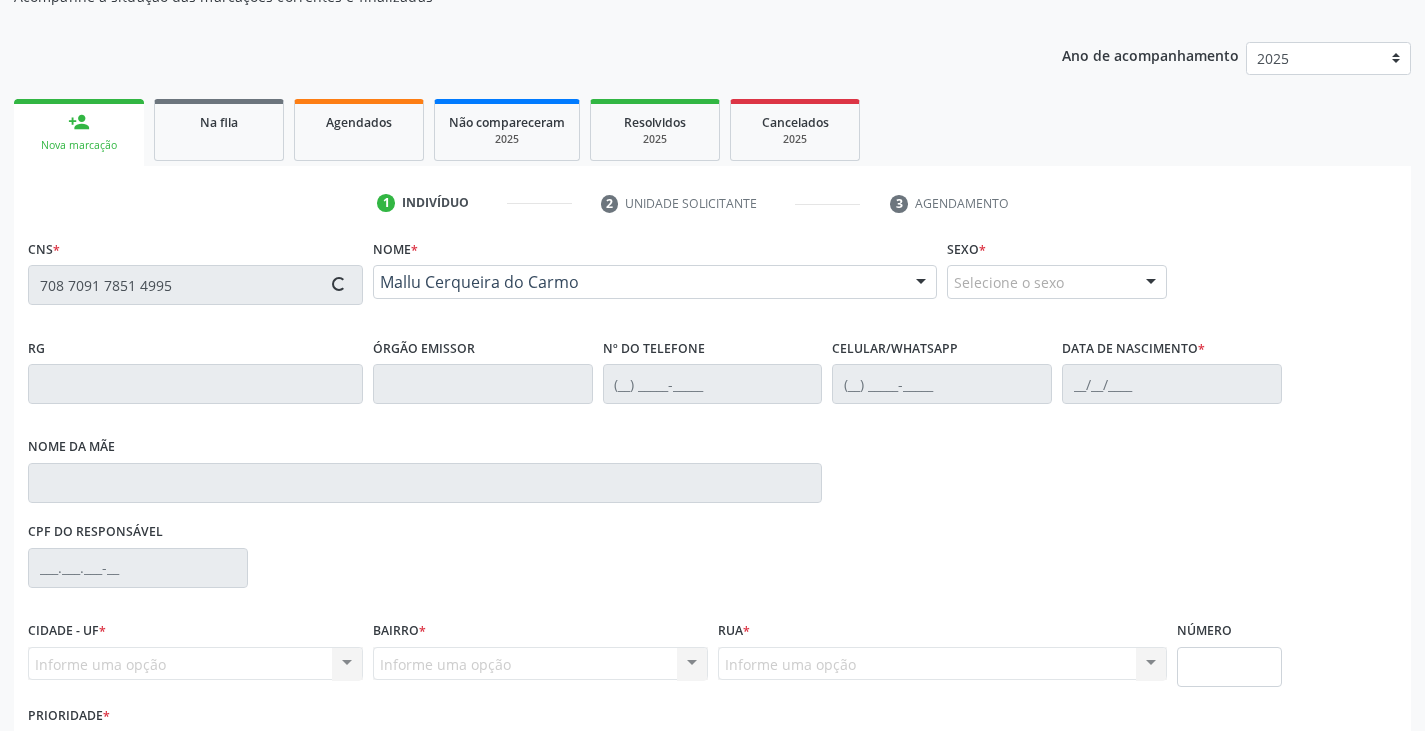 scroll, scrollTop: 300, scrollLeft: 0, axis: vertical 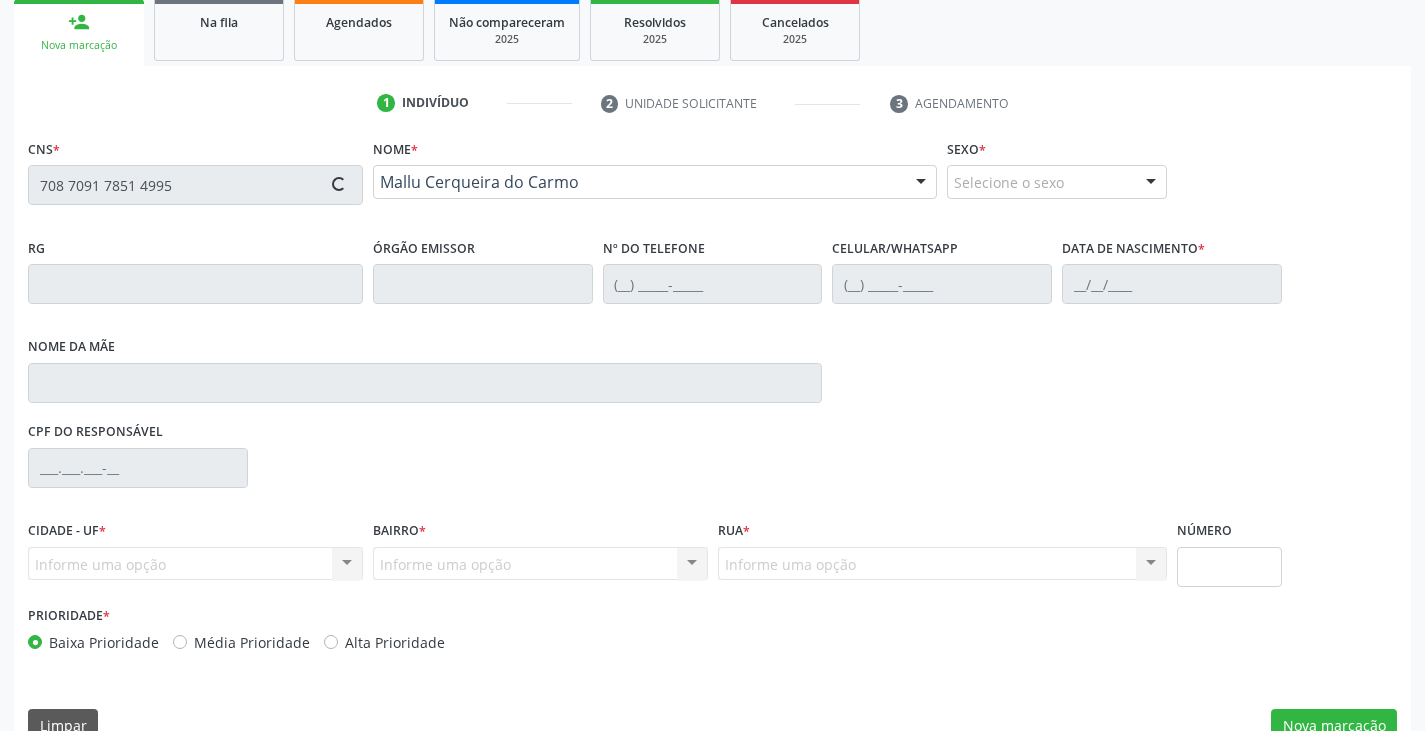 type on "[PHONE_NUMBER]" 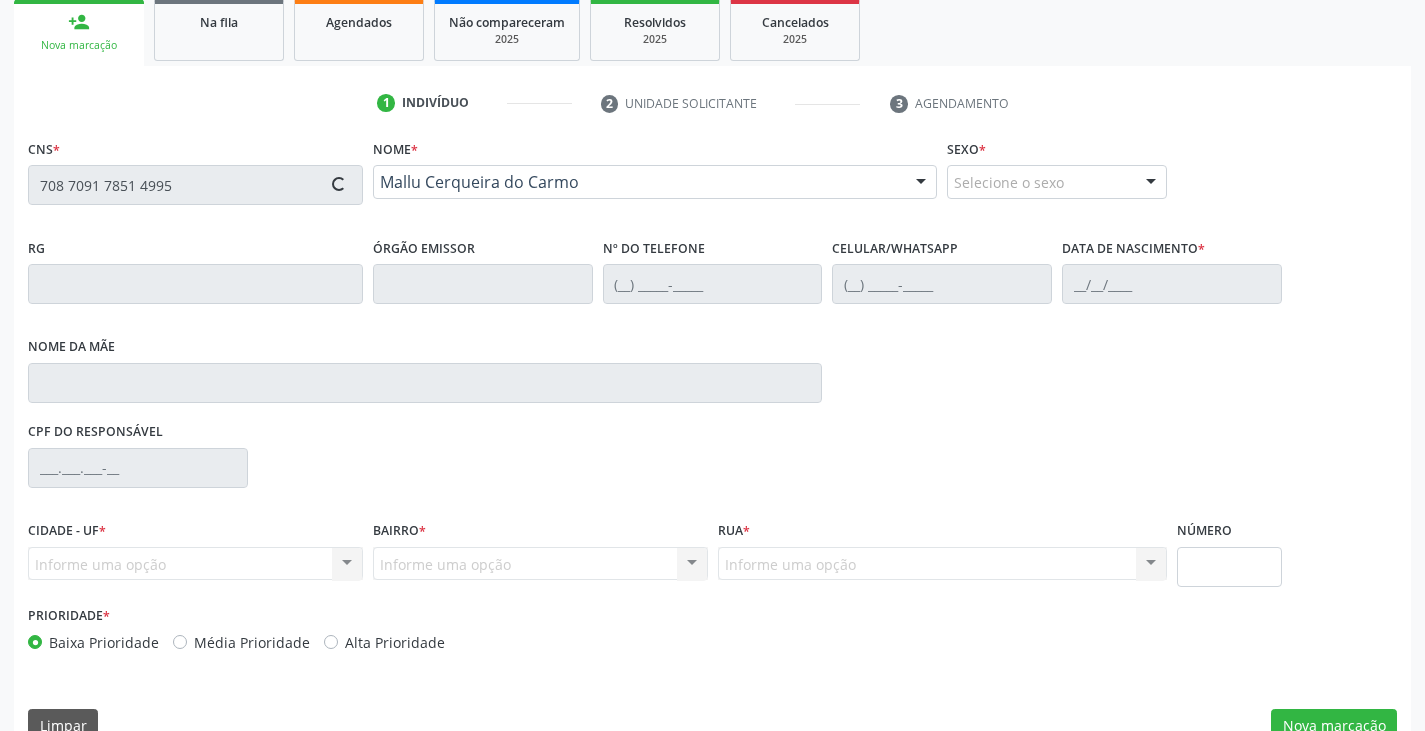 type on "S/N" 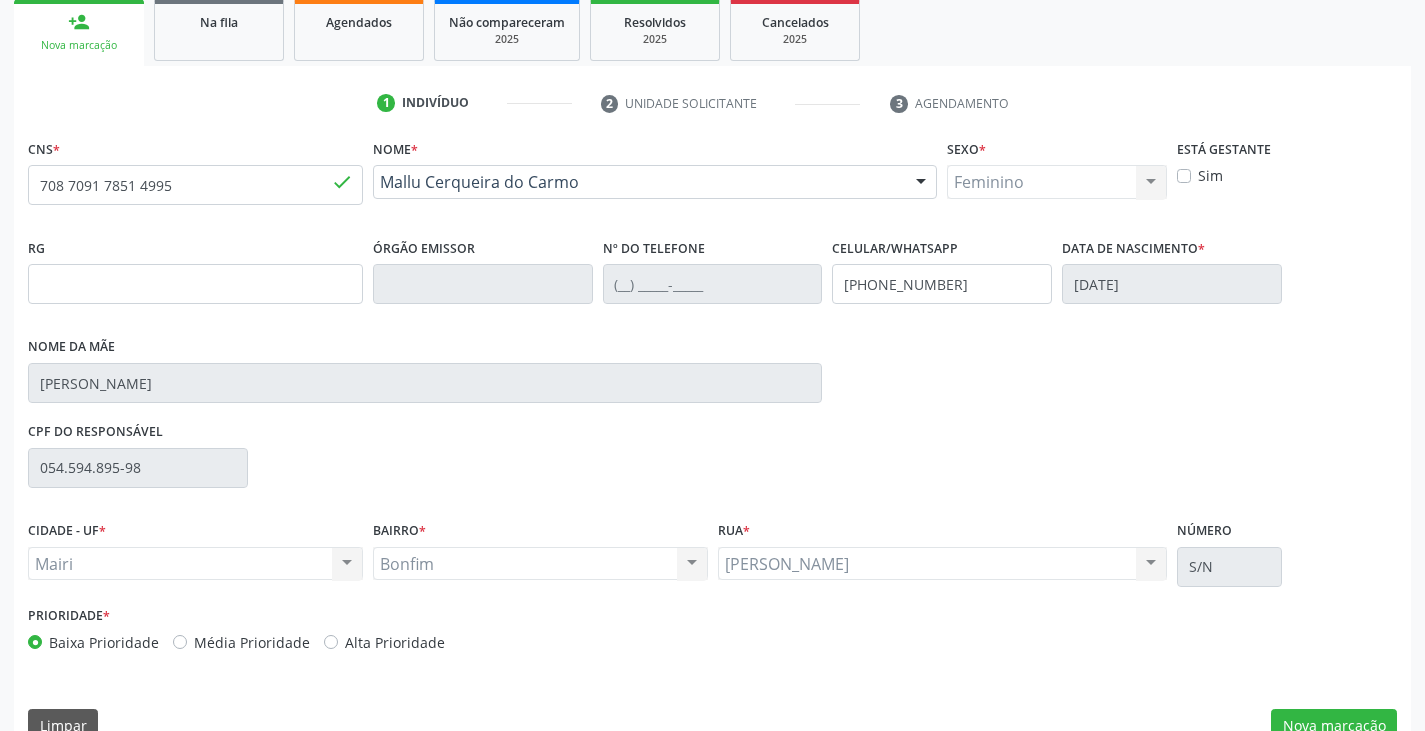 click on "Alta Prioridade" at bounding box center (395, 642) 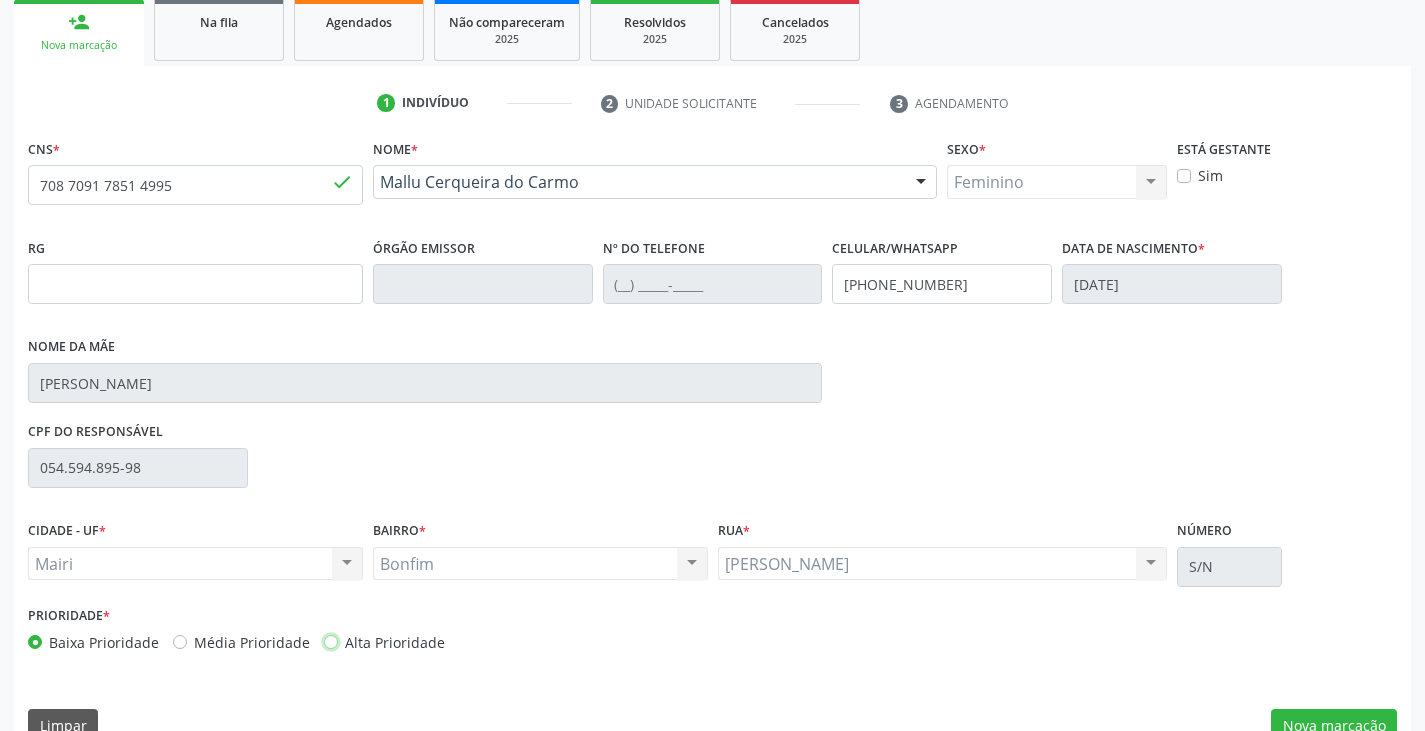 click on "Alta Prioridade" at bounding box center (331, 641) 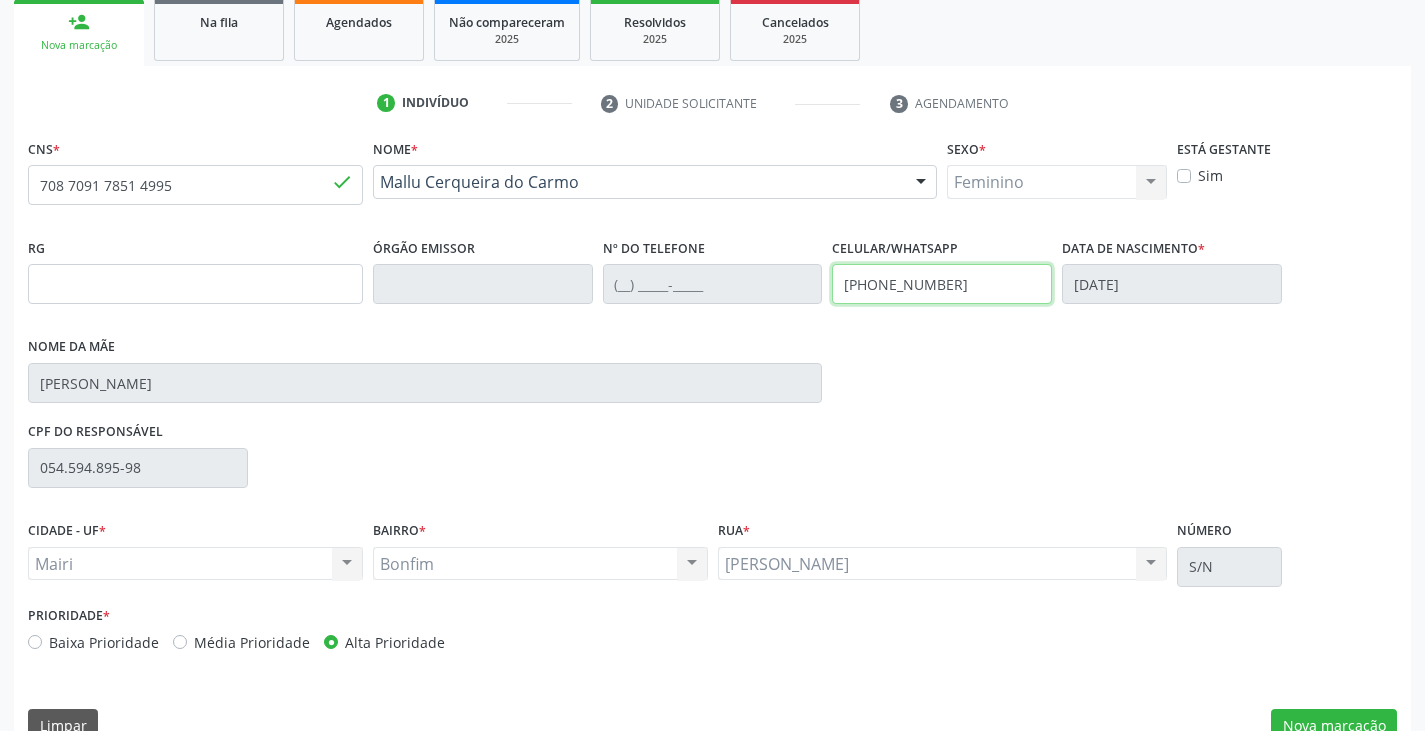 click on "[PHONE_NUMBER]" at bounding box center [942, 284] 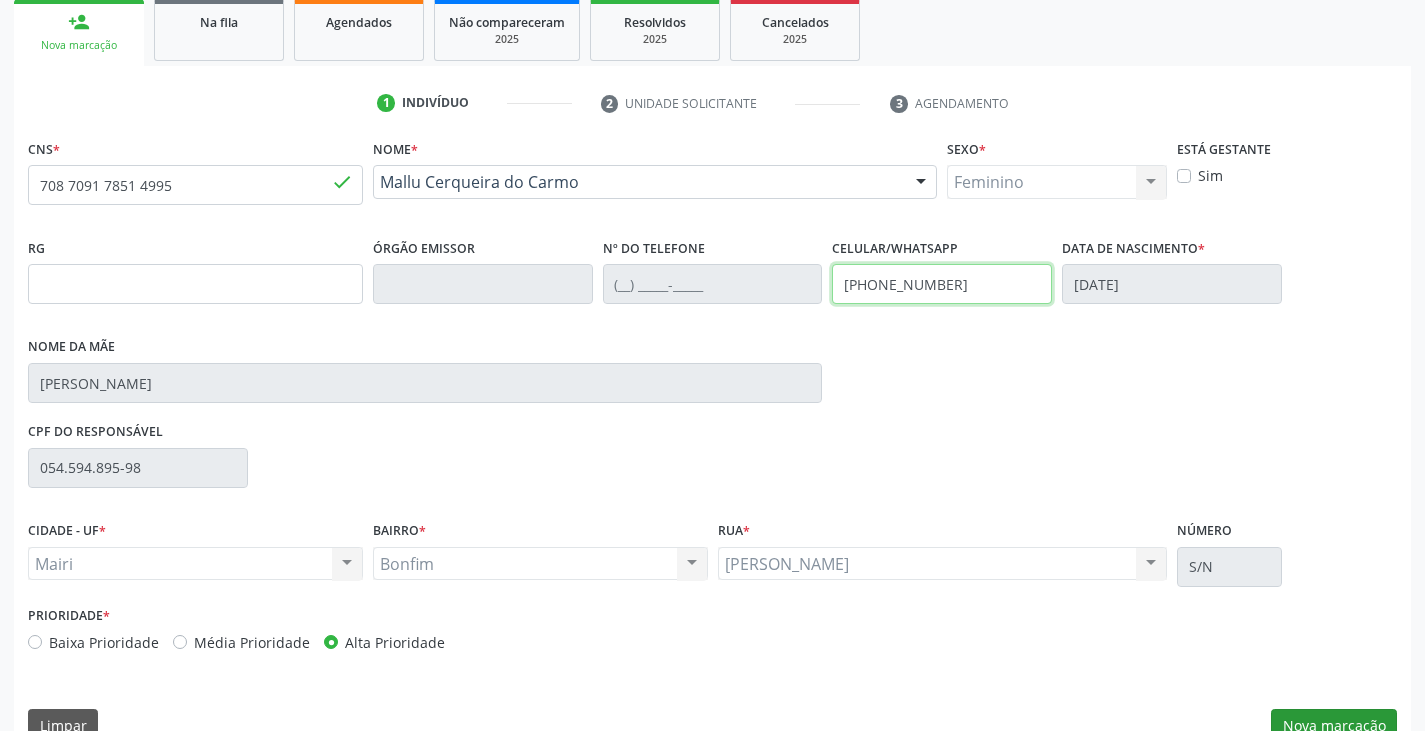 type on "[PHONE_NUMBER]" 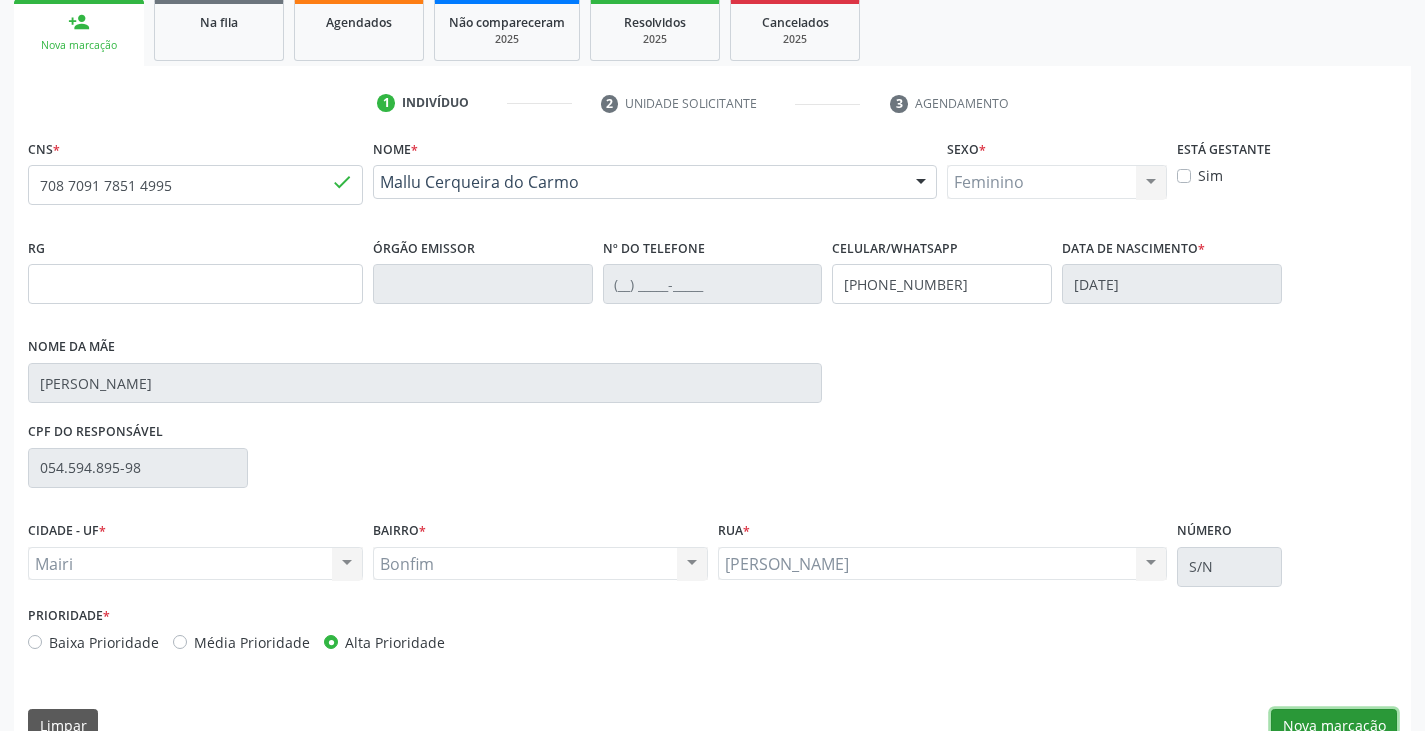 click on "Nova marcação" at bounding box center [1334, 726] 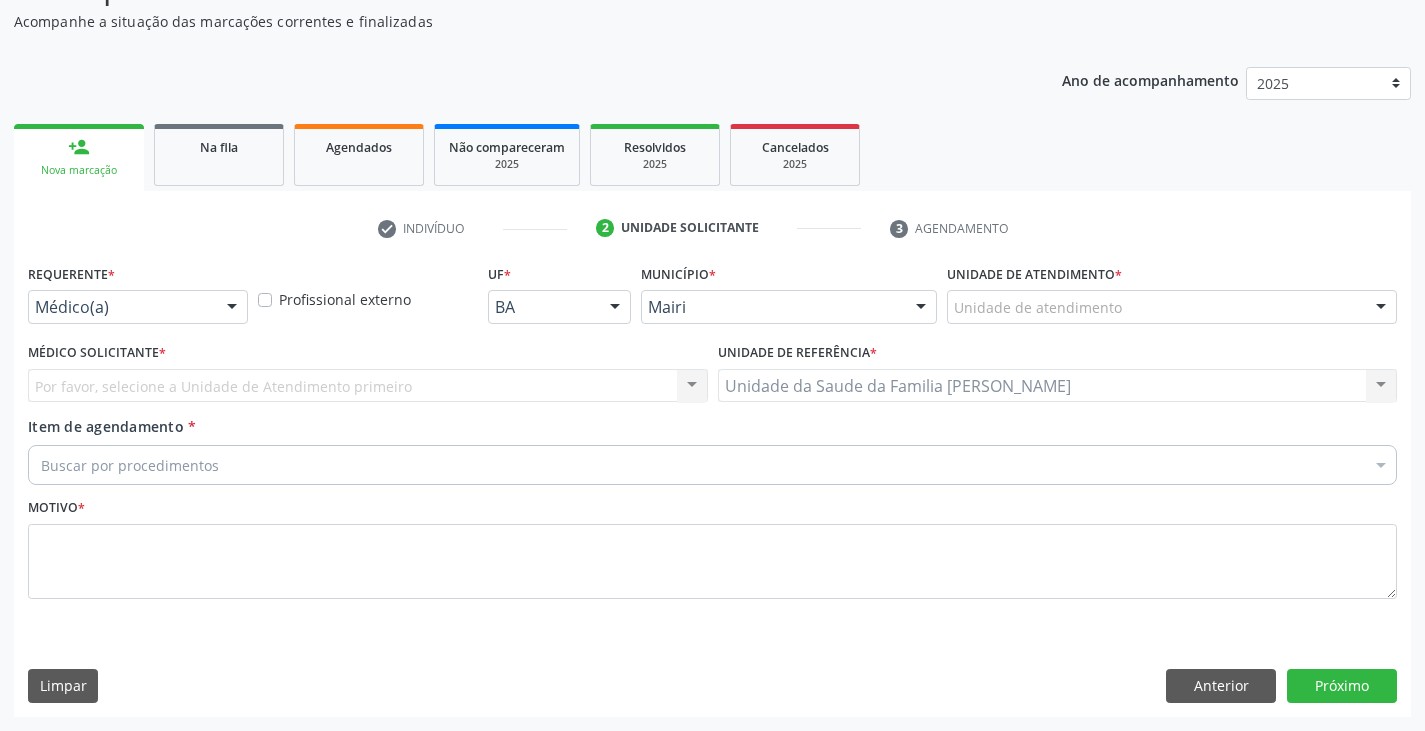 scroll, scrollTop: 175, scrollLeft: 0, axis: vertical 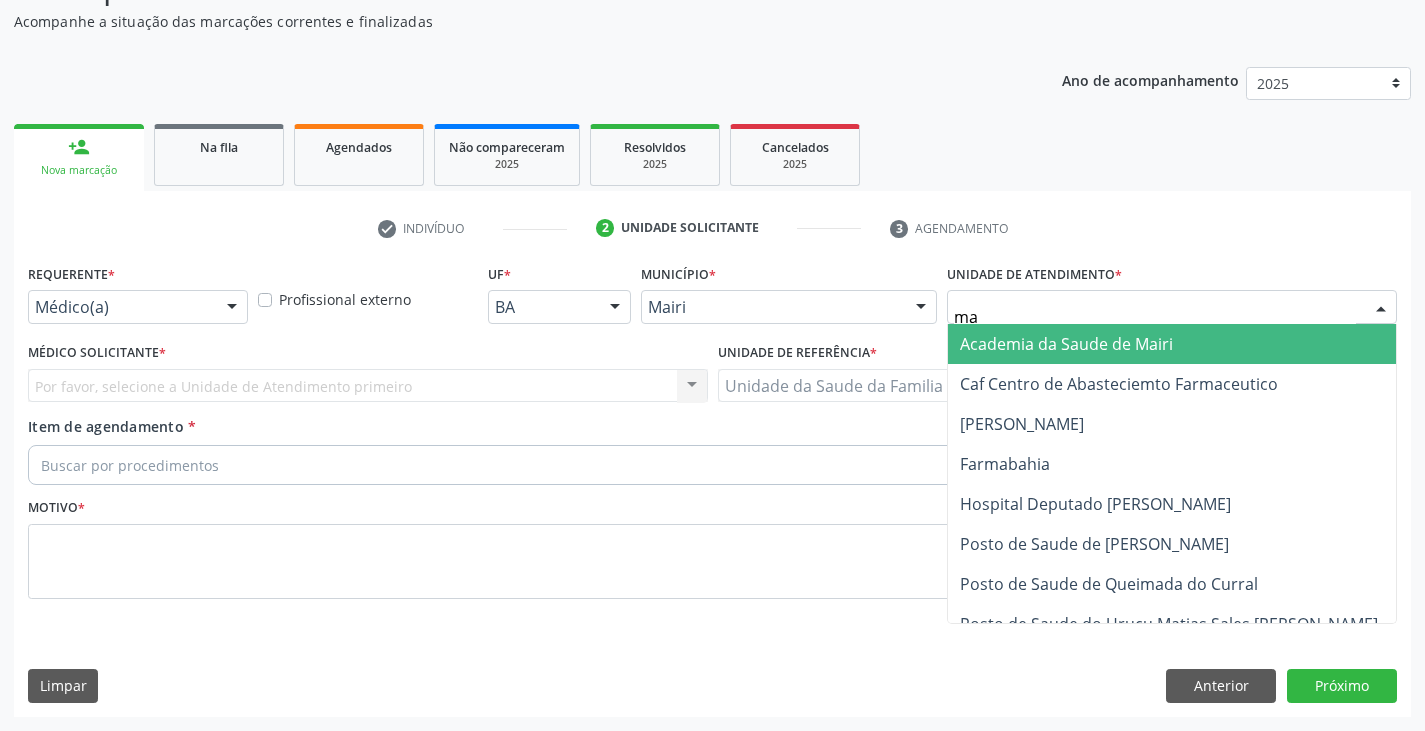 type on "mar" 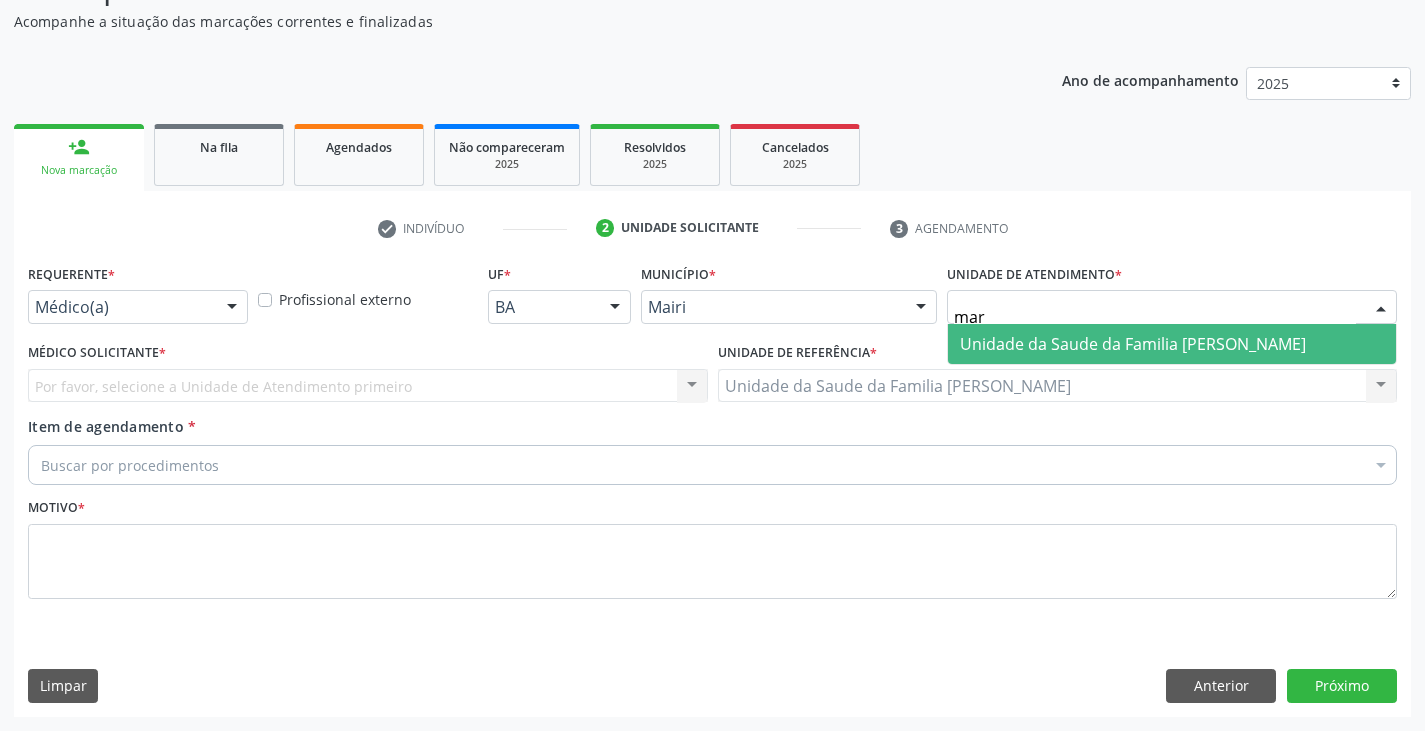 click on "Unidade da Saude da Familia [PERSON_NAME]" at bounding box center [1172, 344] 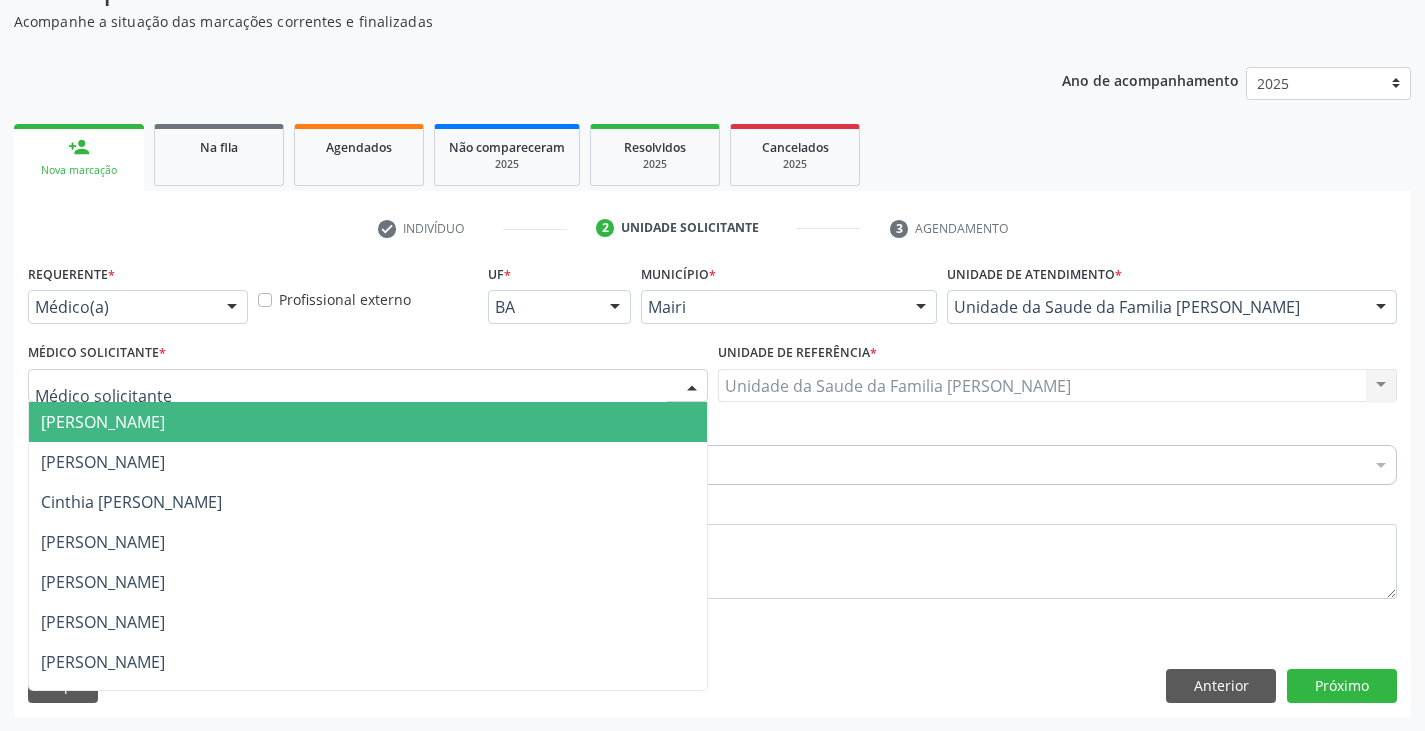 scroll, scrollTop: 232, scrollLeft: 0, axis: vertical 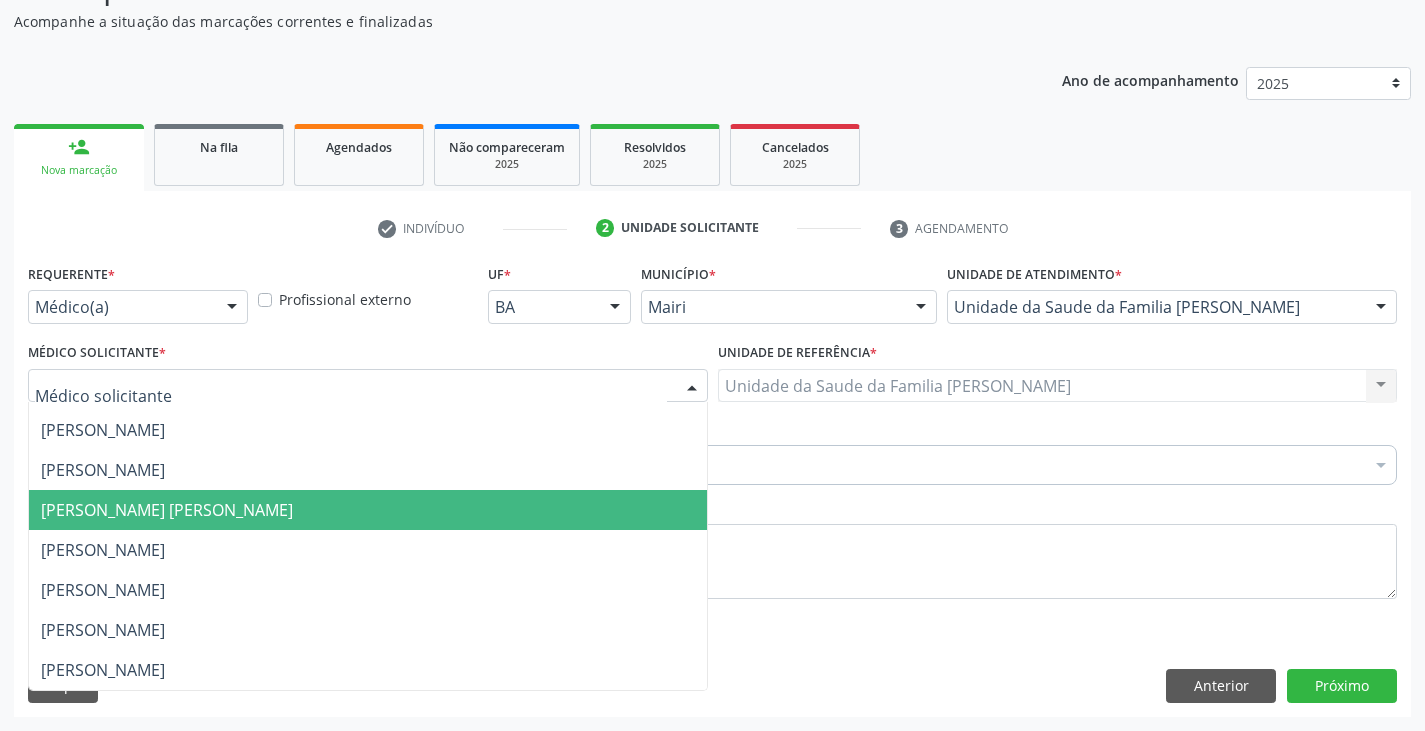 click on "[PERSON_NAME] [PERSON_NAME]" at bounding box center [167, 510] 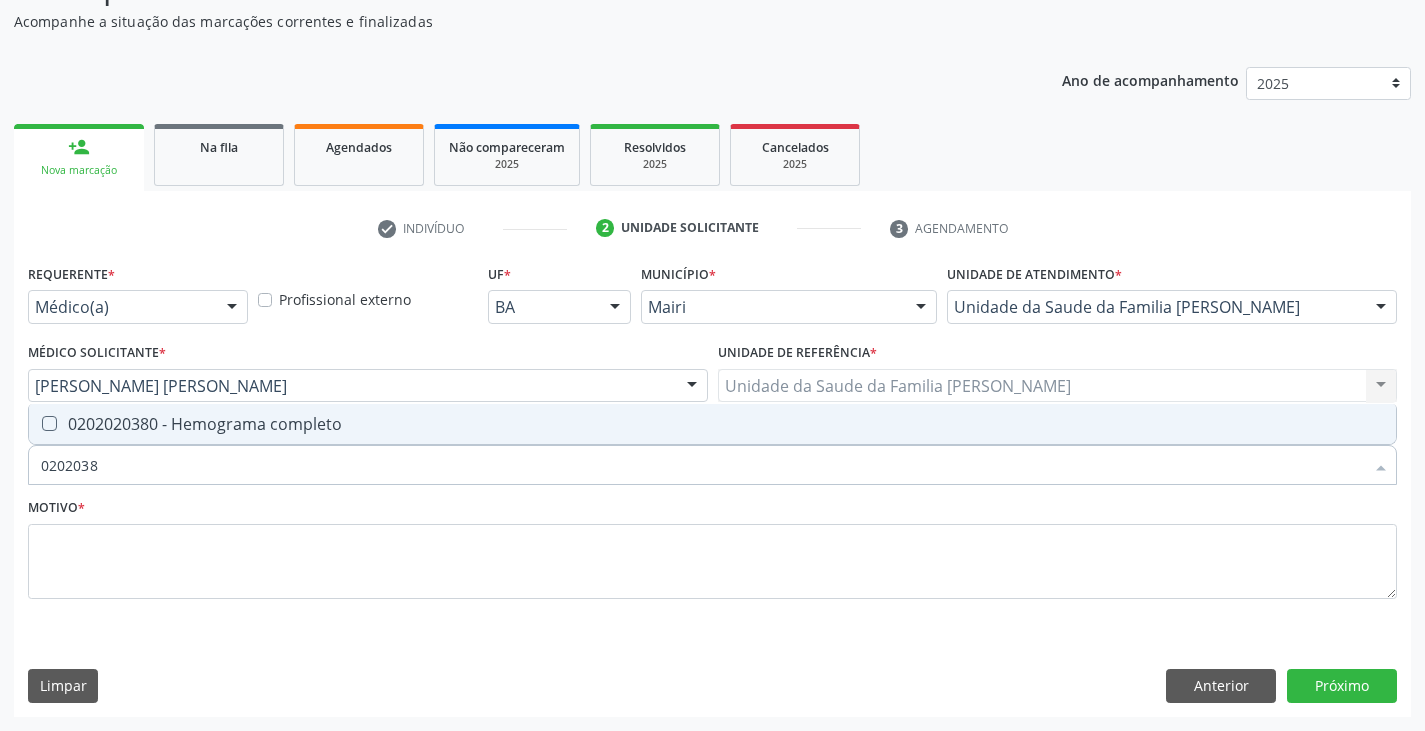 type on "02020380" 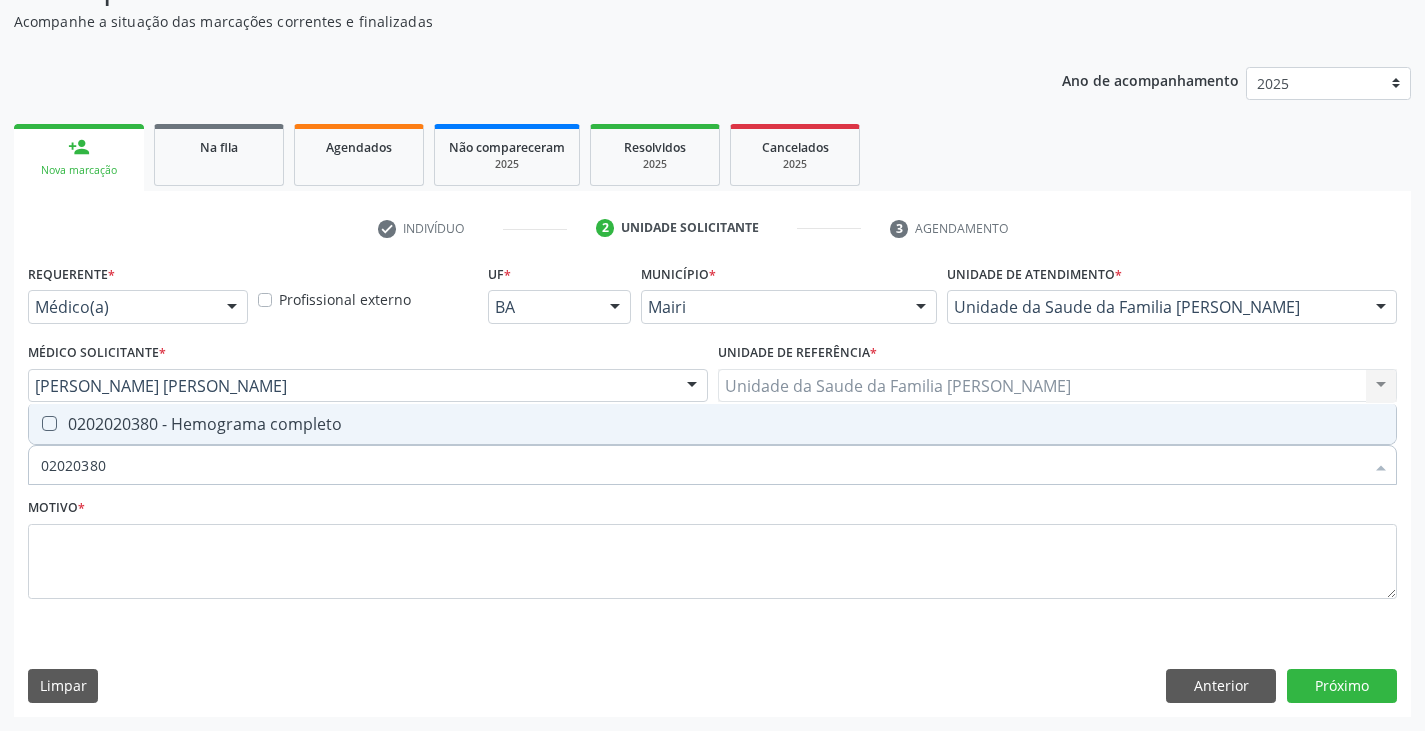 click on "0202020380 - Hemograma completo" at bounding box center [712, 424] 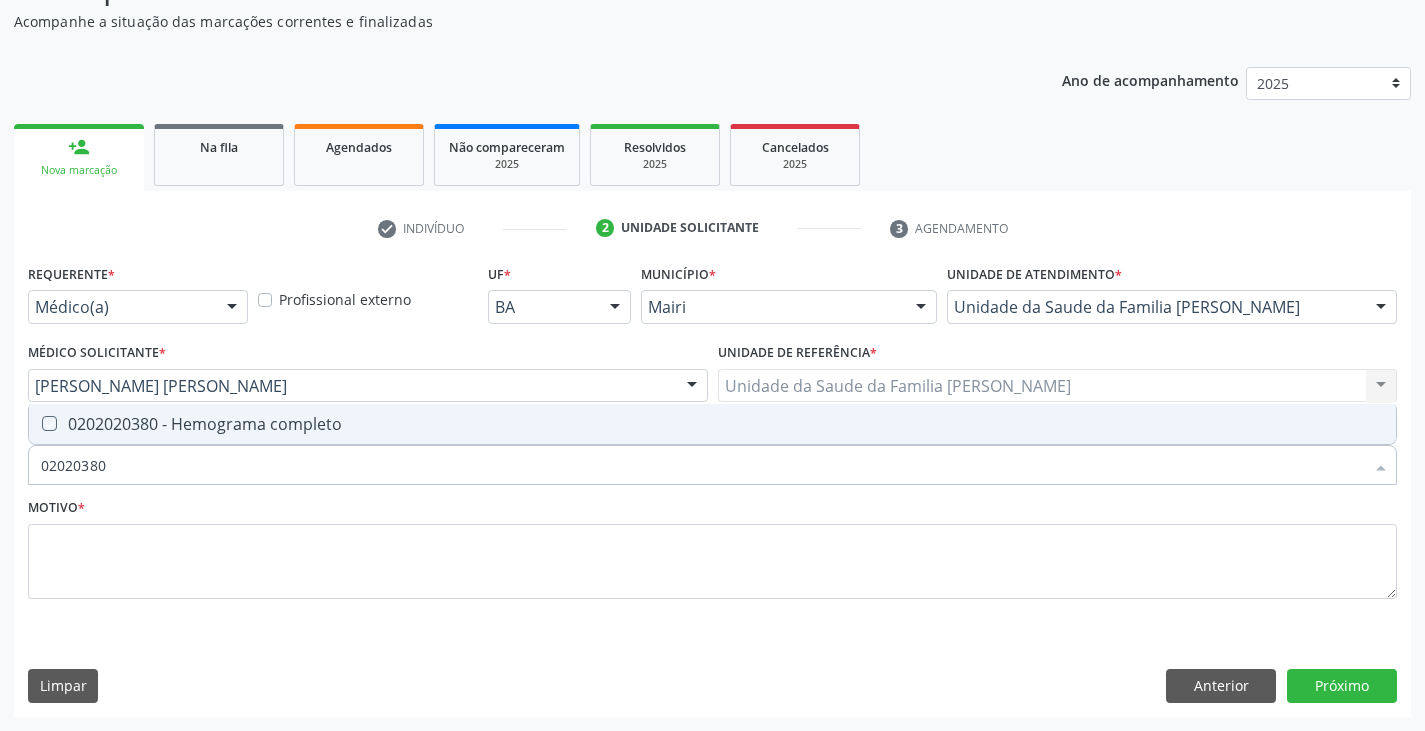 checkbox on "true" 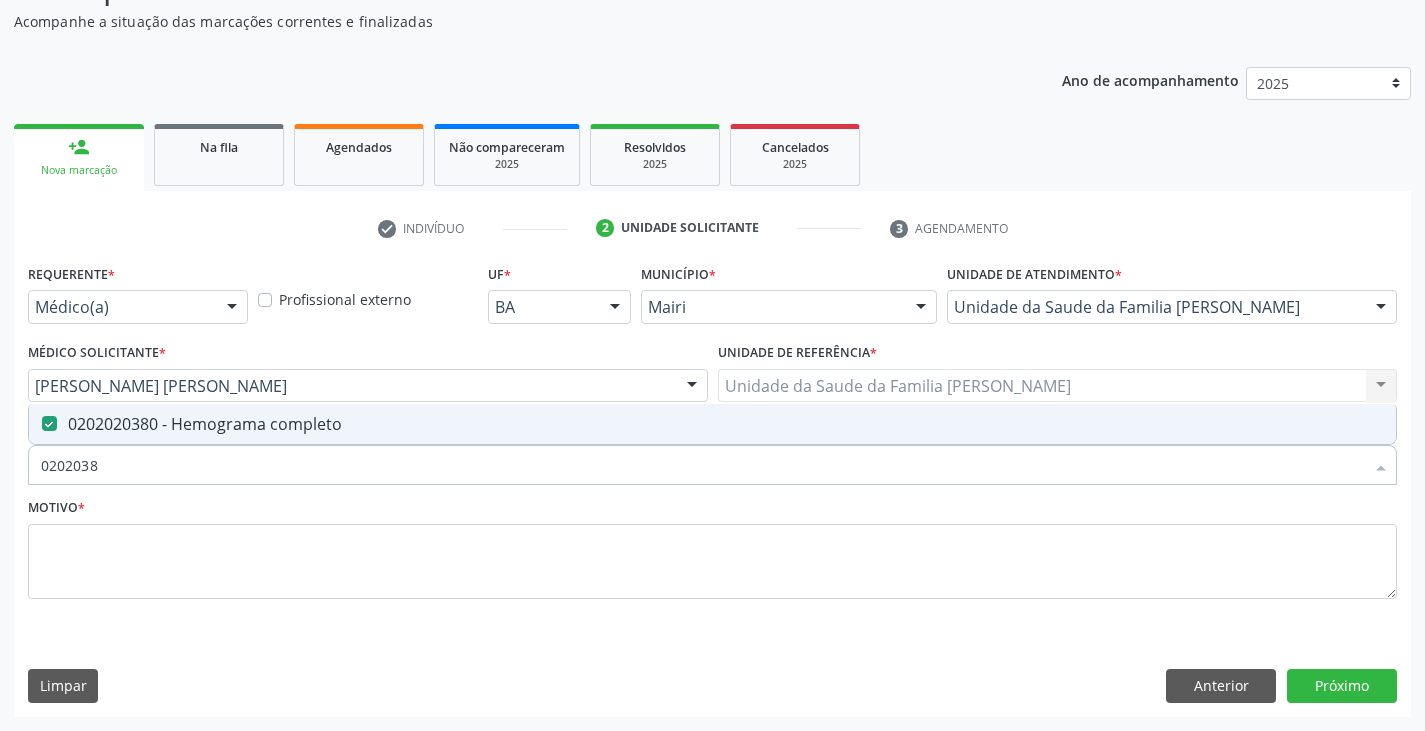 type on "020203" 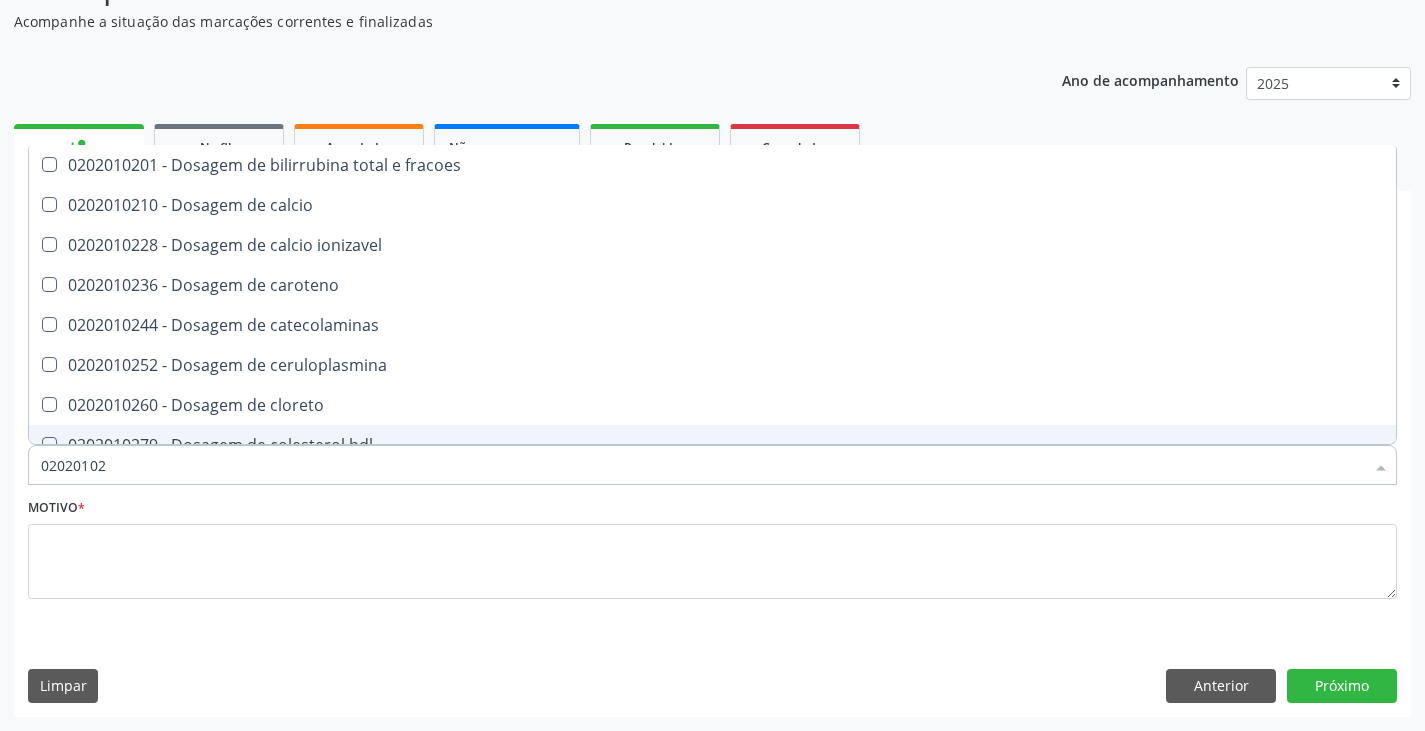 type on "020201029" 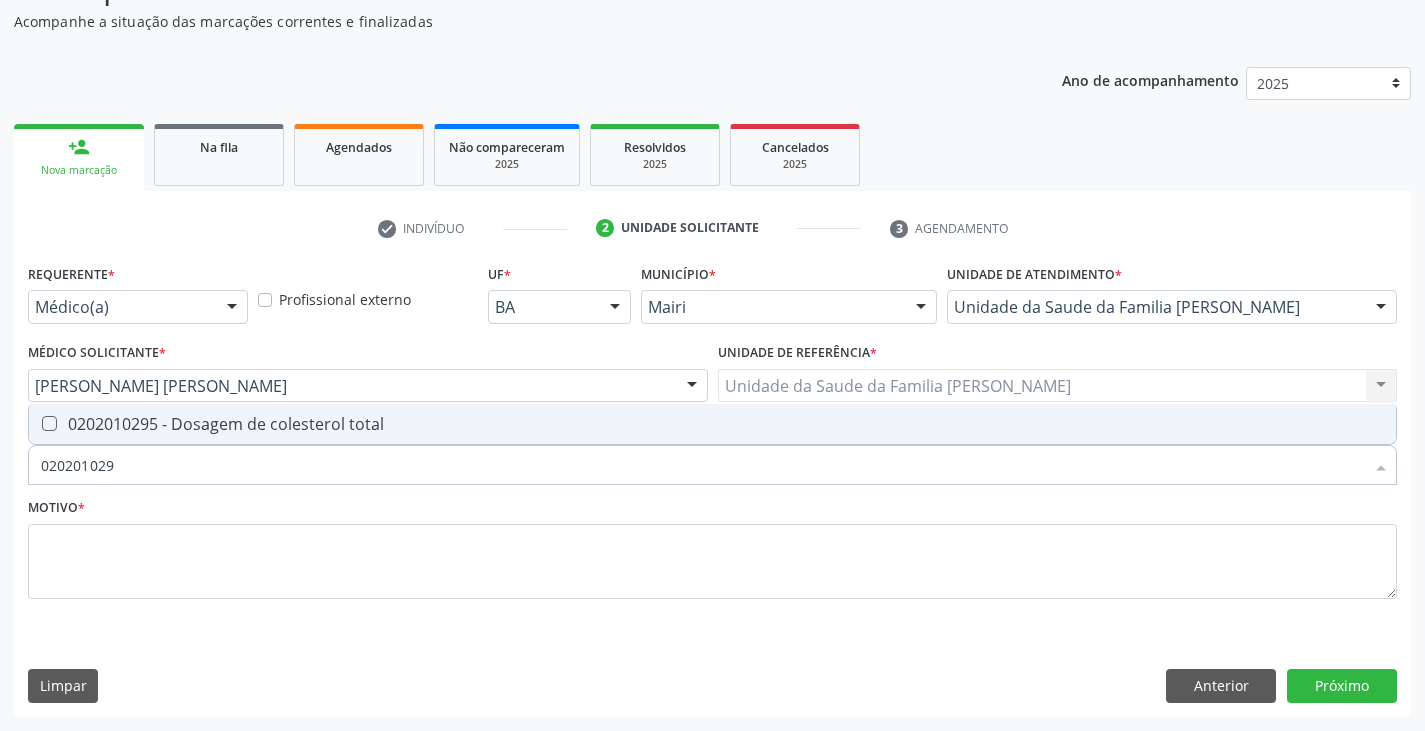 click on "0202010295 - Dosagem de colesterol total" at bounding box center [712, 424] 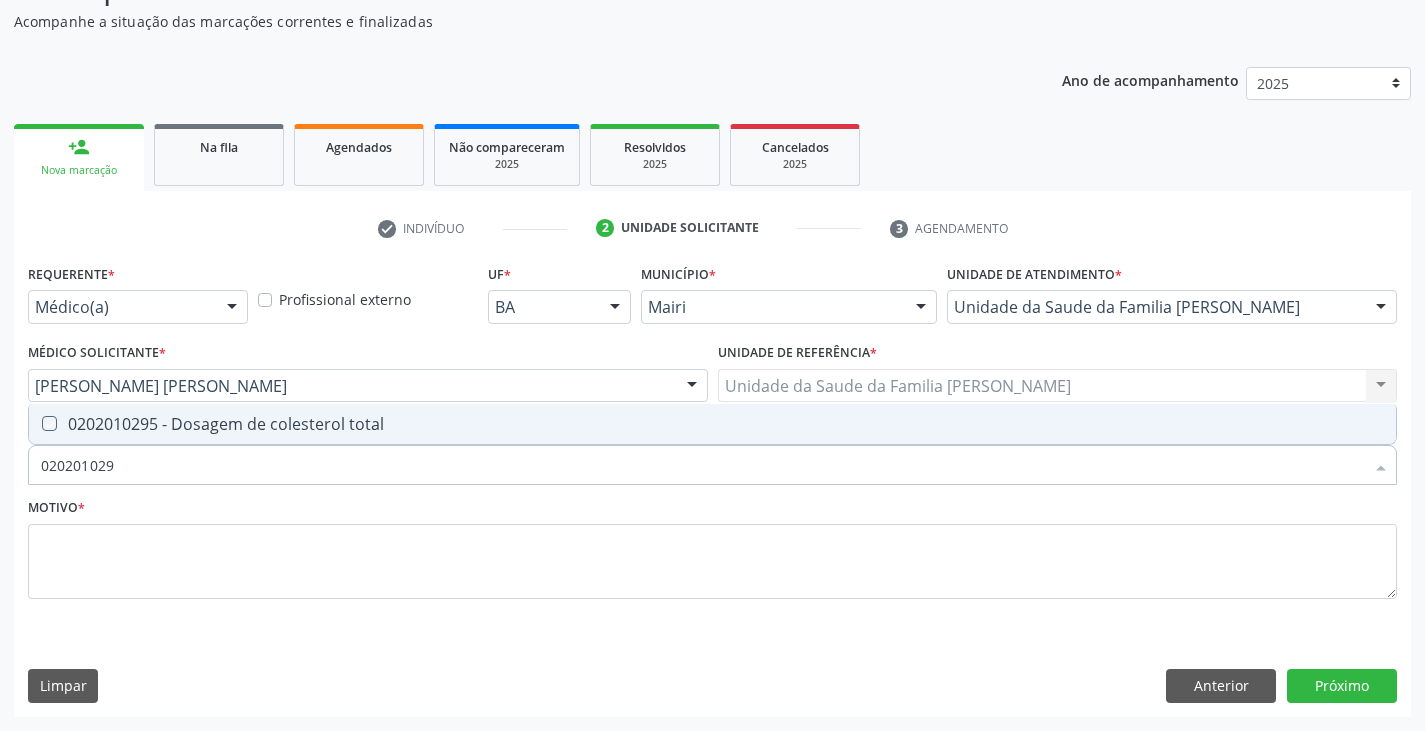 checkbox on "true" 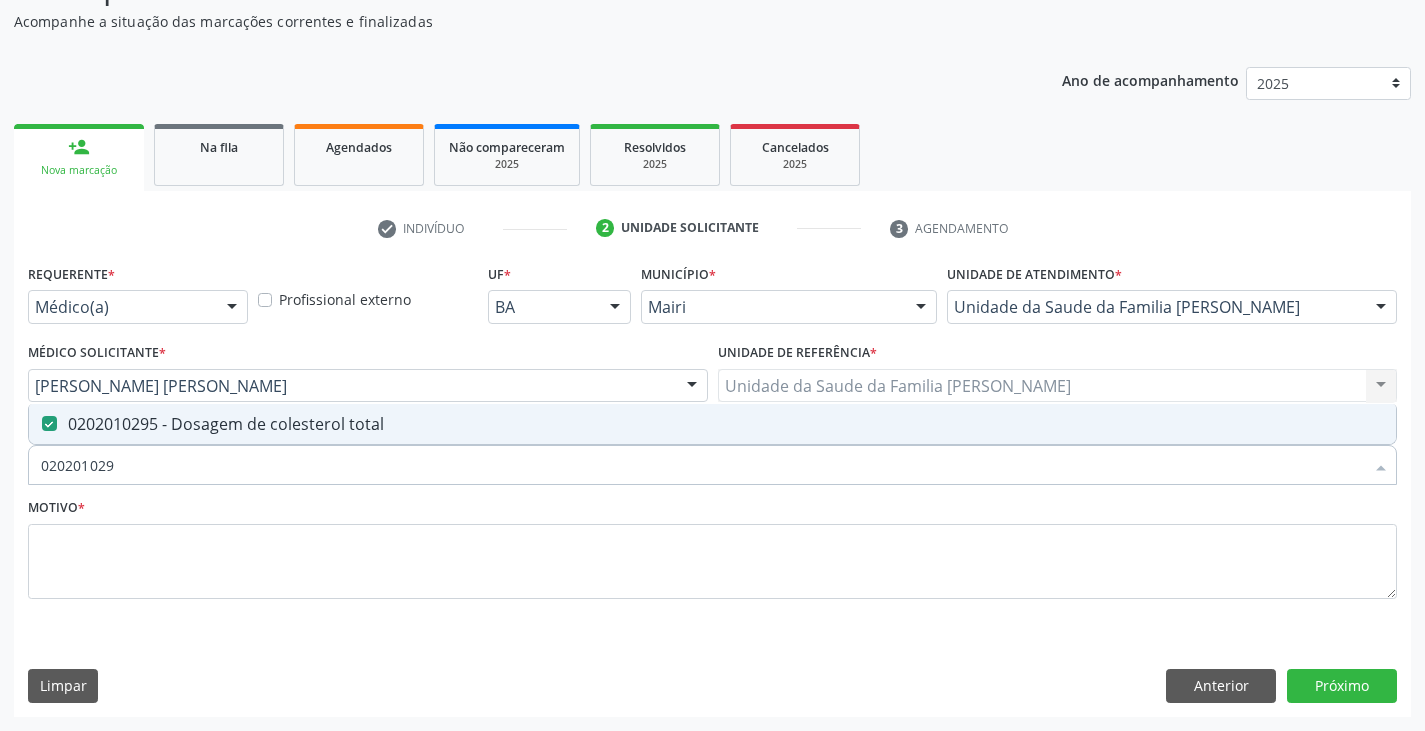 type on "02020102" 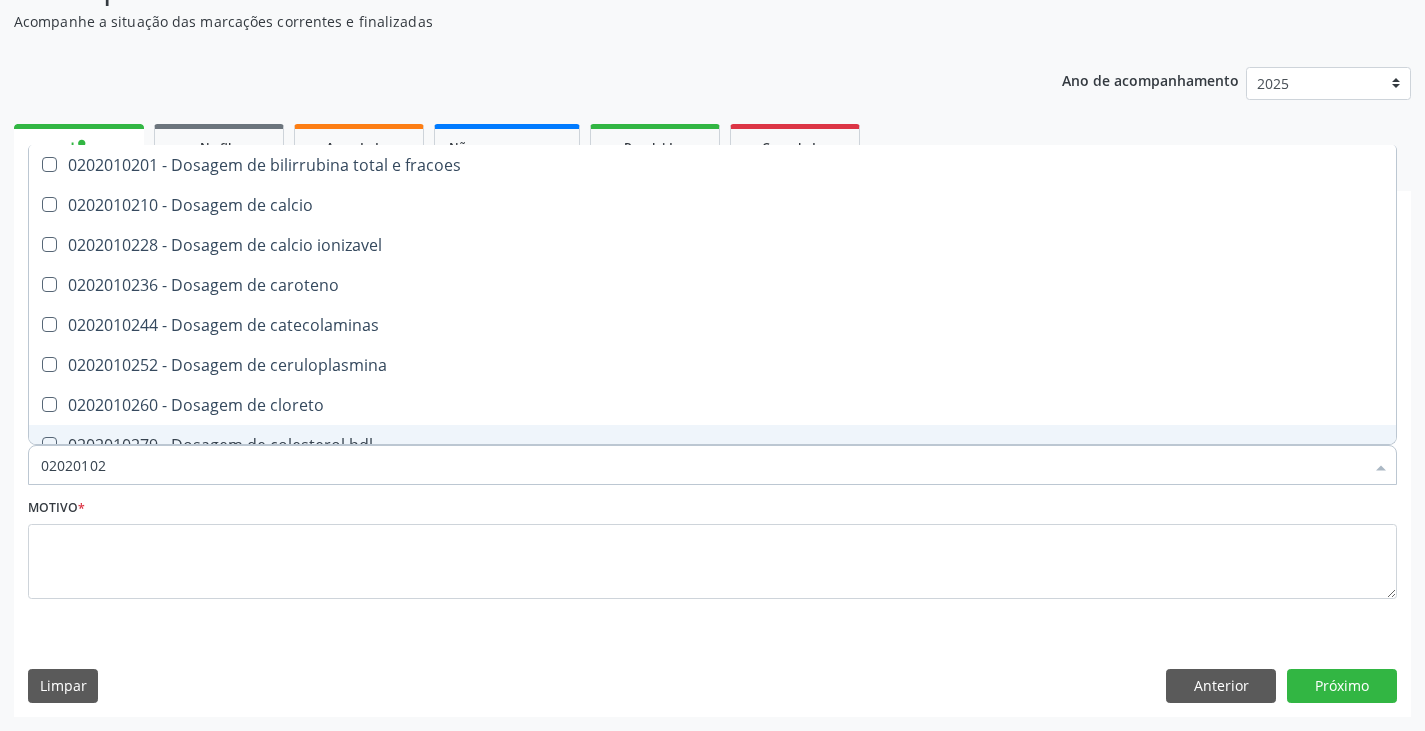 type on "020201028" 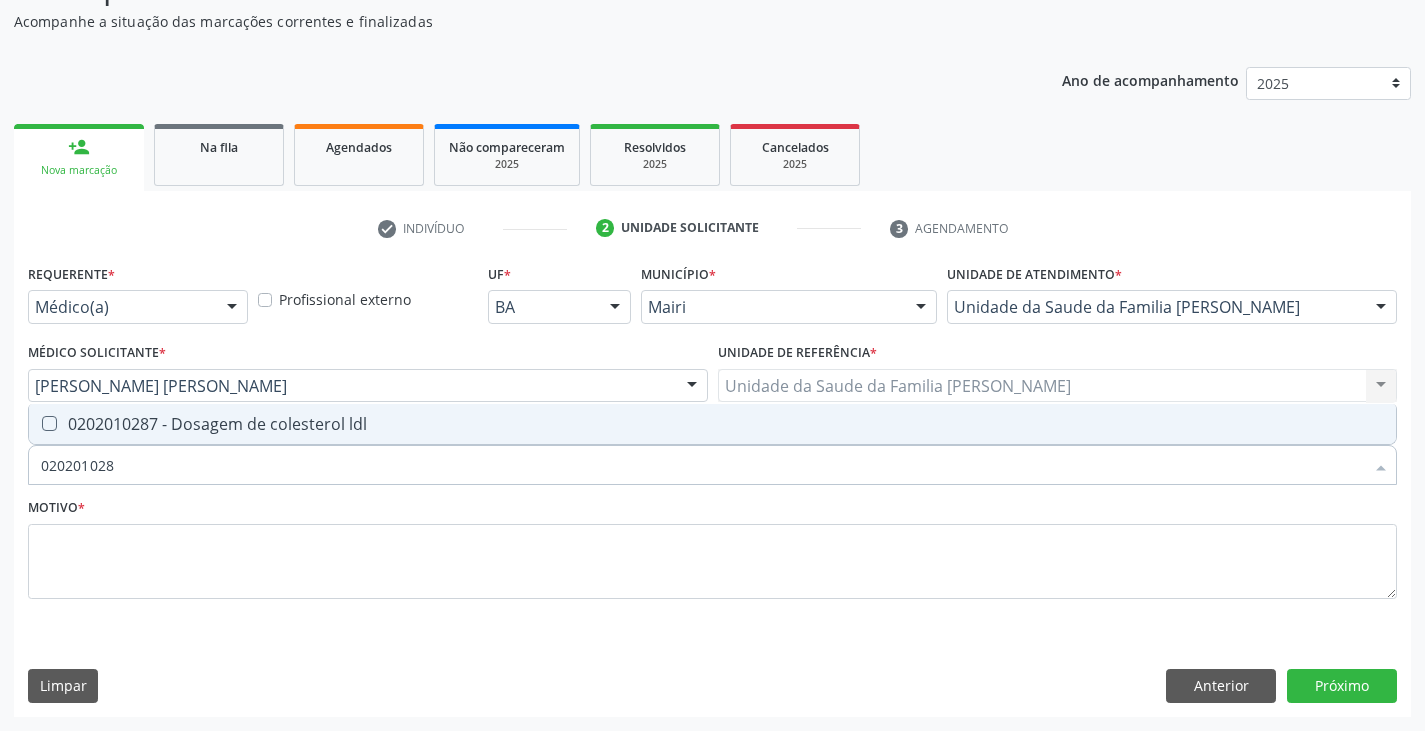click on "0202010287 - Dosagem de colesterol ldl" at bounding box center [712, 424] 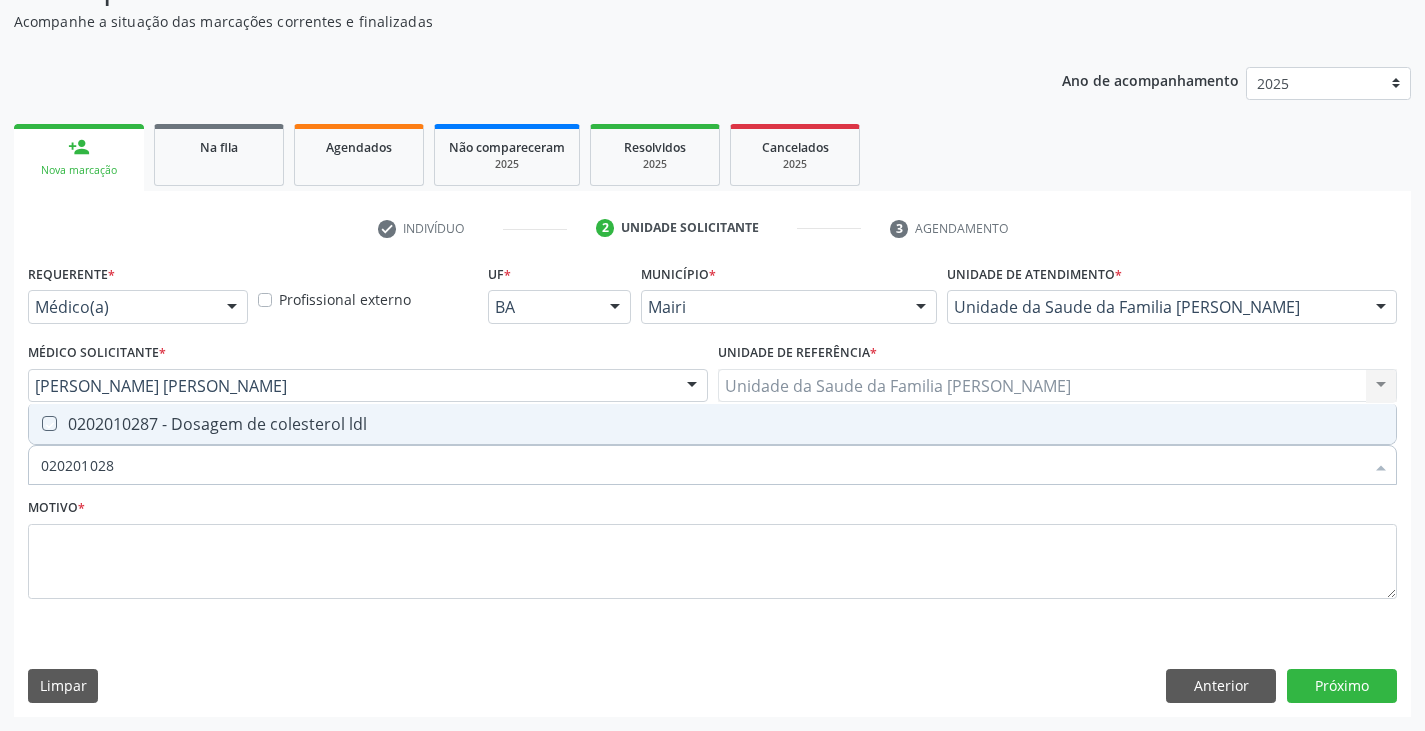 click on "0202010287 - Dosagem de colesterol ldl" at bounding box center (712, 424) 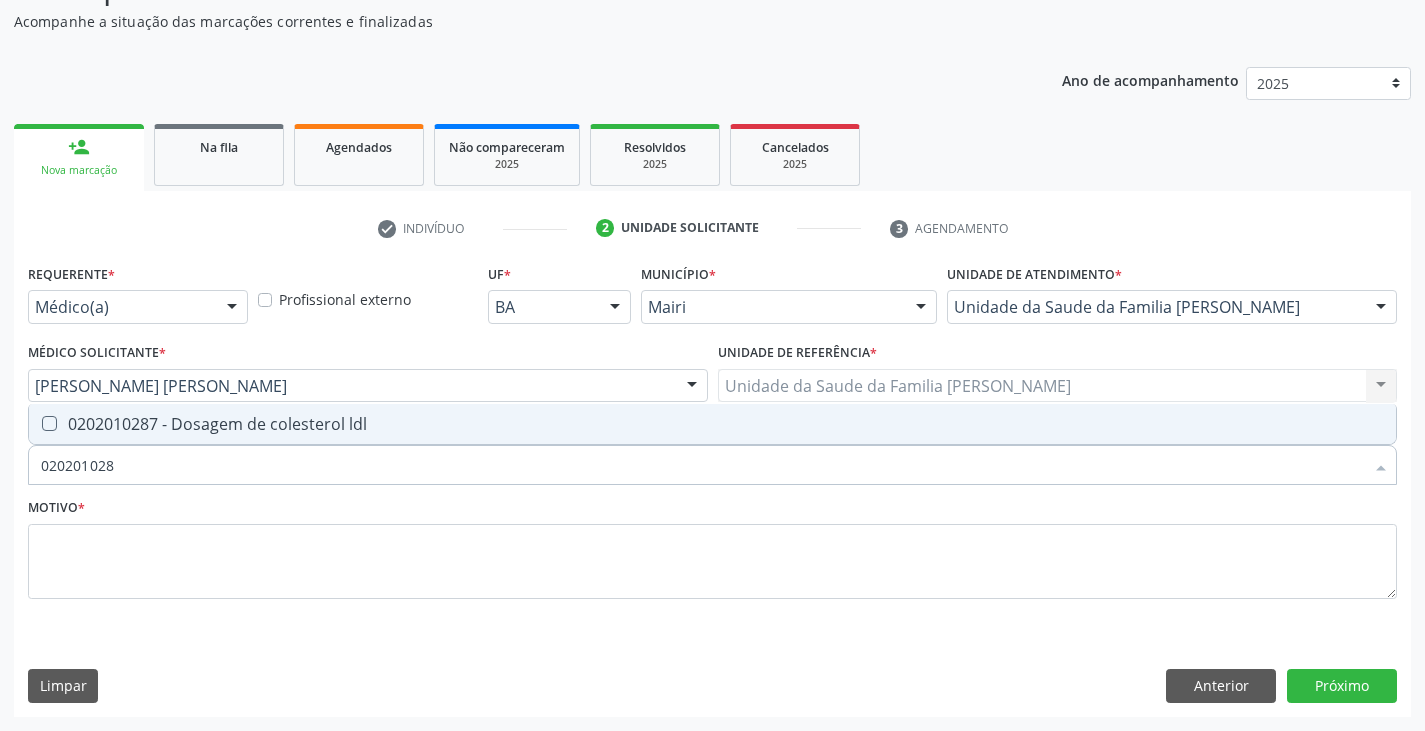 click on "0202010287 - Dosagem de colesterol ldl" at bounding box center [712, 424] 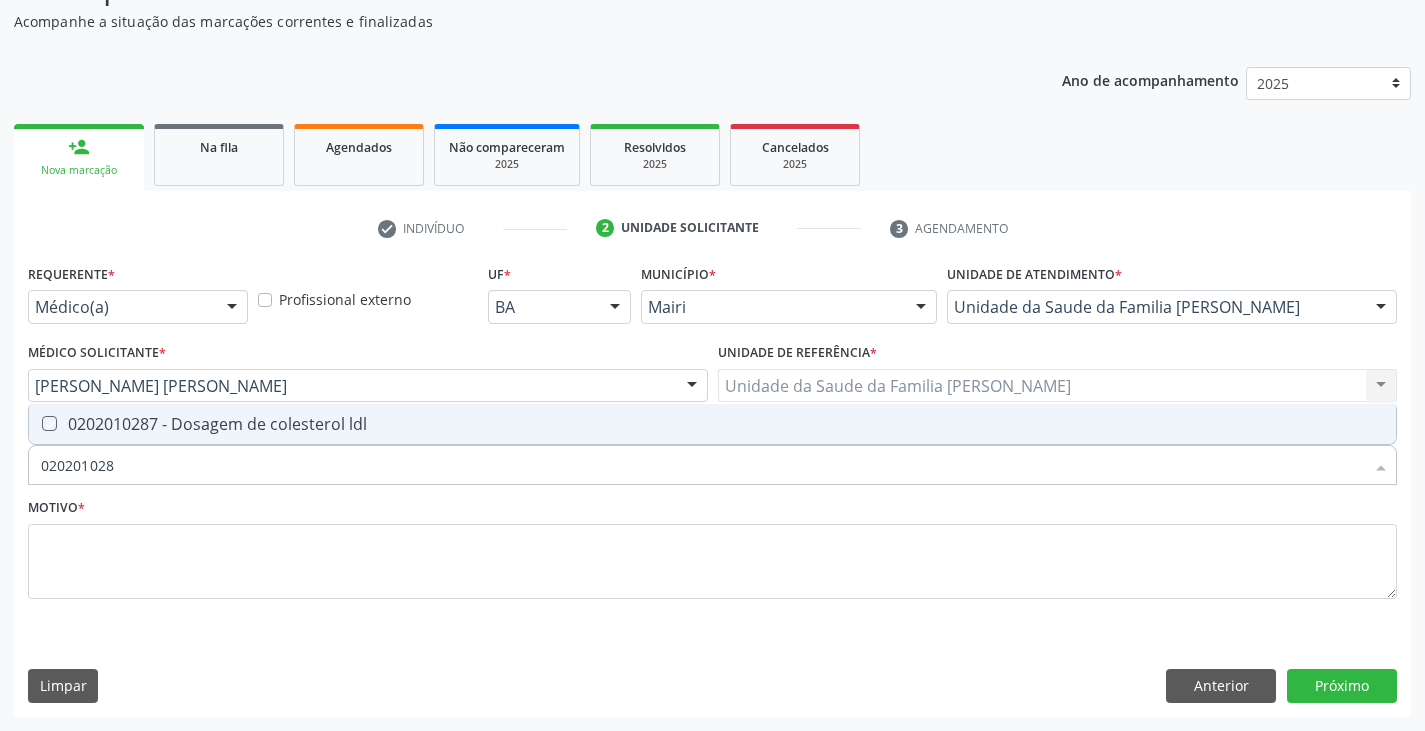 checkbox on "true" 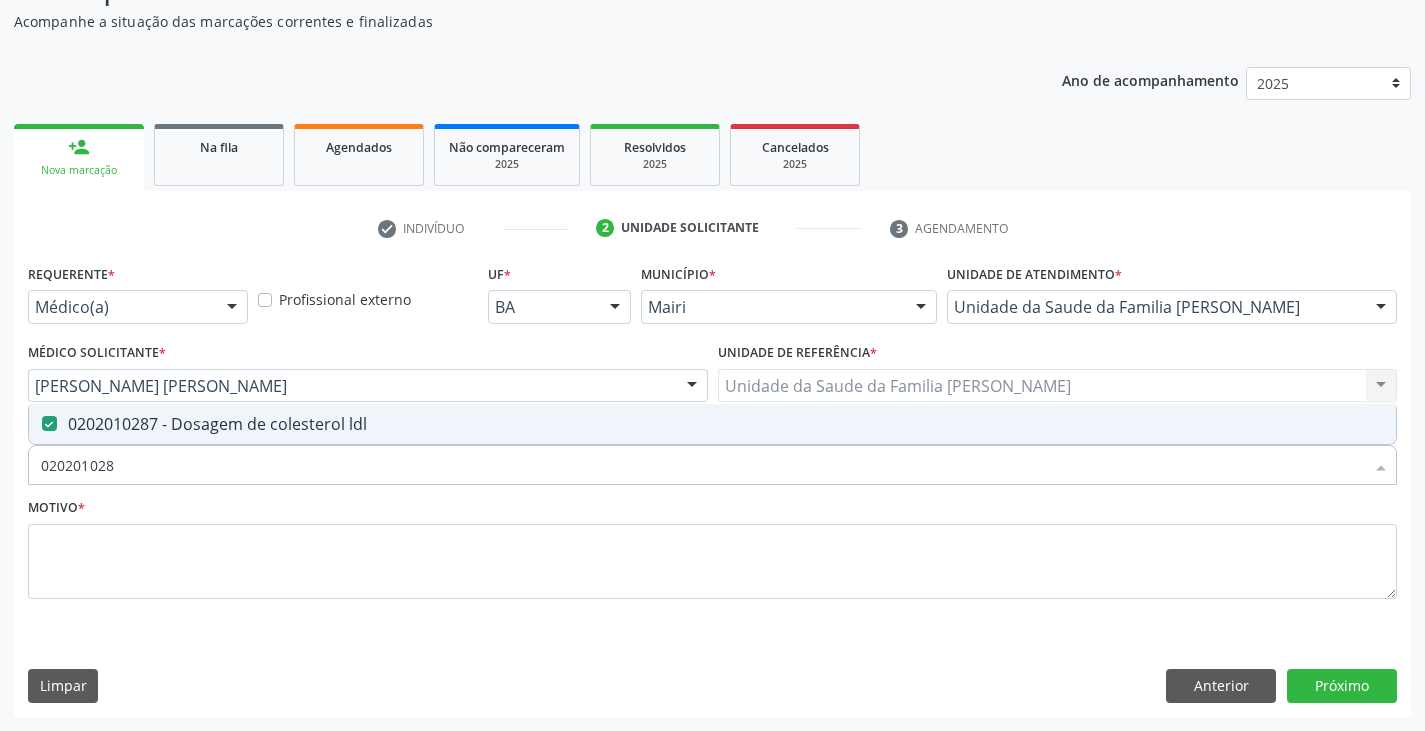 type on "02020102" 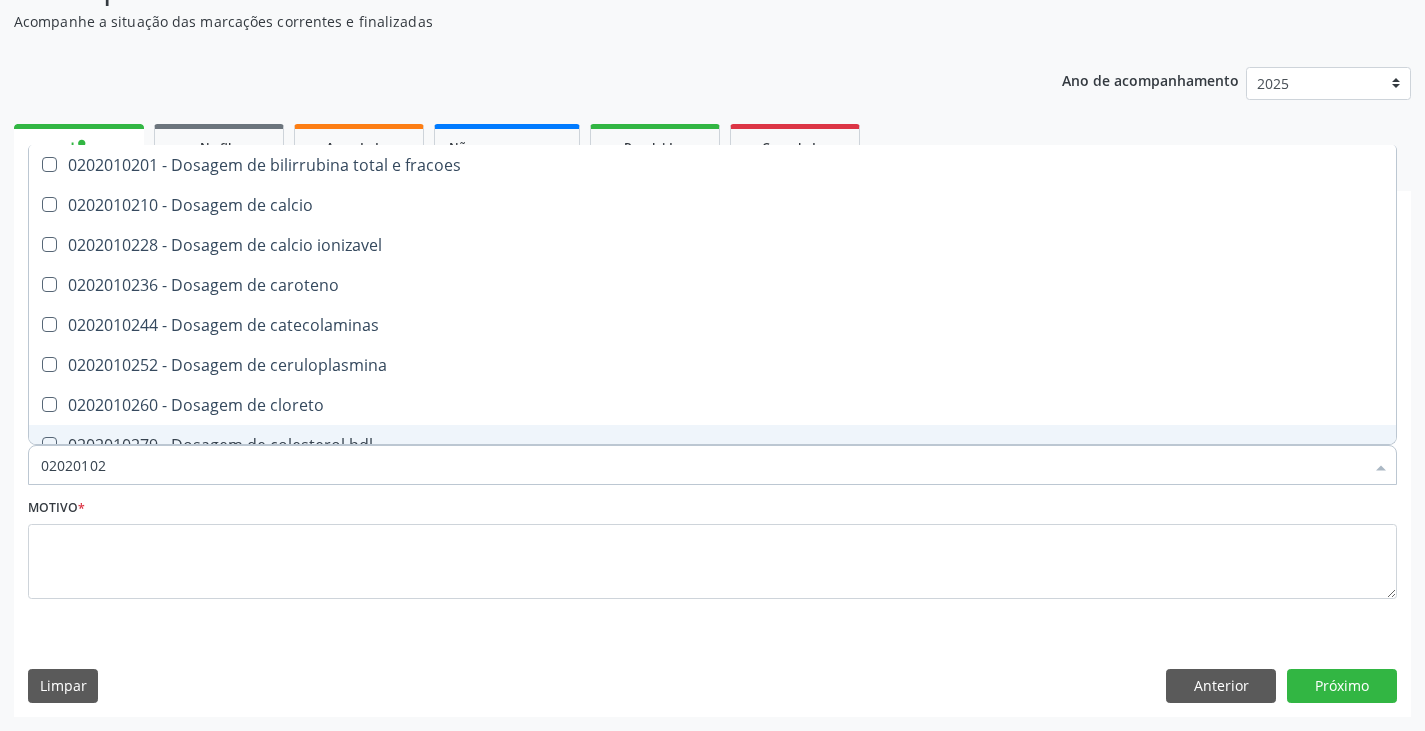 type on "020201027" 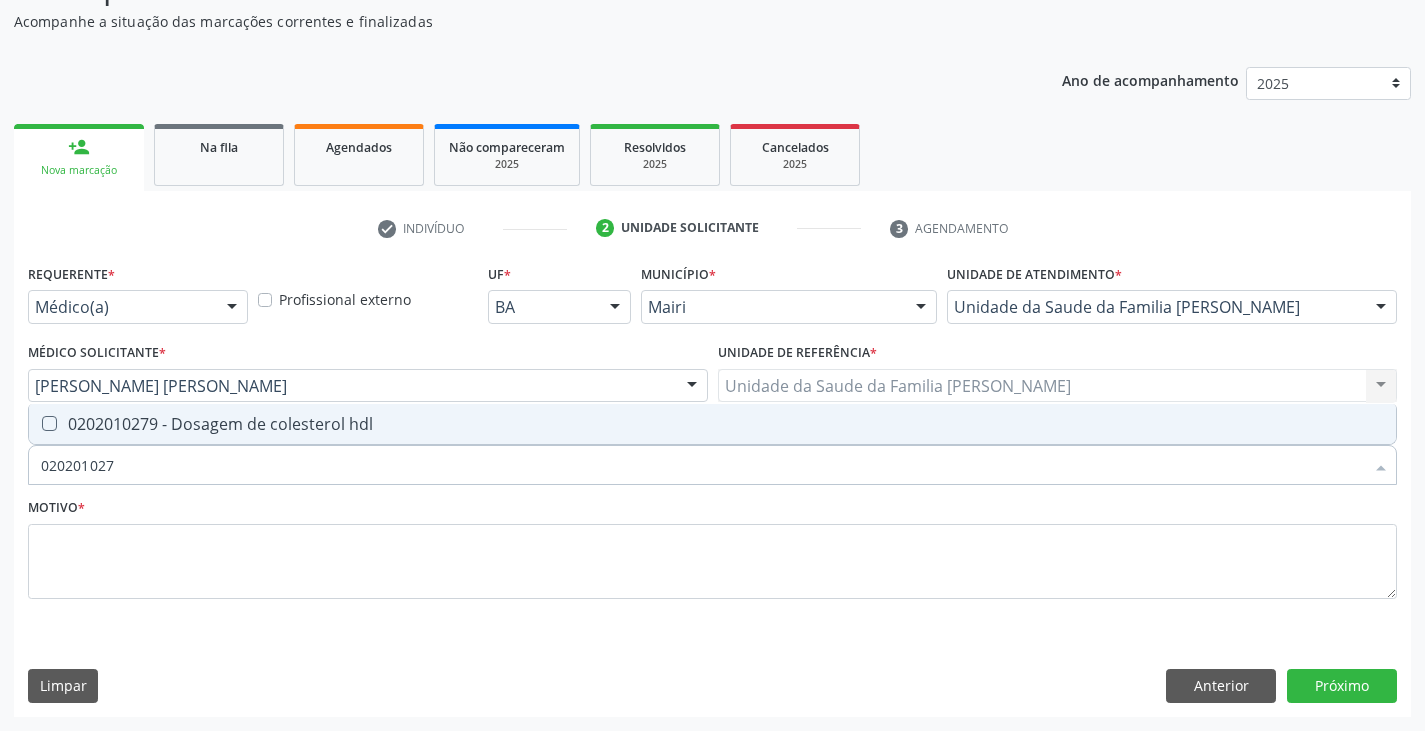 click on "0202010279 - Dosagem de colesterol hdl" at bounding box center (712, 424) 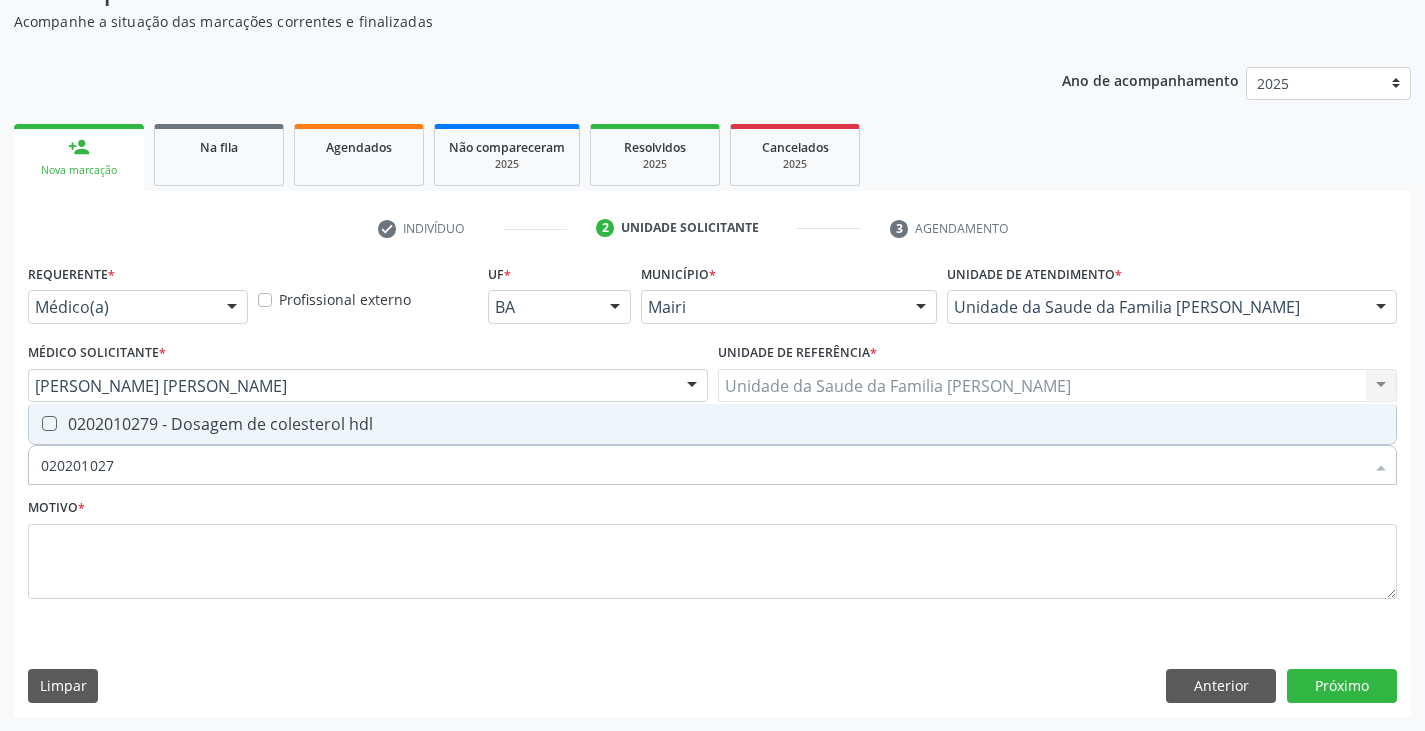 checkbox on "true" 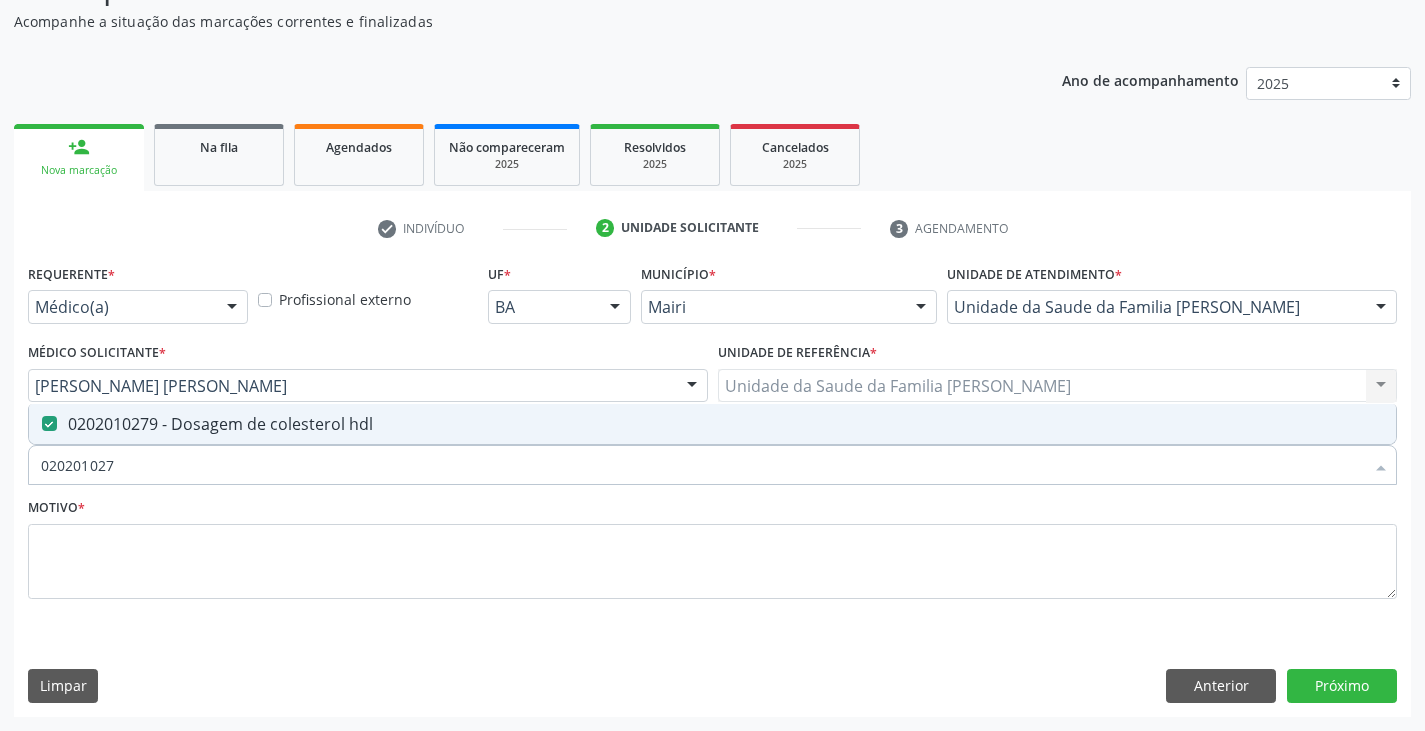 type on "02020102" 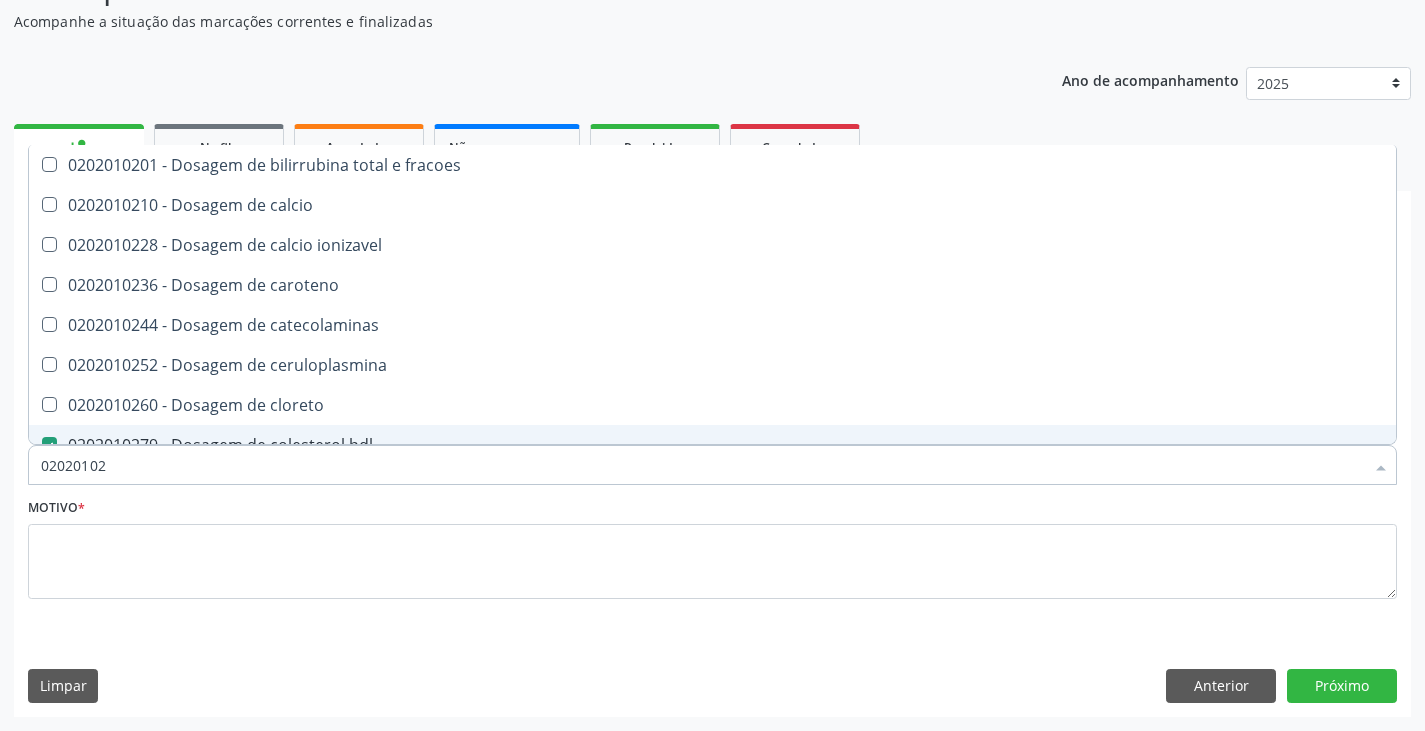 type on "0202010" 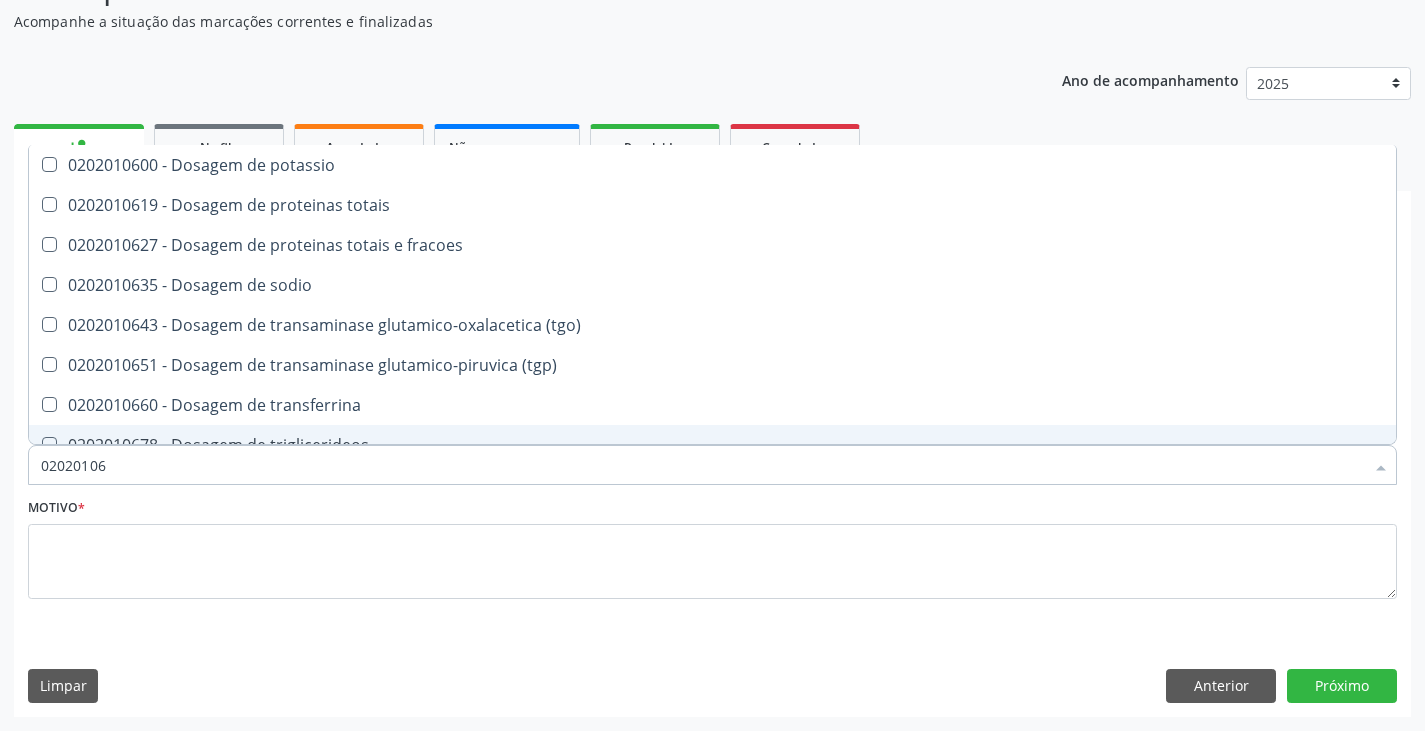 type on "020201067" 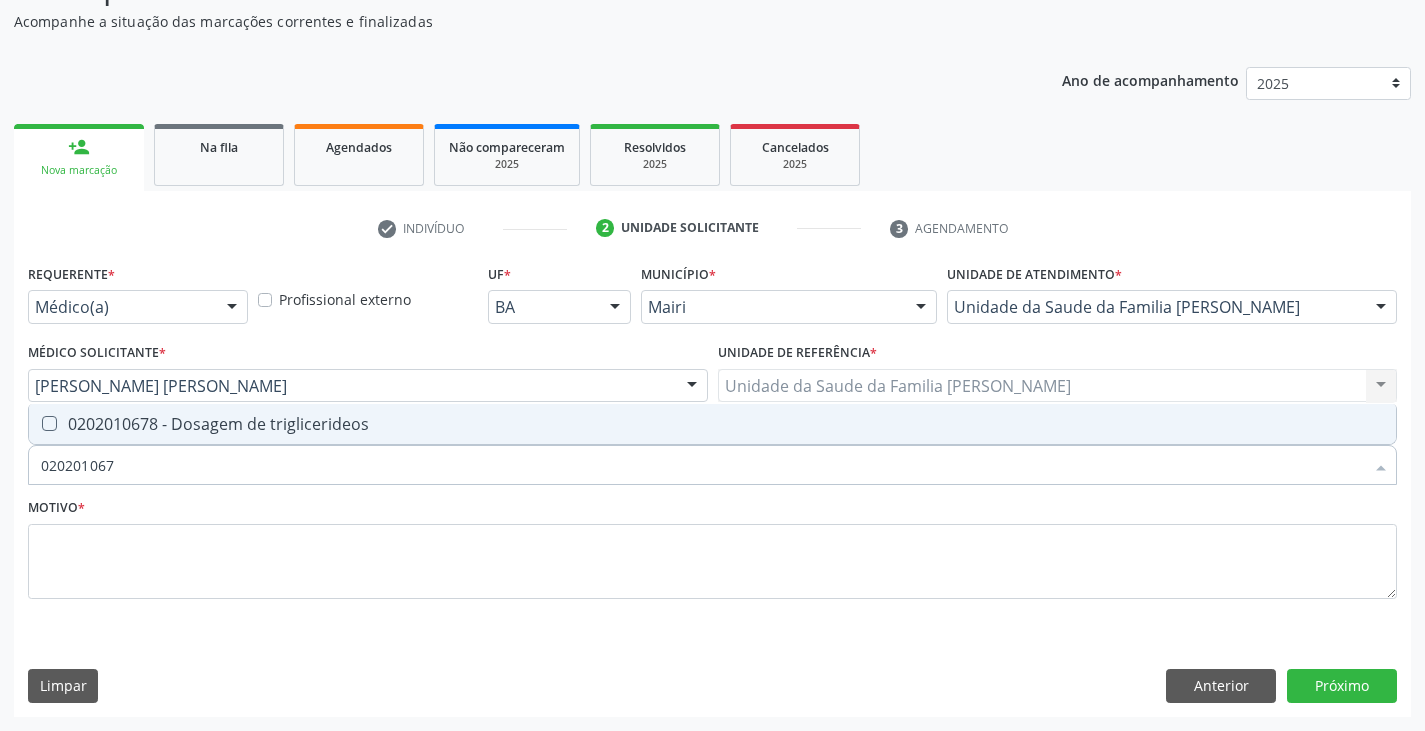 click on "0202010678 - Dosagem de triglicerideos" at bounding box center (712, 424) 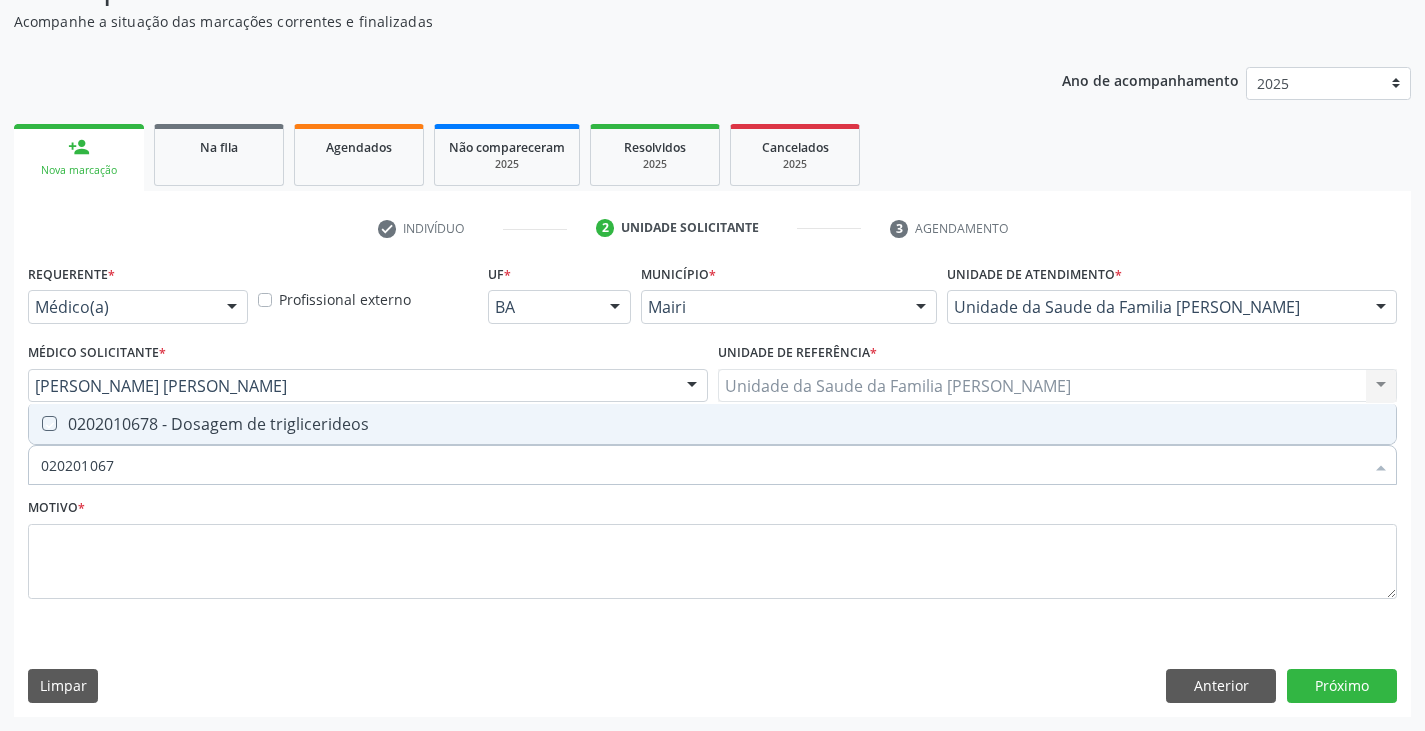 checkbox on "true" 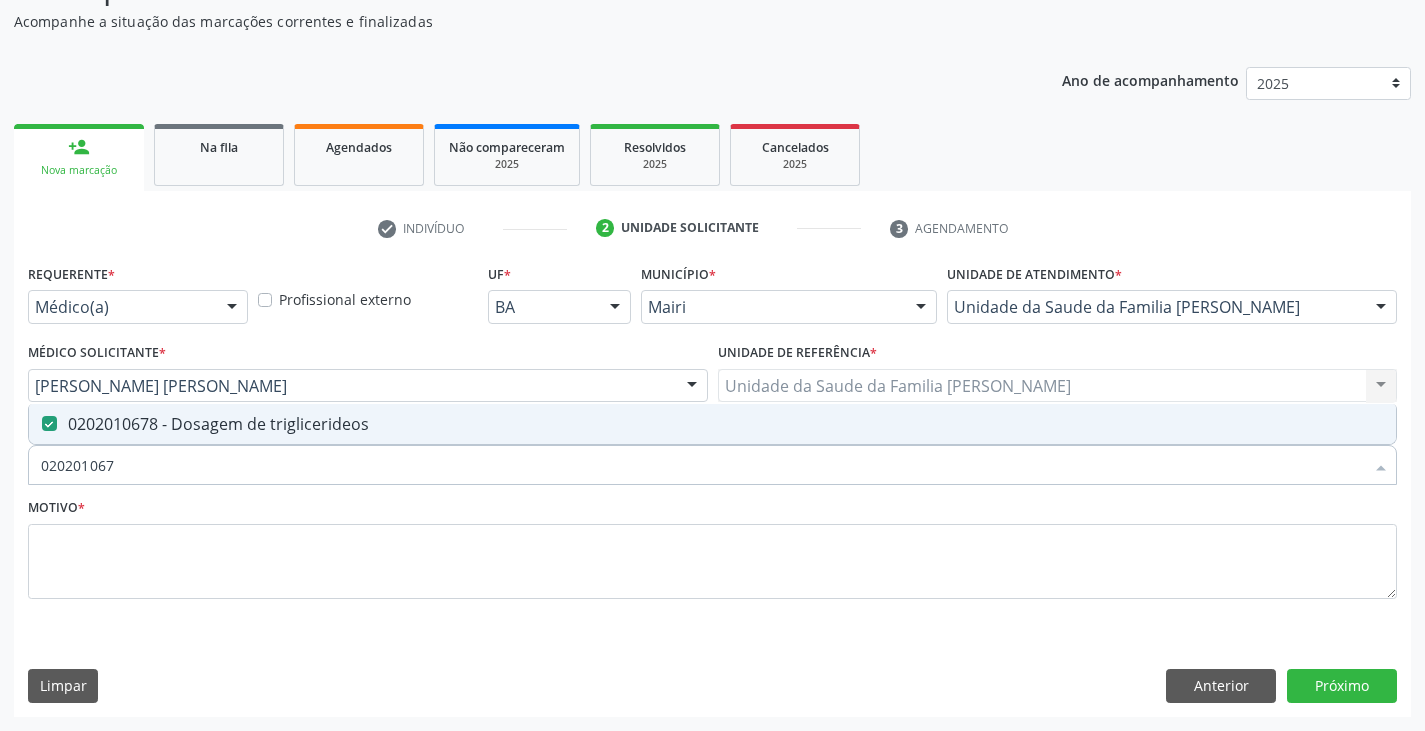 type on "02020106" 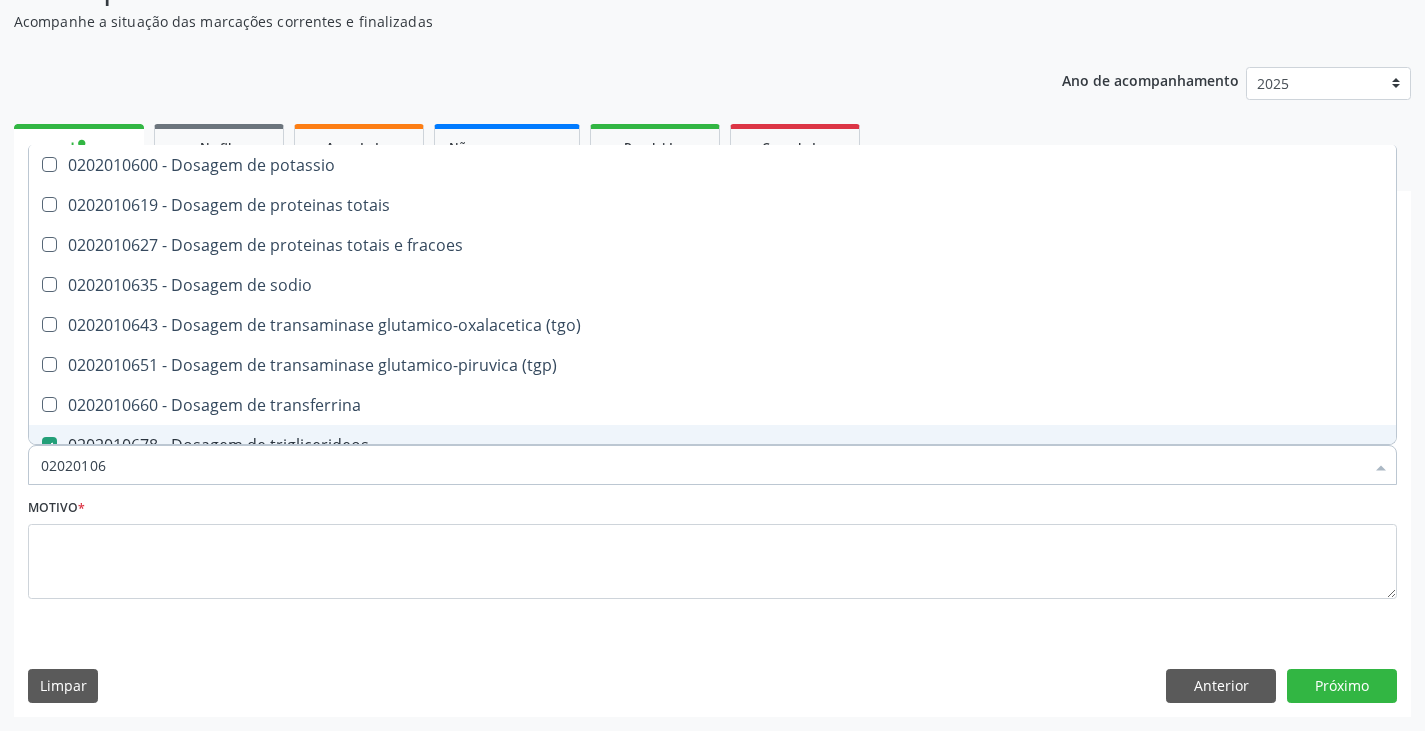 type on "020201069" 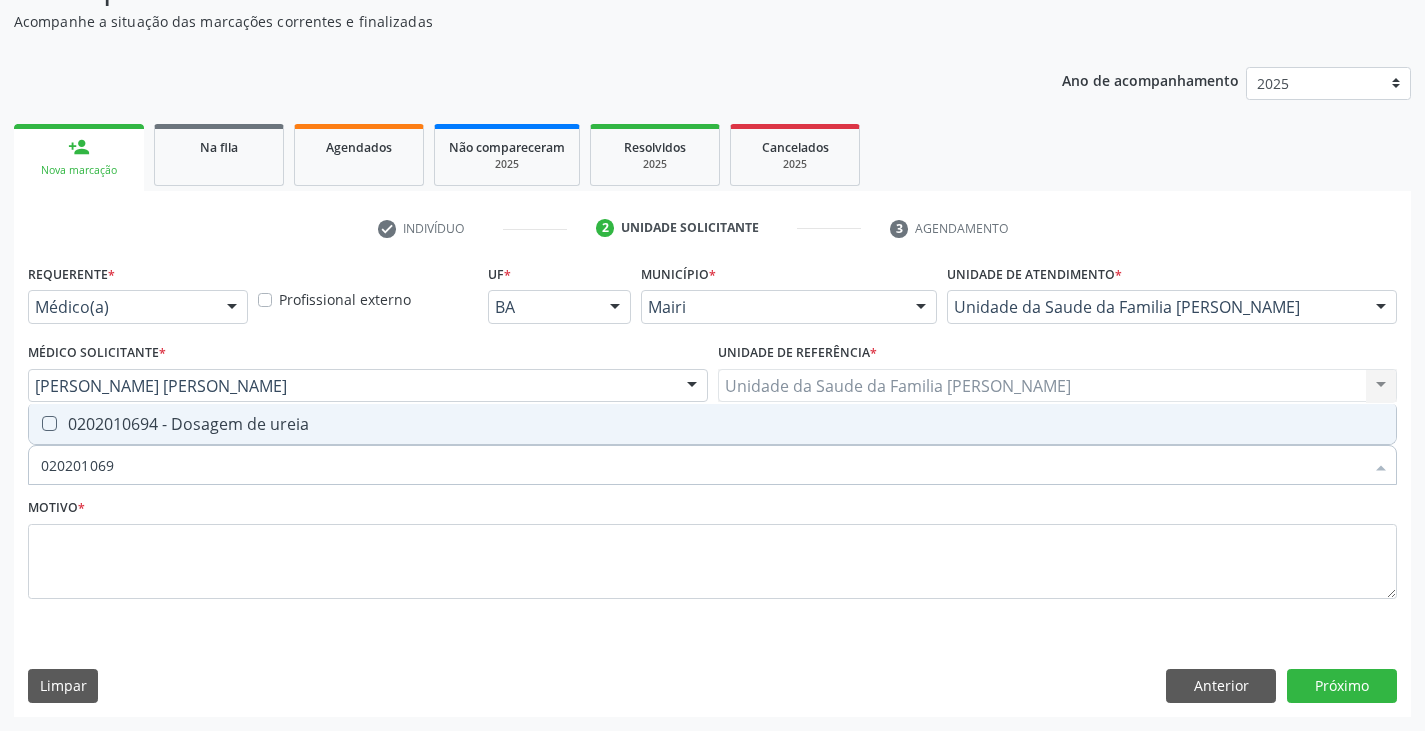 click on "0202010694 - Dosagem de ureia" at bounding box center [712, 424] 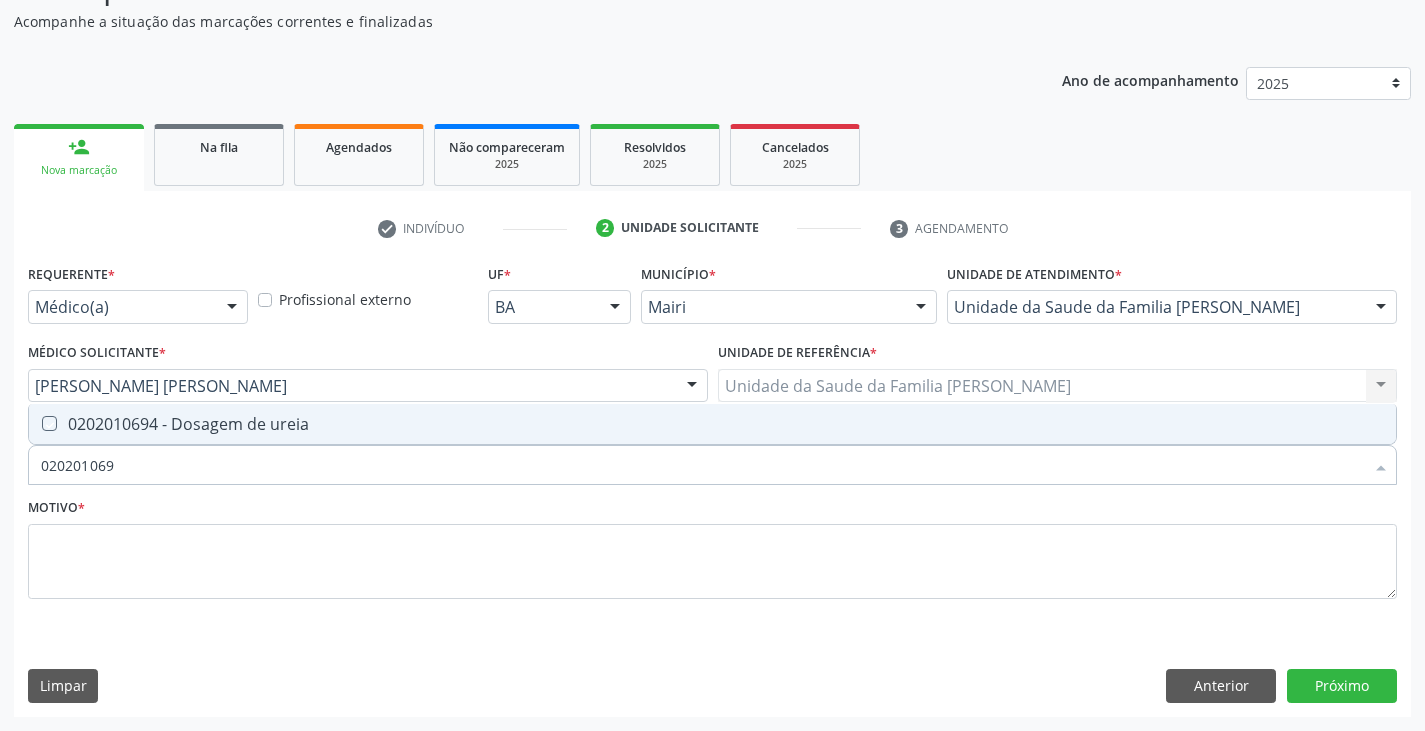 checkbox on "true" 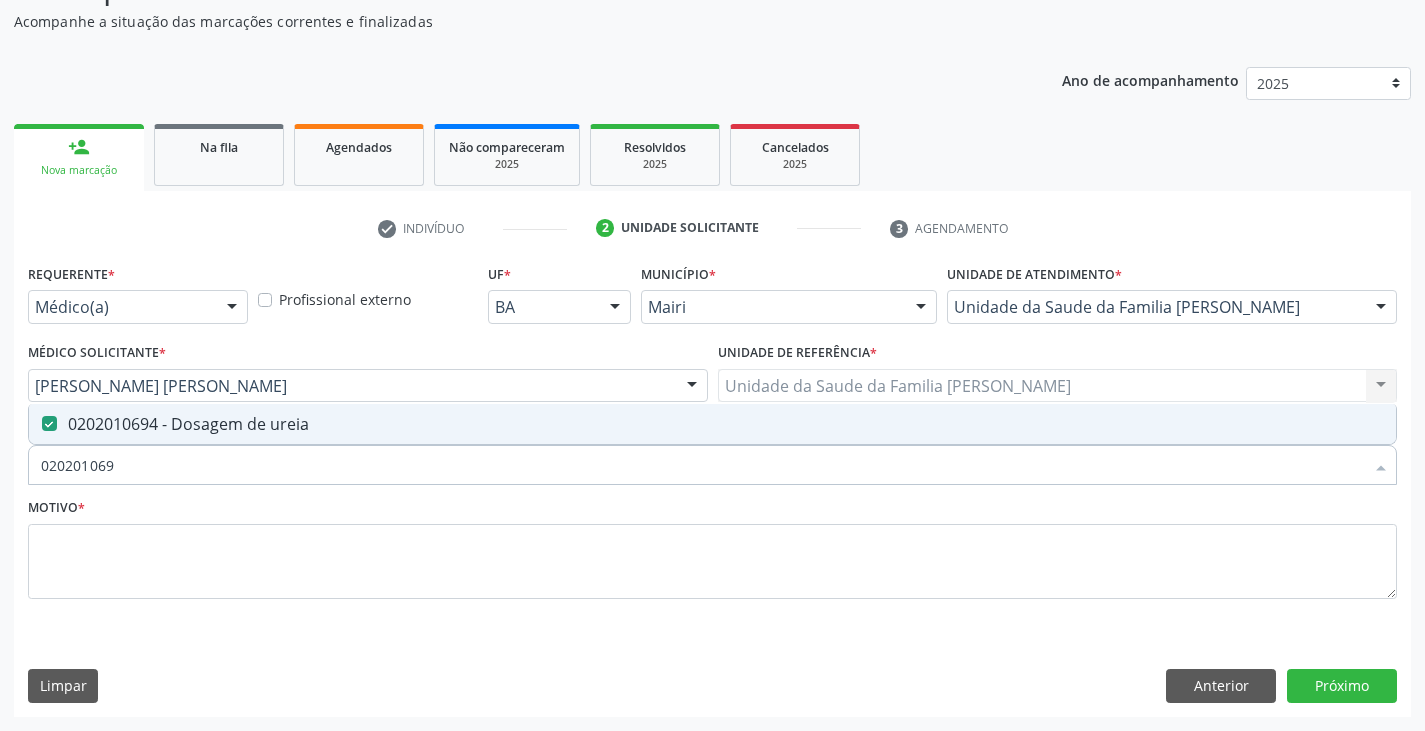 type on "02020106" 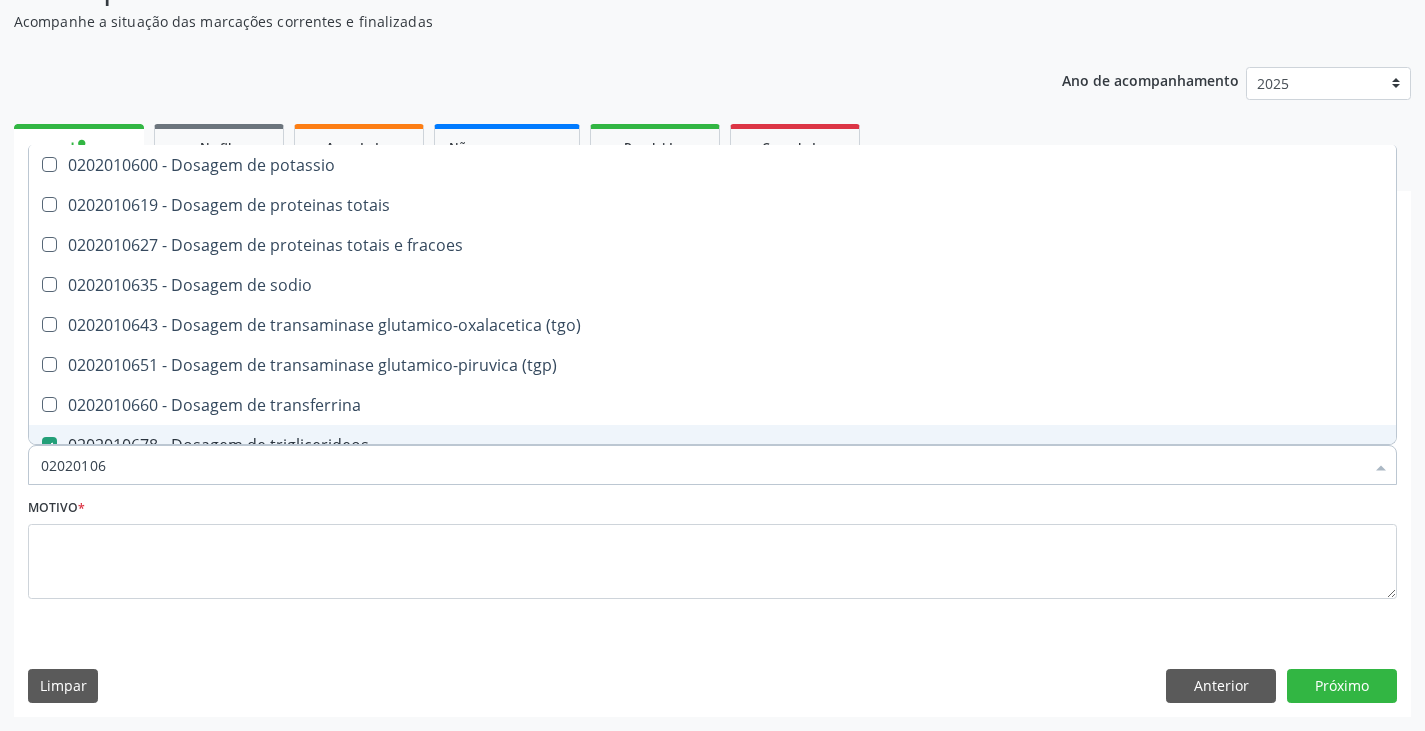 type on "0202010" 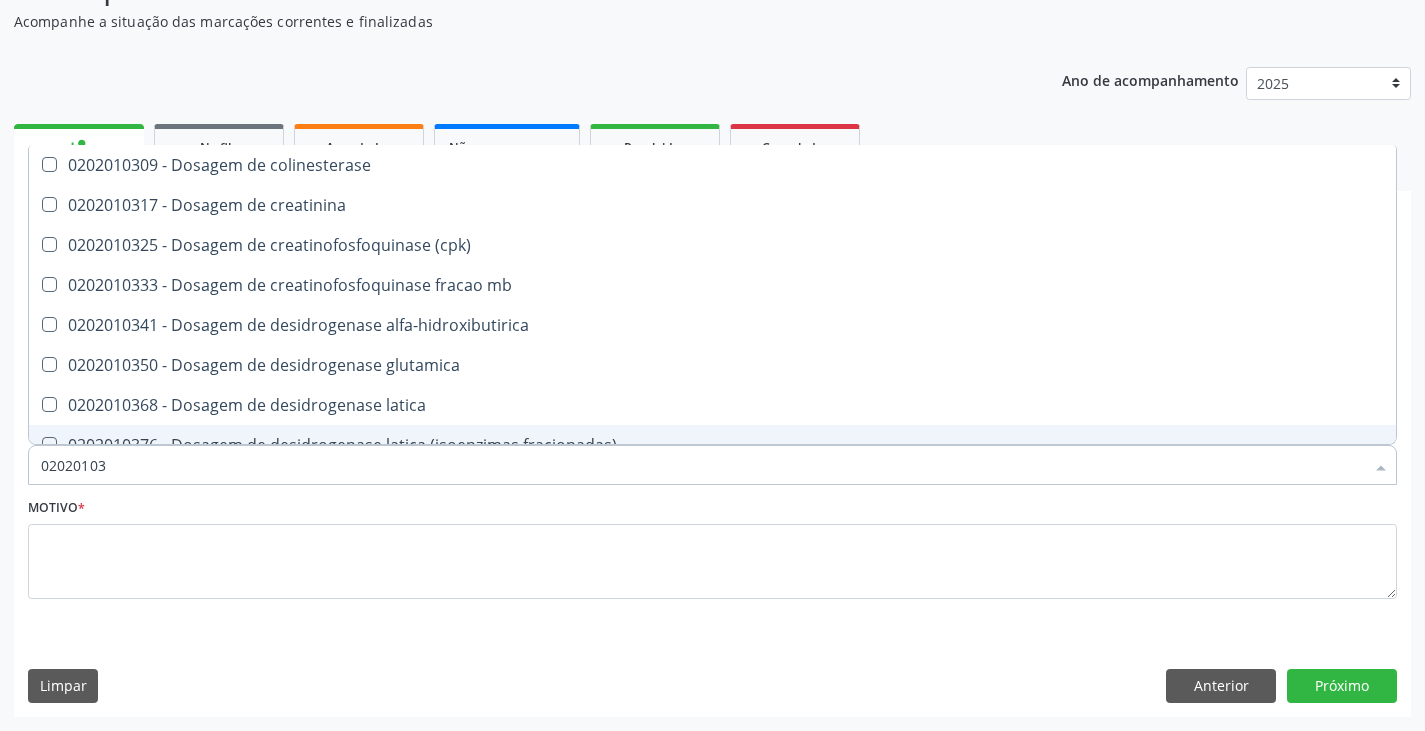 type on "020201031" 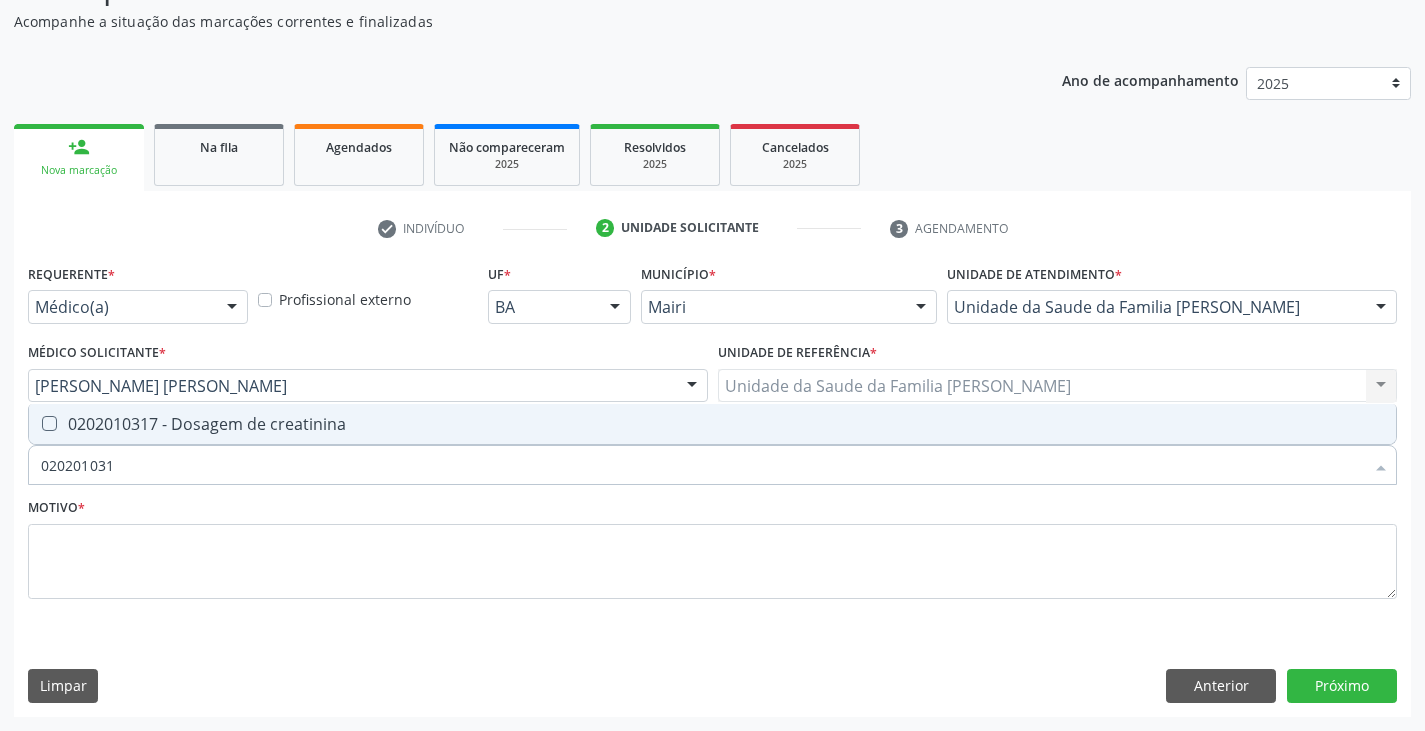 click on "0202010317 - Dosagem de creatinina" at bounding box center (712, 424) 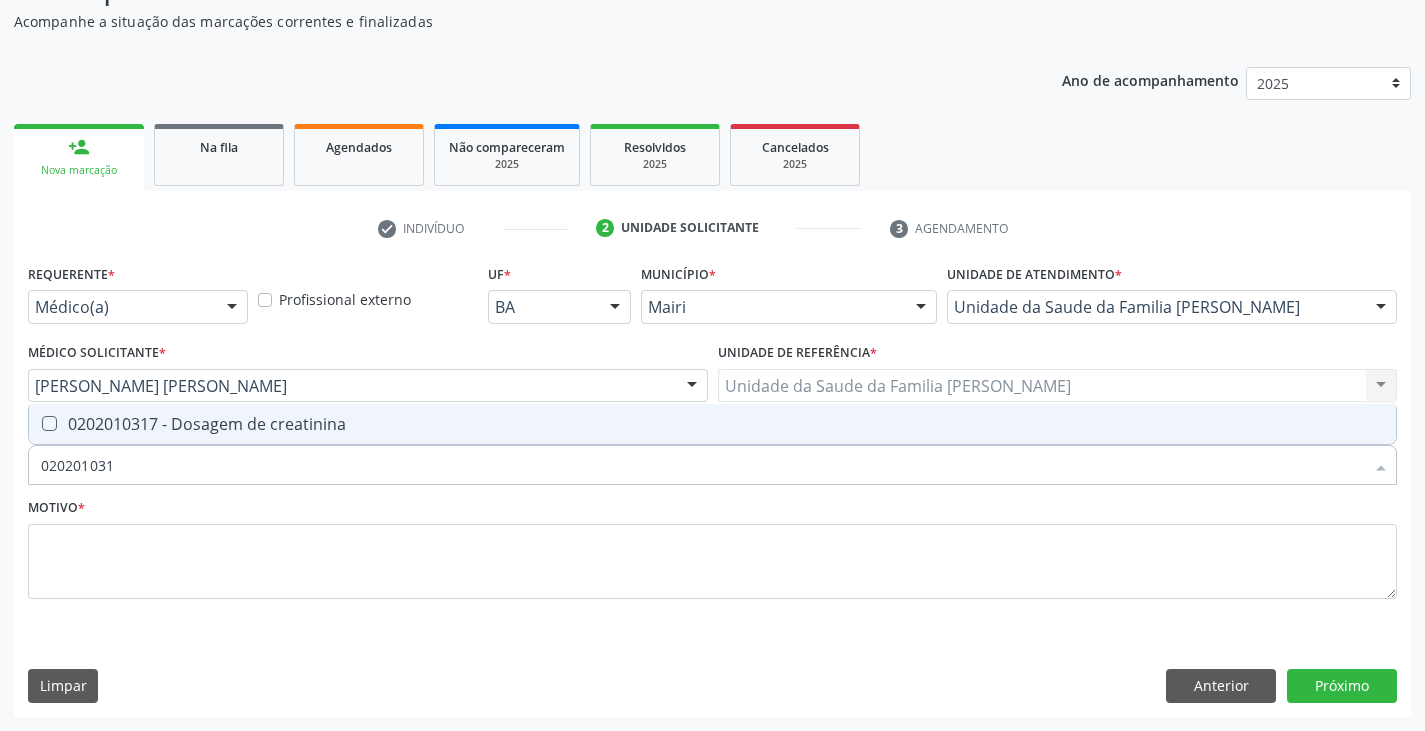 checkbox on "true" 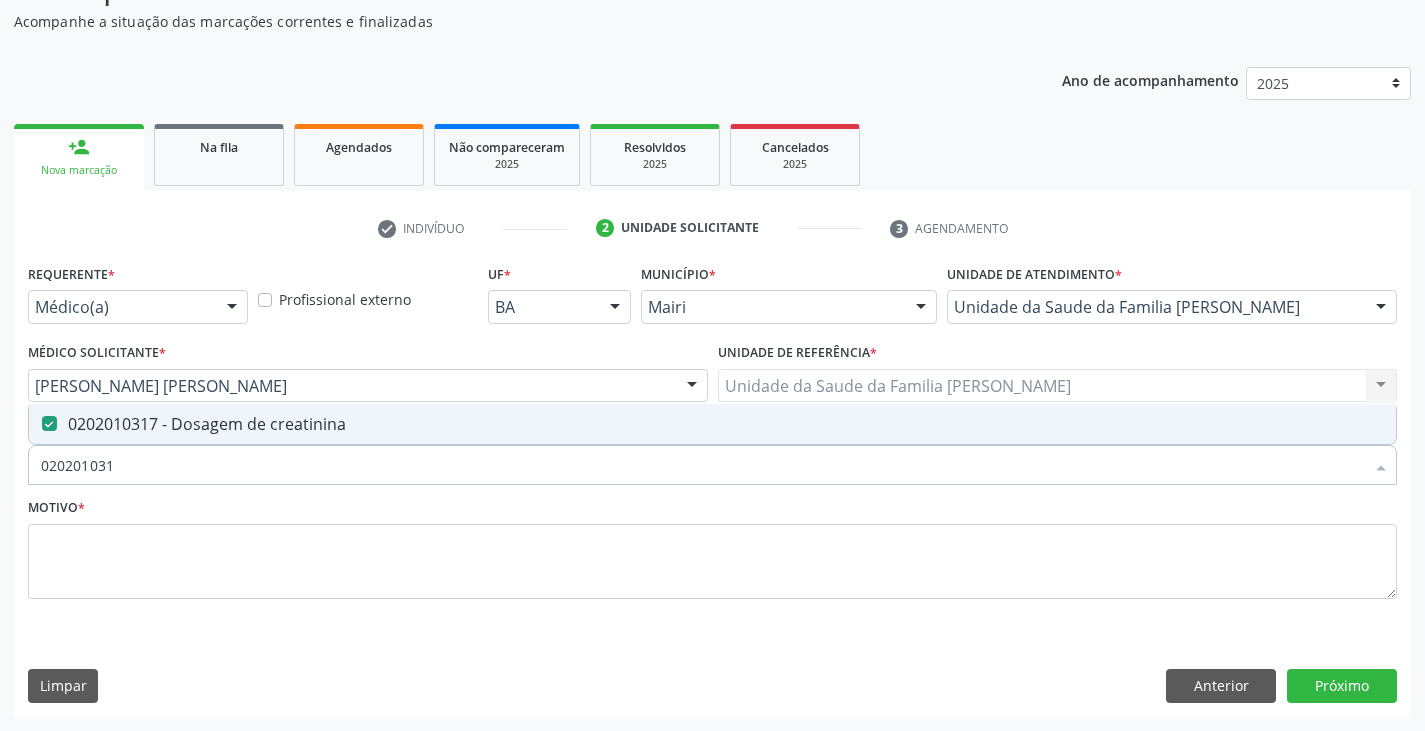 type on "02020103" 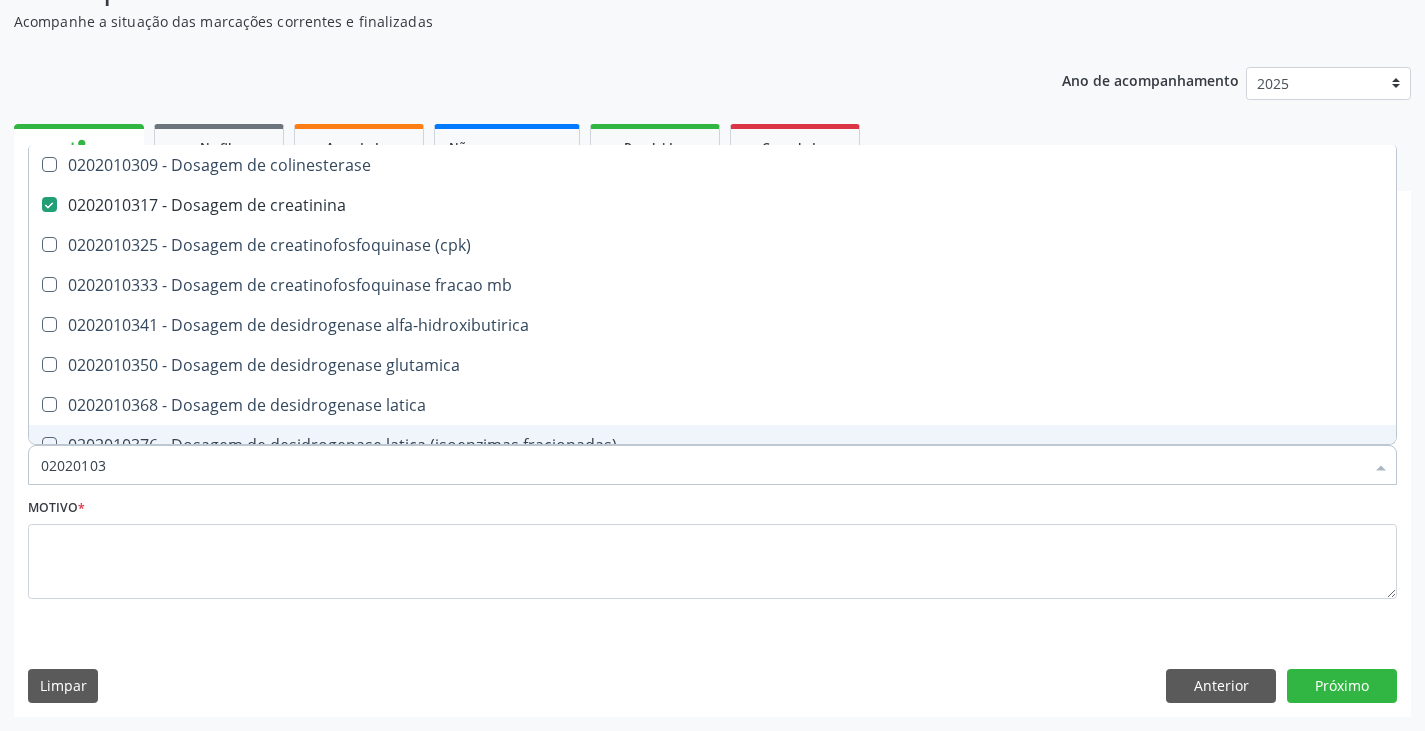 type on "0202010" 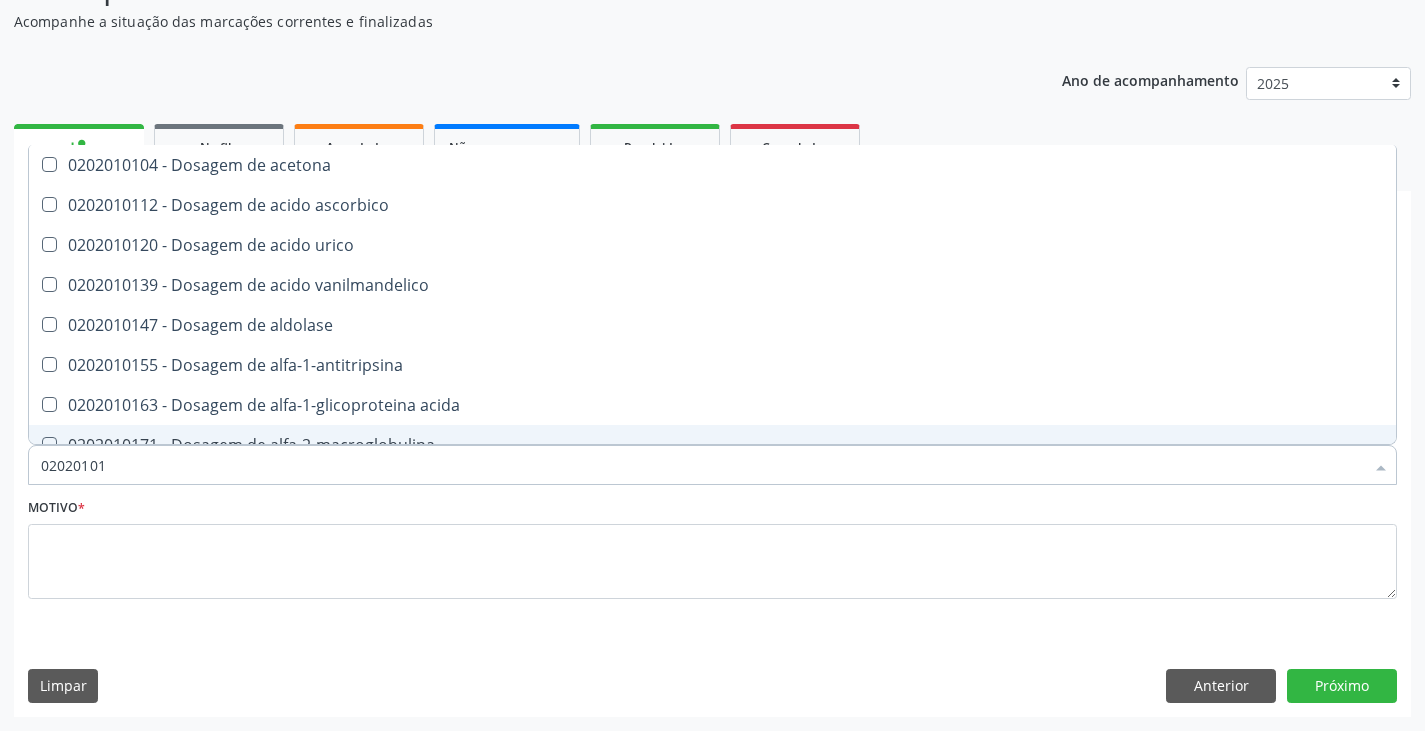 type on "020201012" 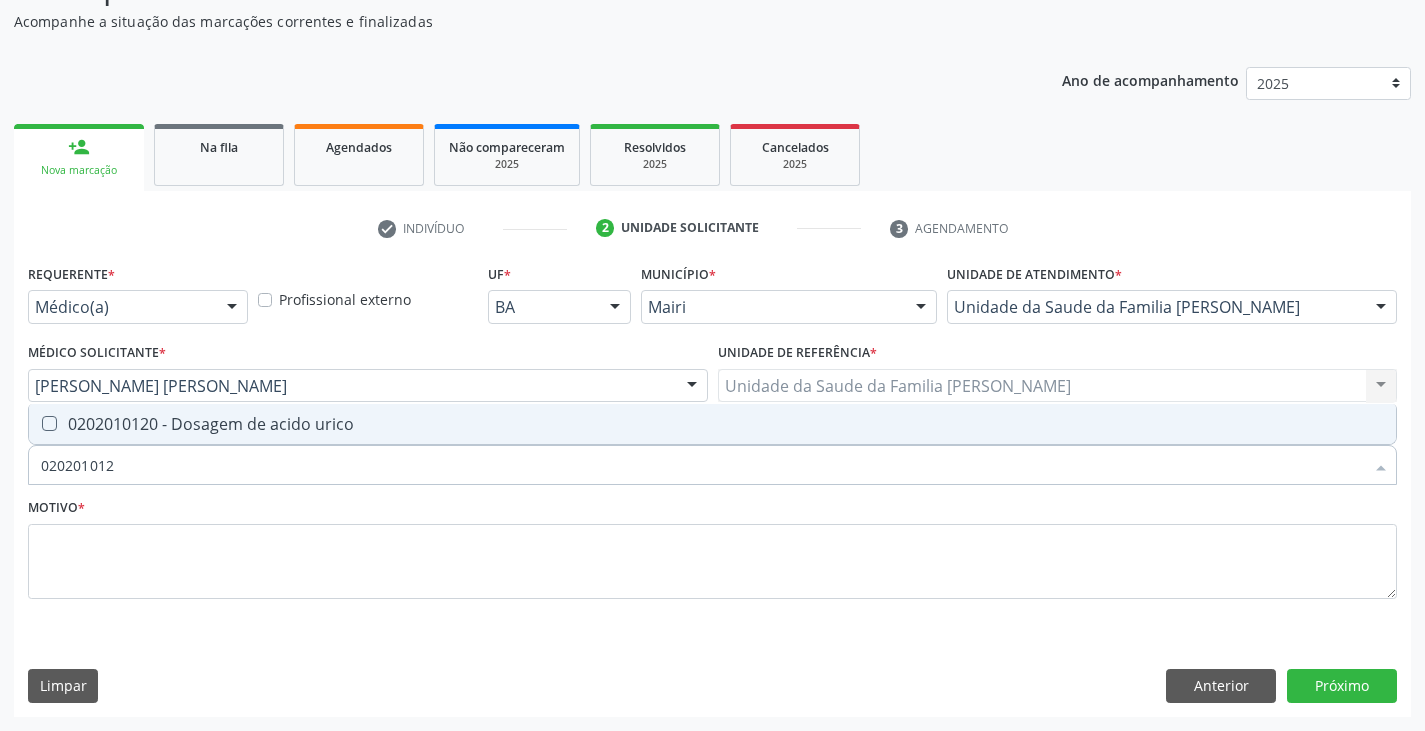 click on "0202010120 - Dosagem de acido urico" at bounding box center (712, 424) 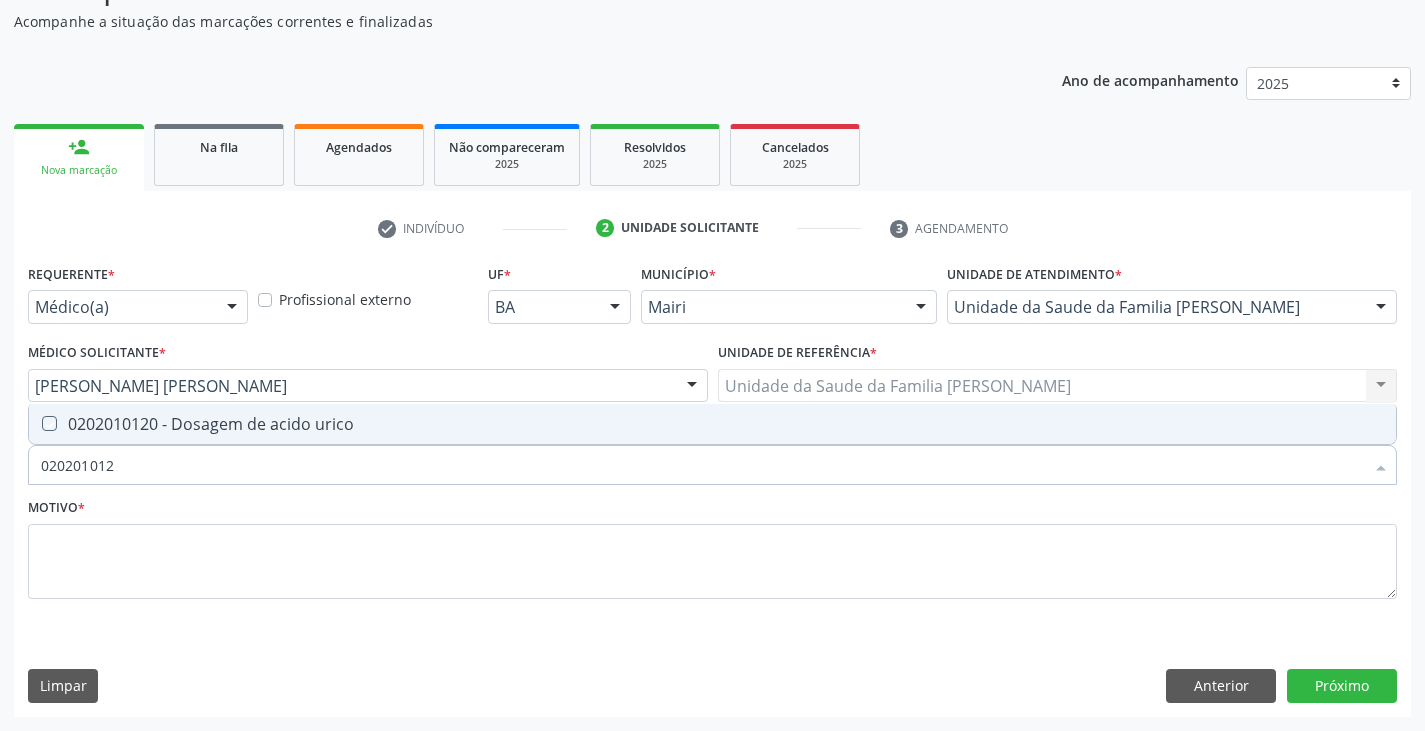 checkbox on "true" 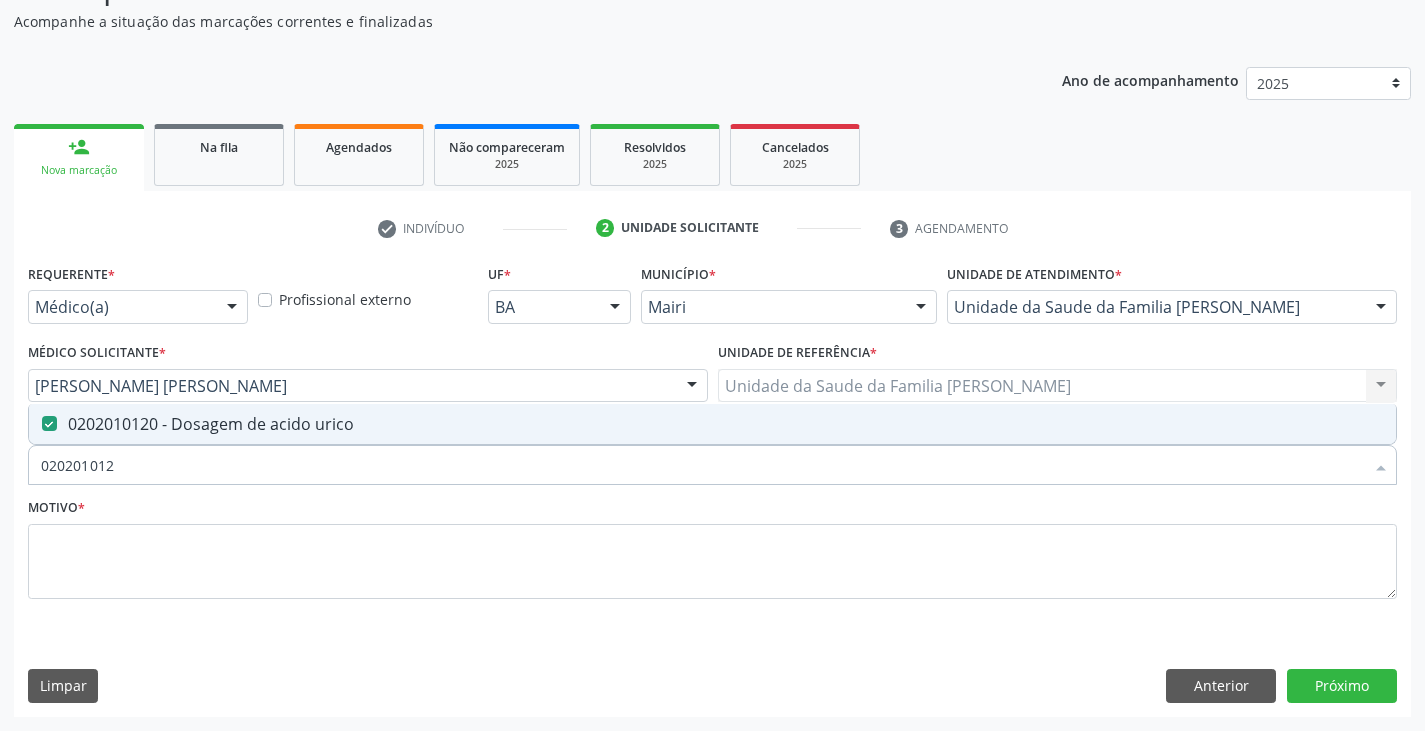 type on "02020101" 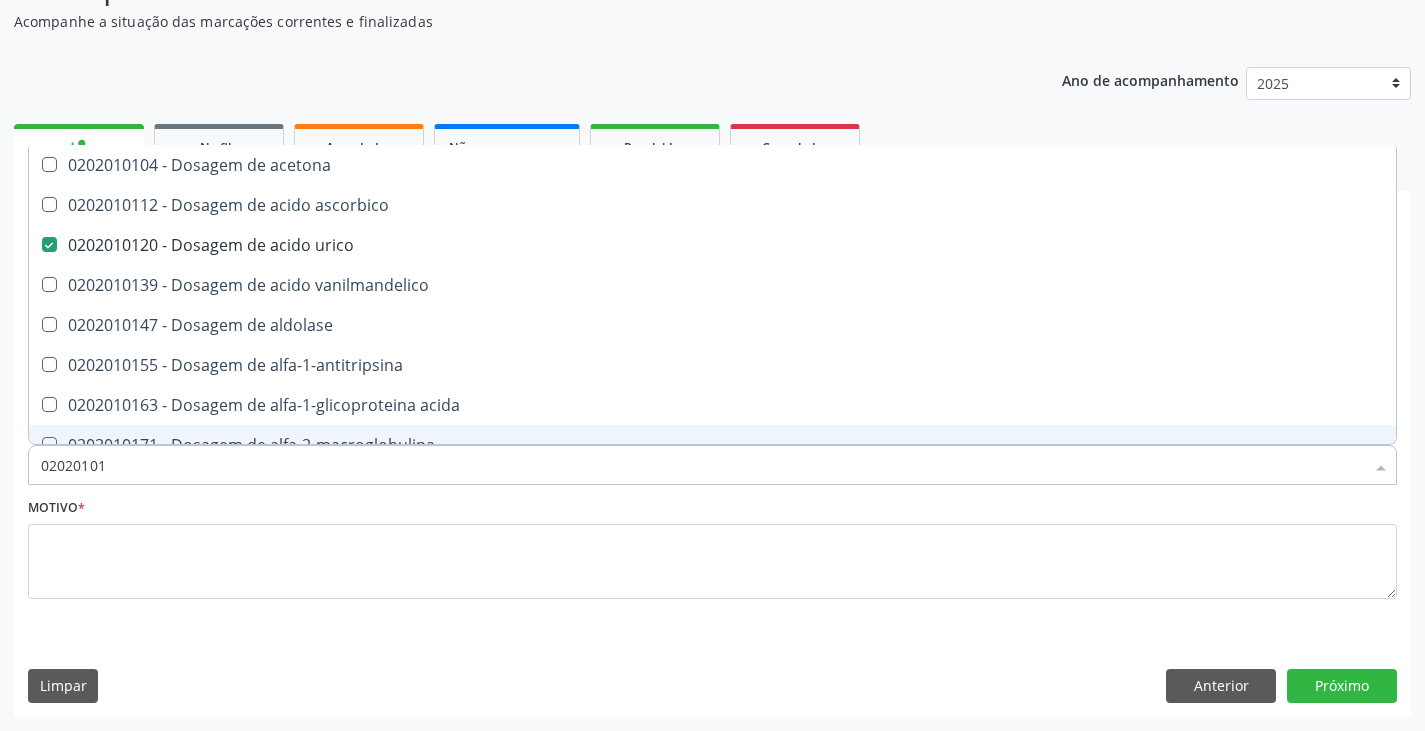 type on "0202010" 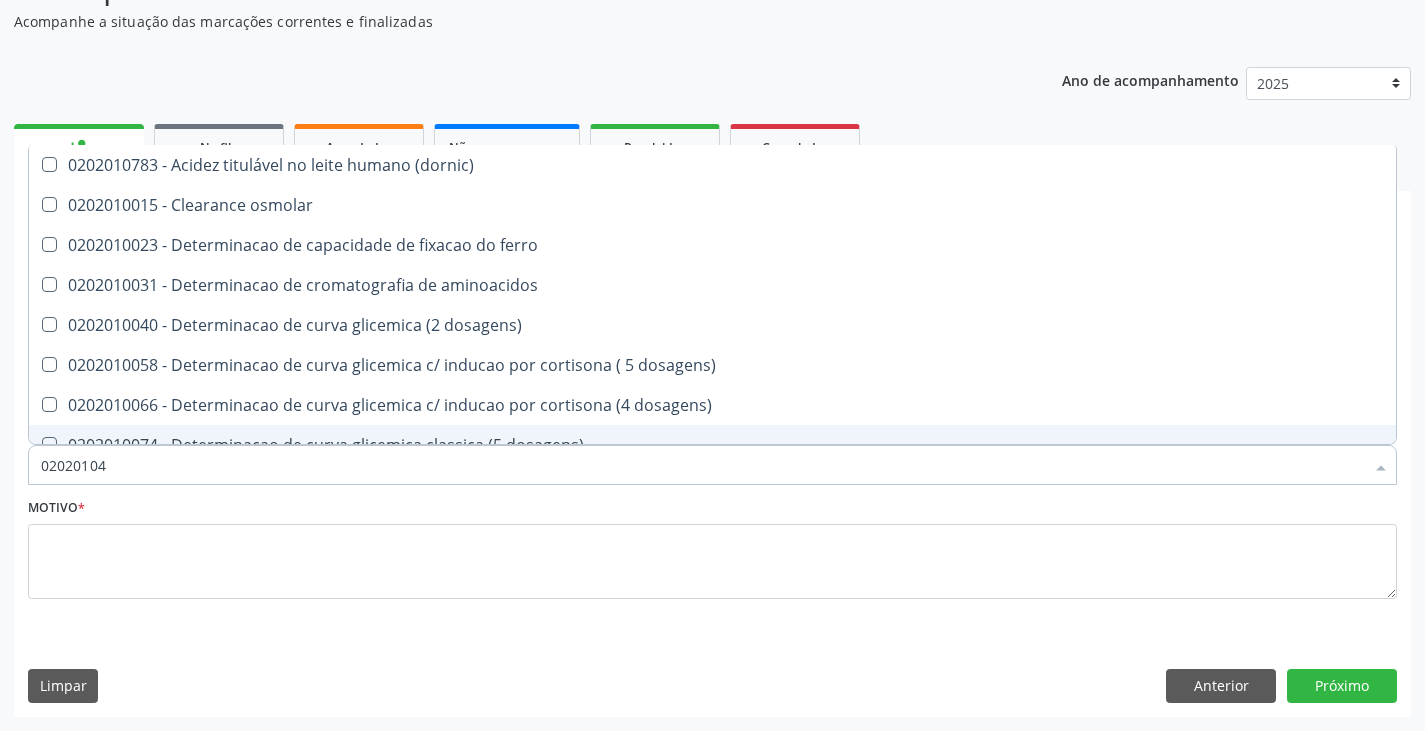 type on "020201047" 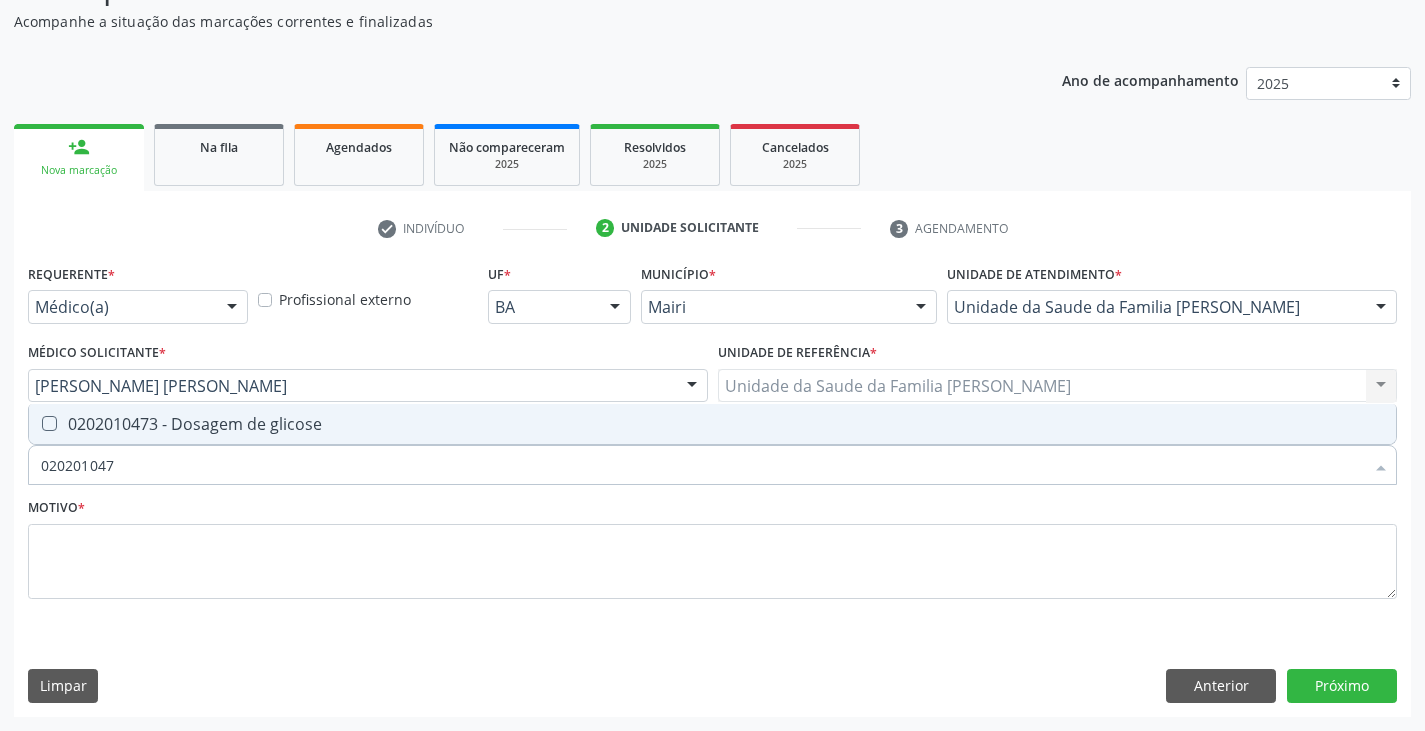 click on "0202010473 - Dosagem de glicose" at bounding box center [712, 424] 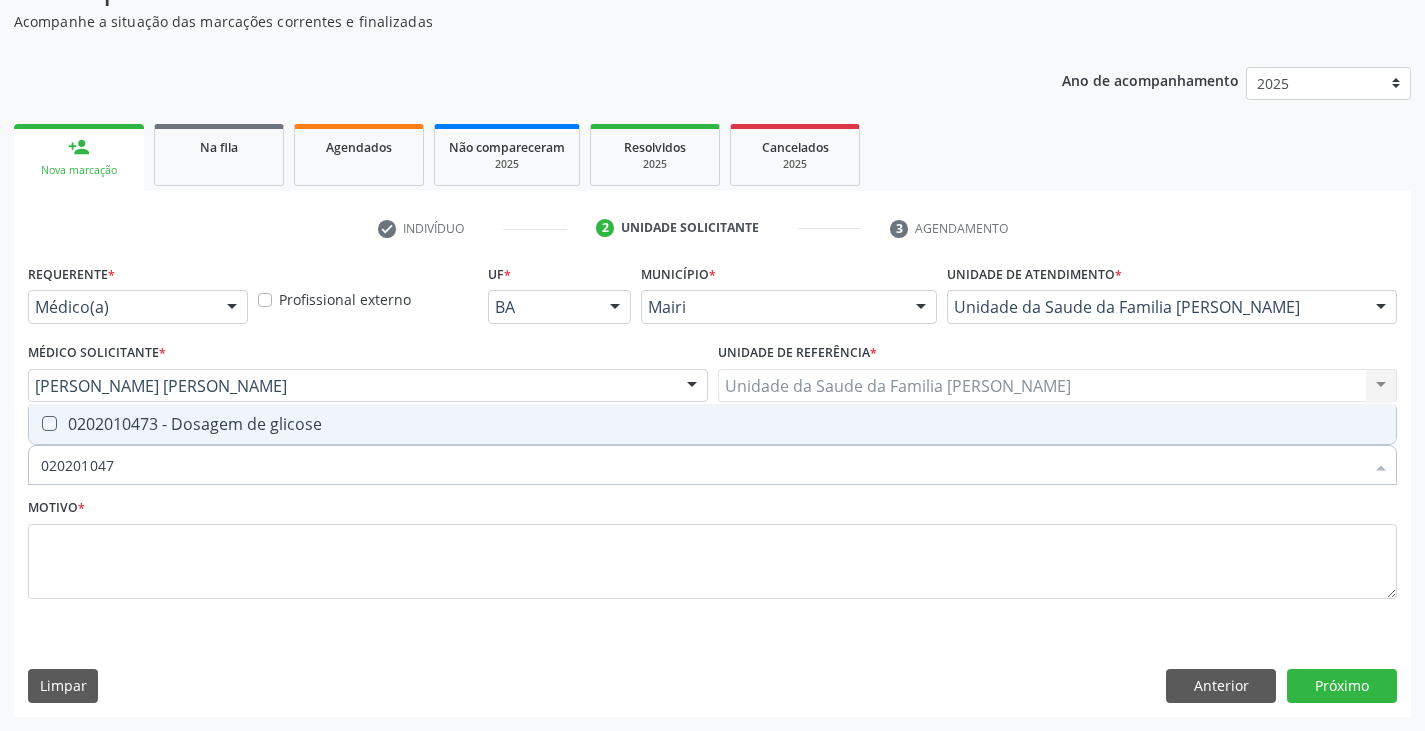 checkbox on "true" 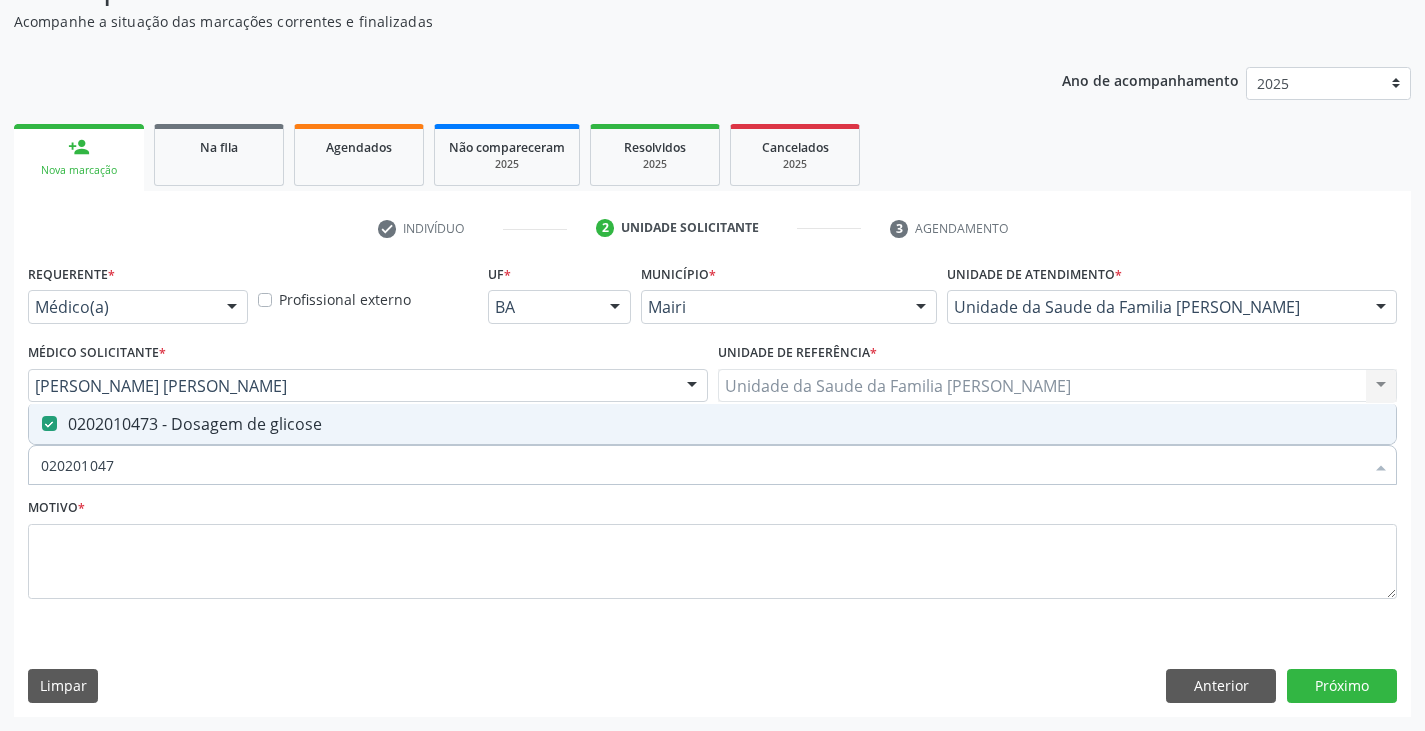 type on "02020104" 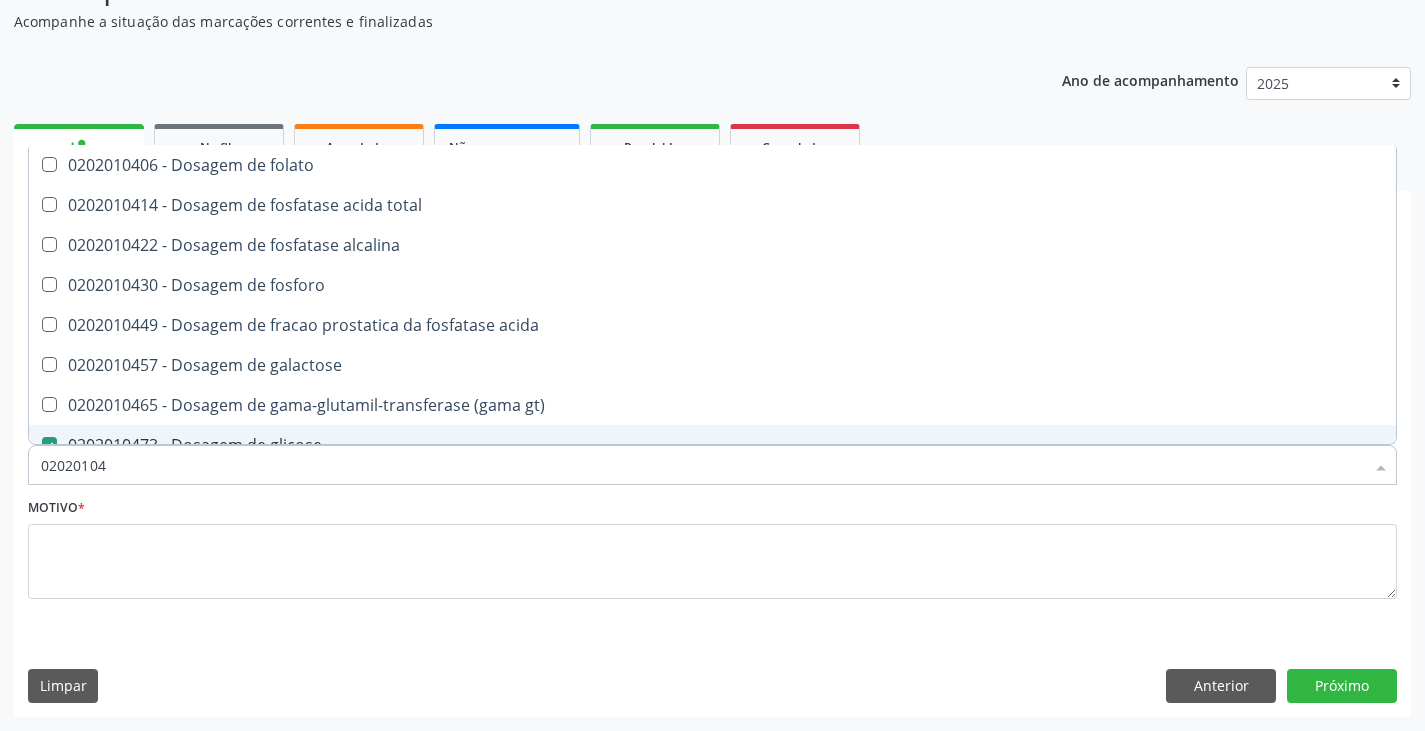 type on "0202010" 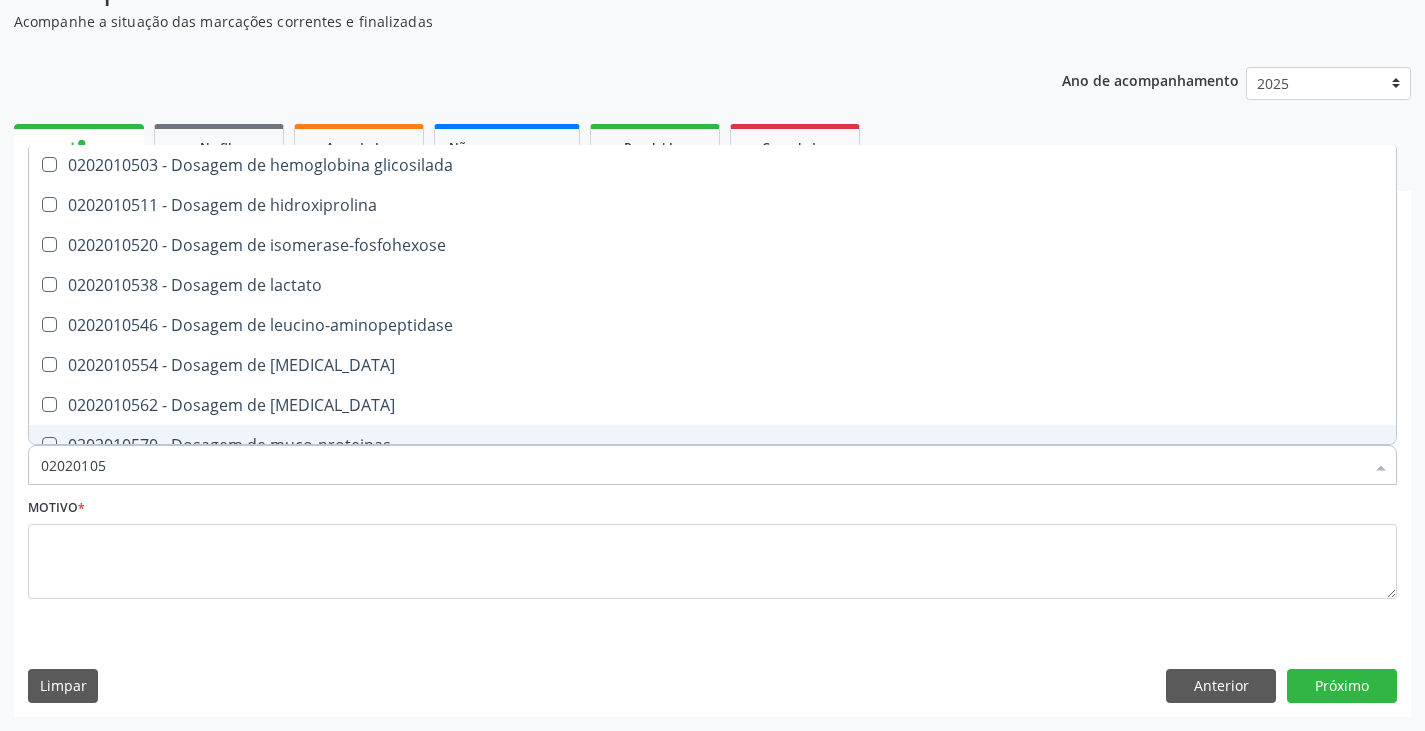 type on "020201050" 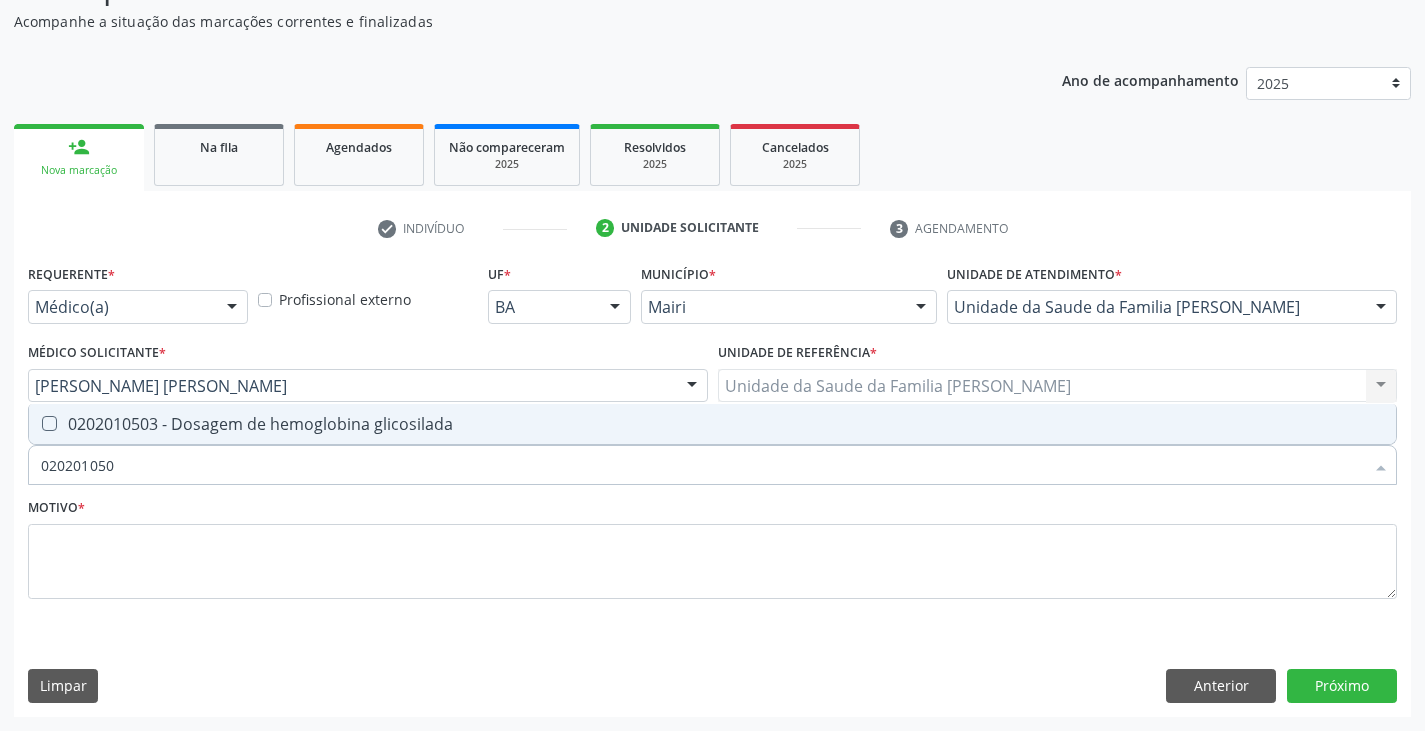 click on "0202010503 - Dosagem de hemoglobina glicosilada" at bounding box center (712, 424) 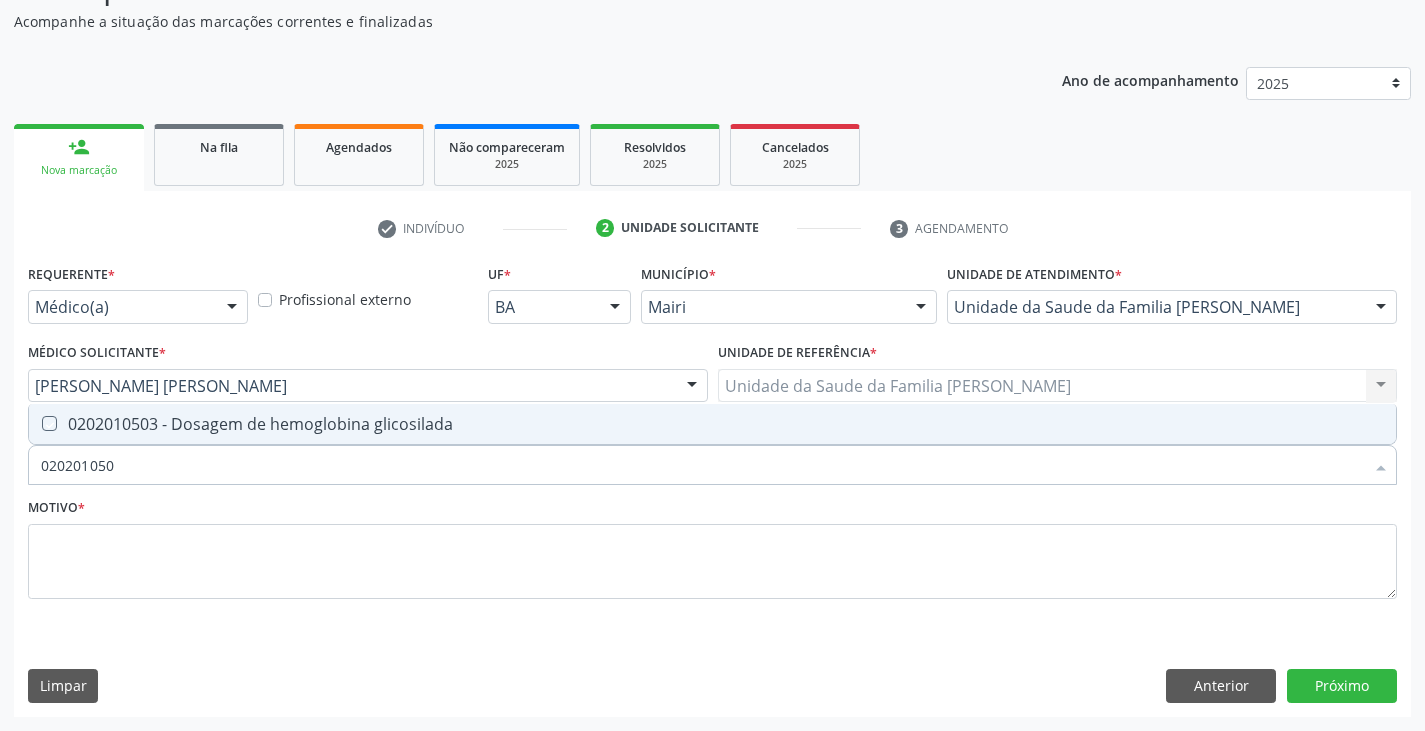 checkbox on "true" 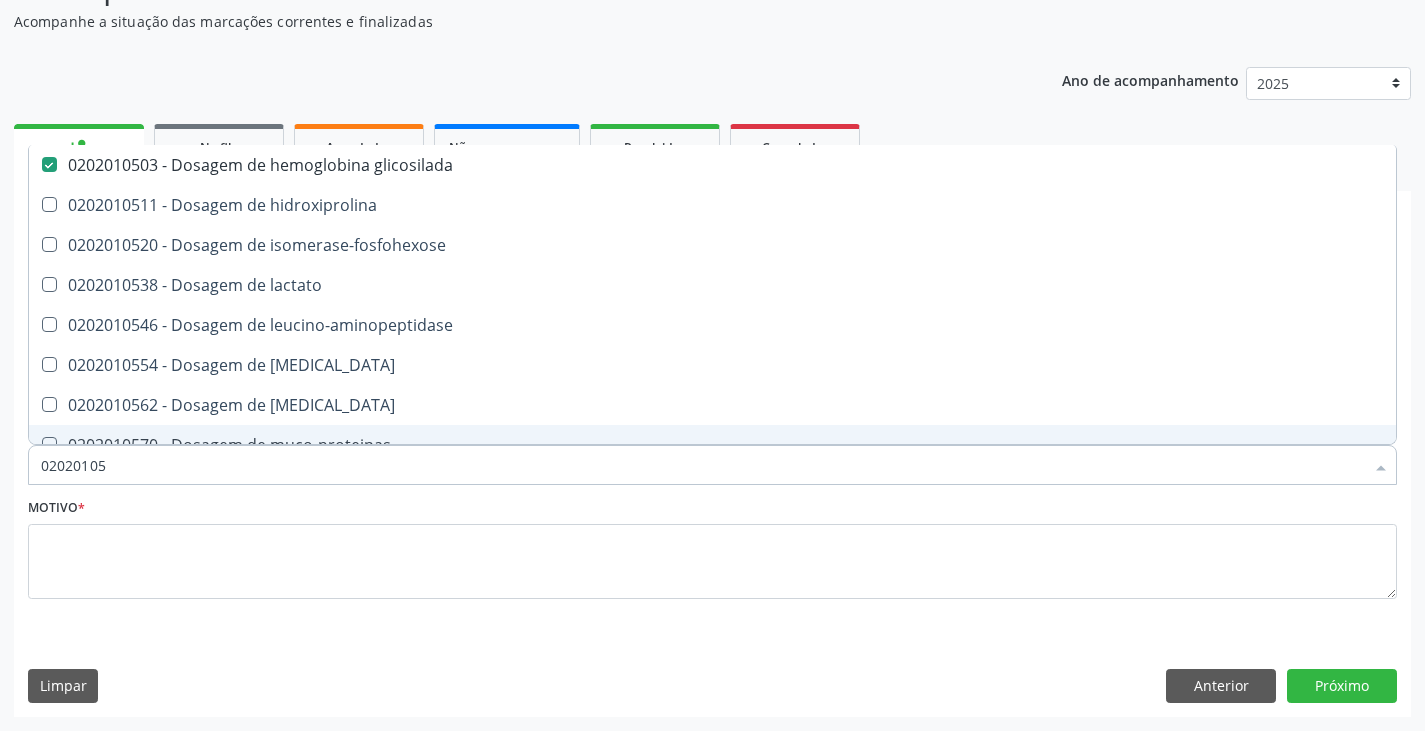 type on "0202010" 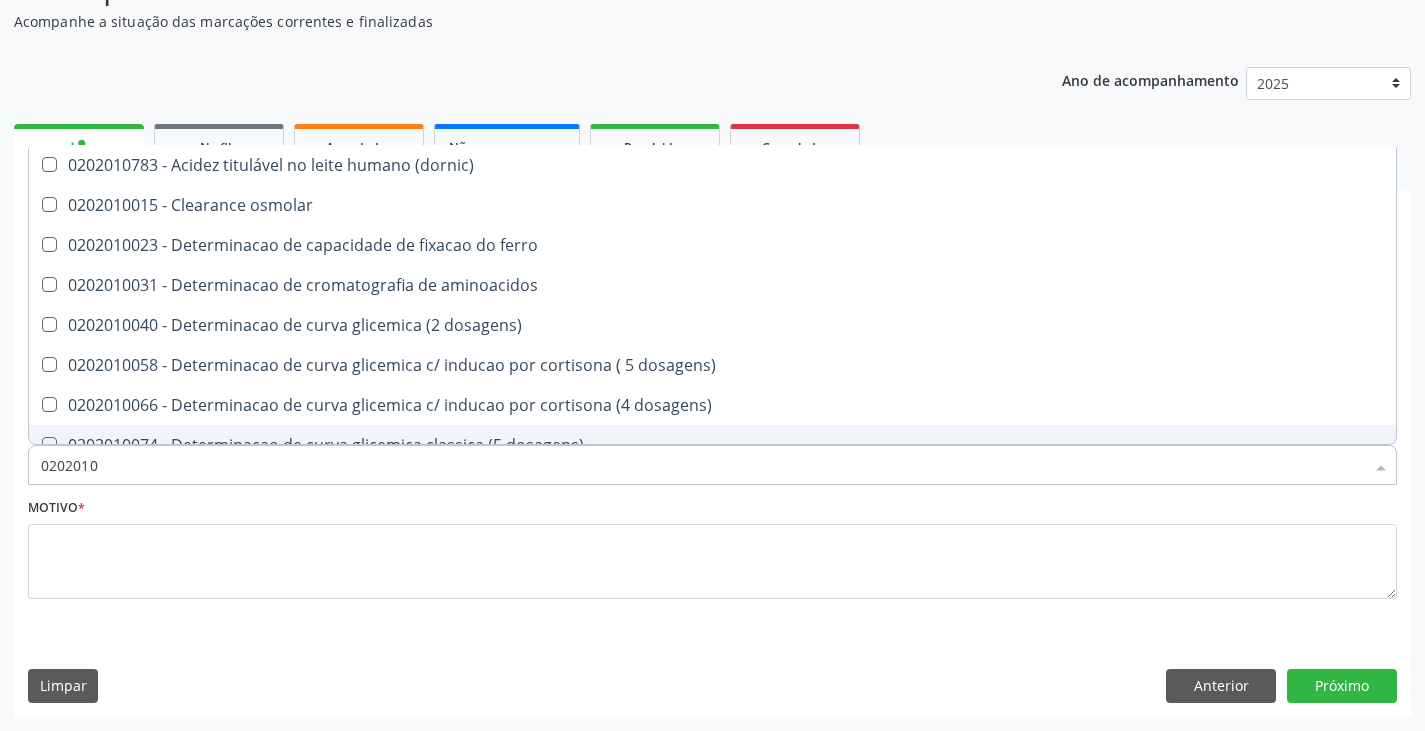 type on "02020106" 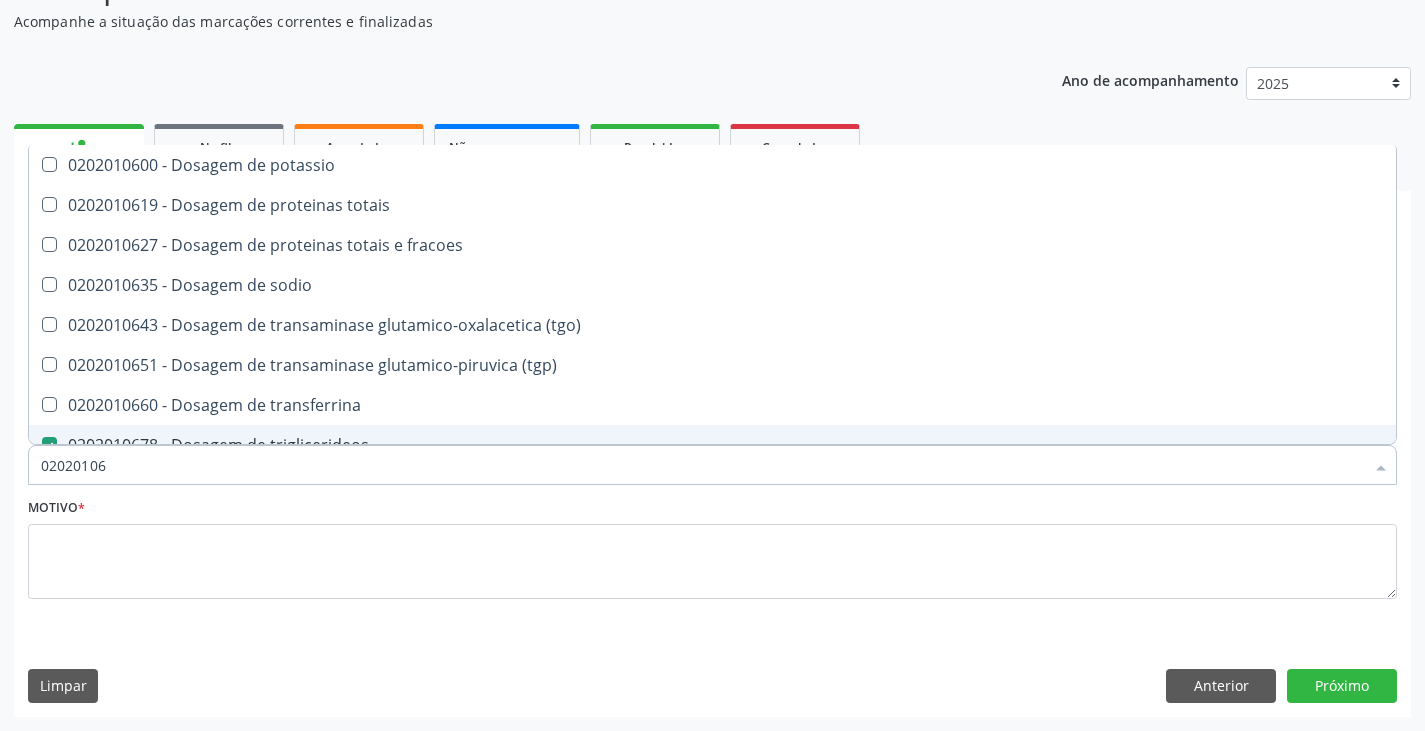 type on "020201063" 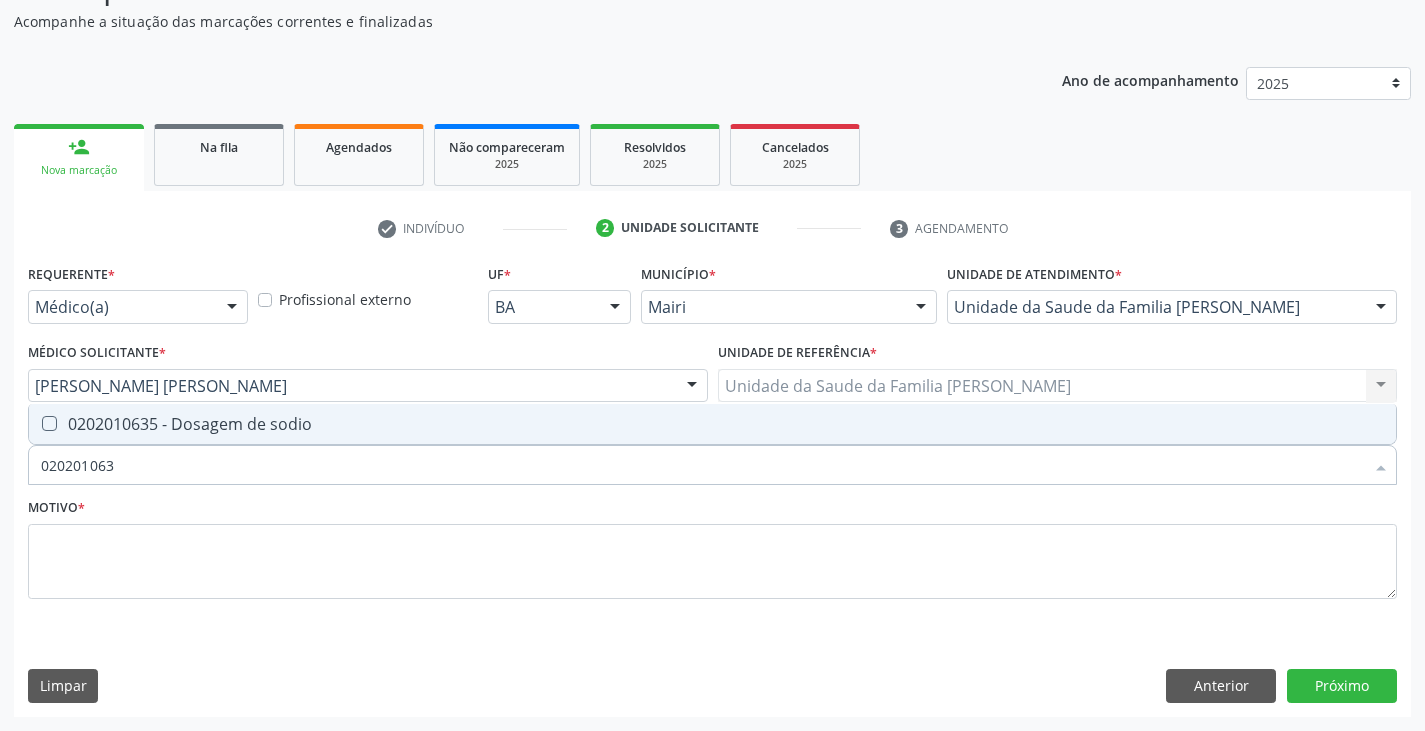 click on "0202010635 - Dosagem de sodio" at bounding box center (712, 424) 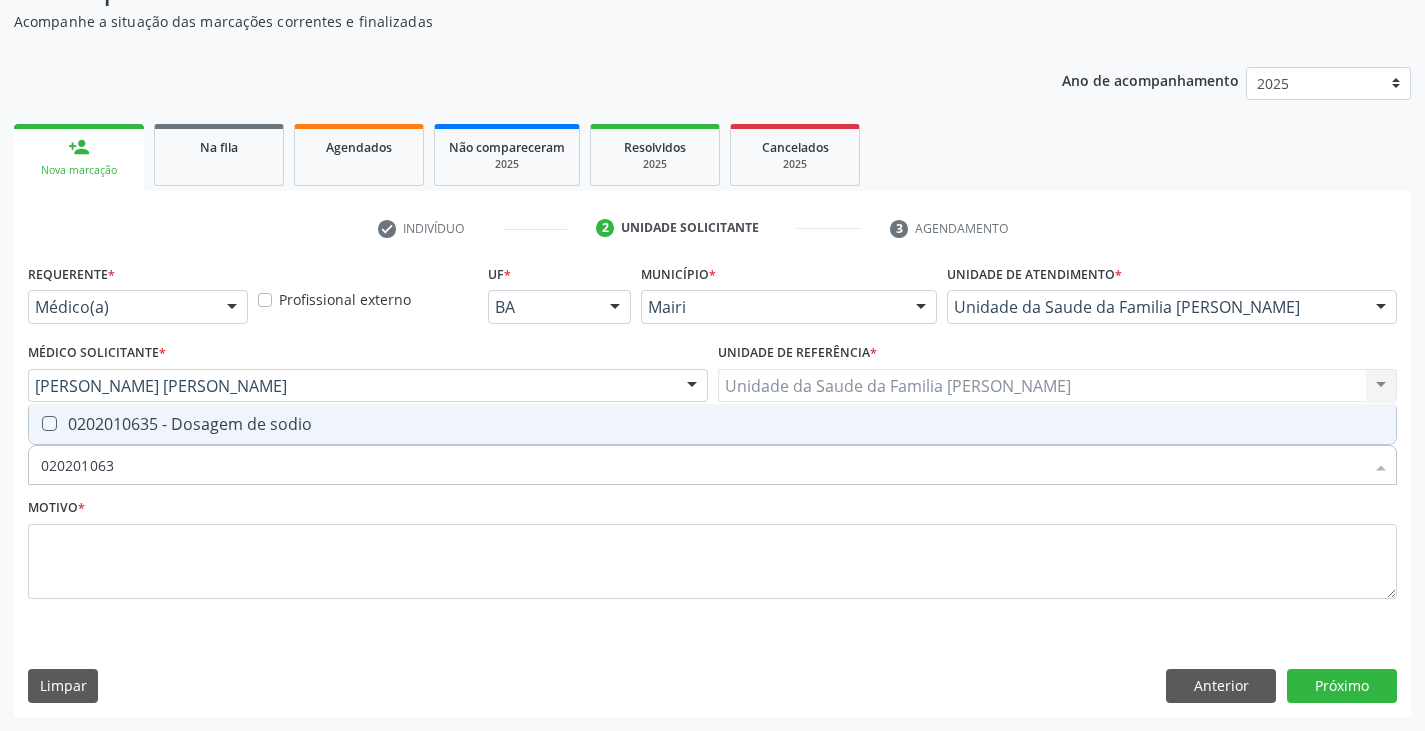 checkbox on "true" 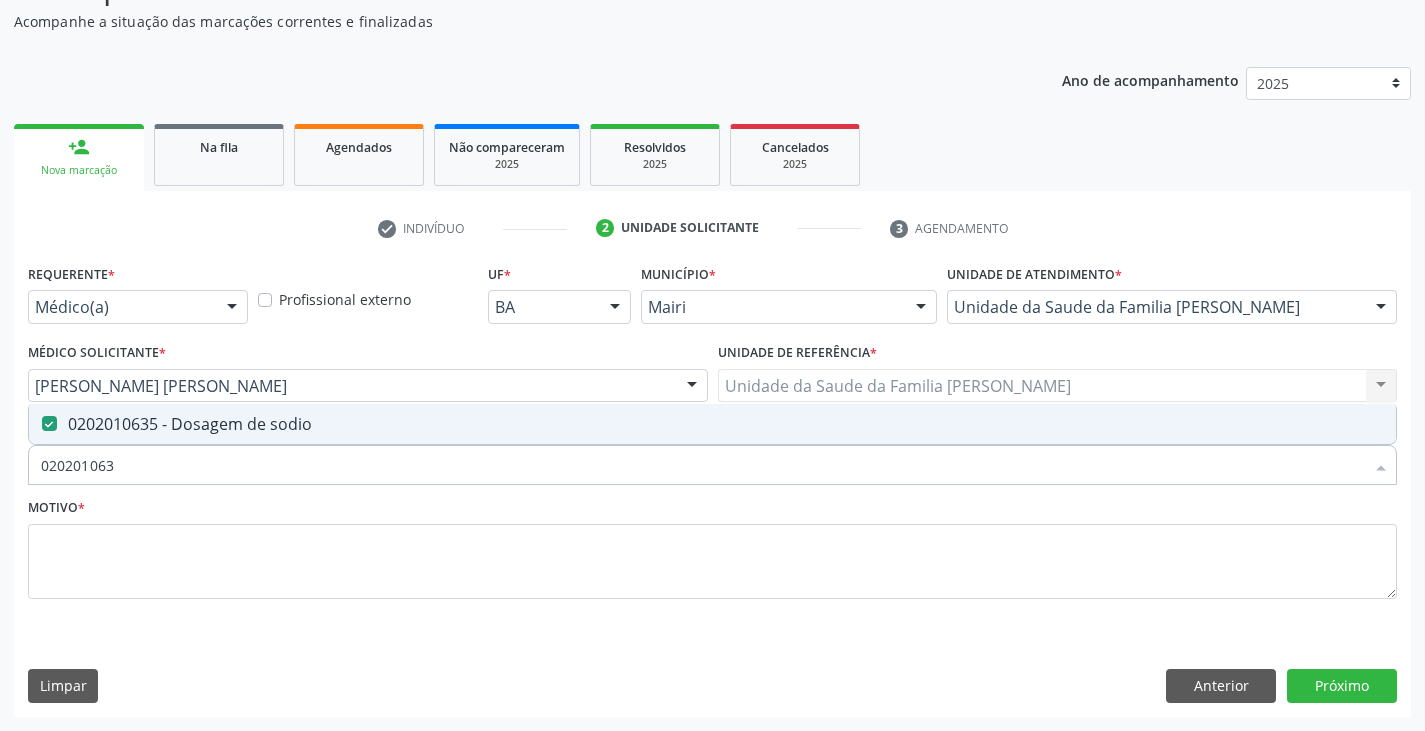 type on "02020106" 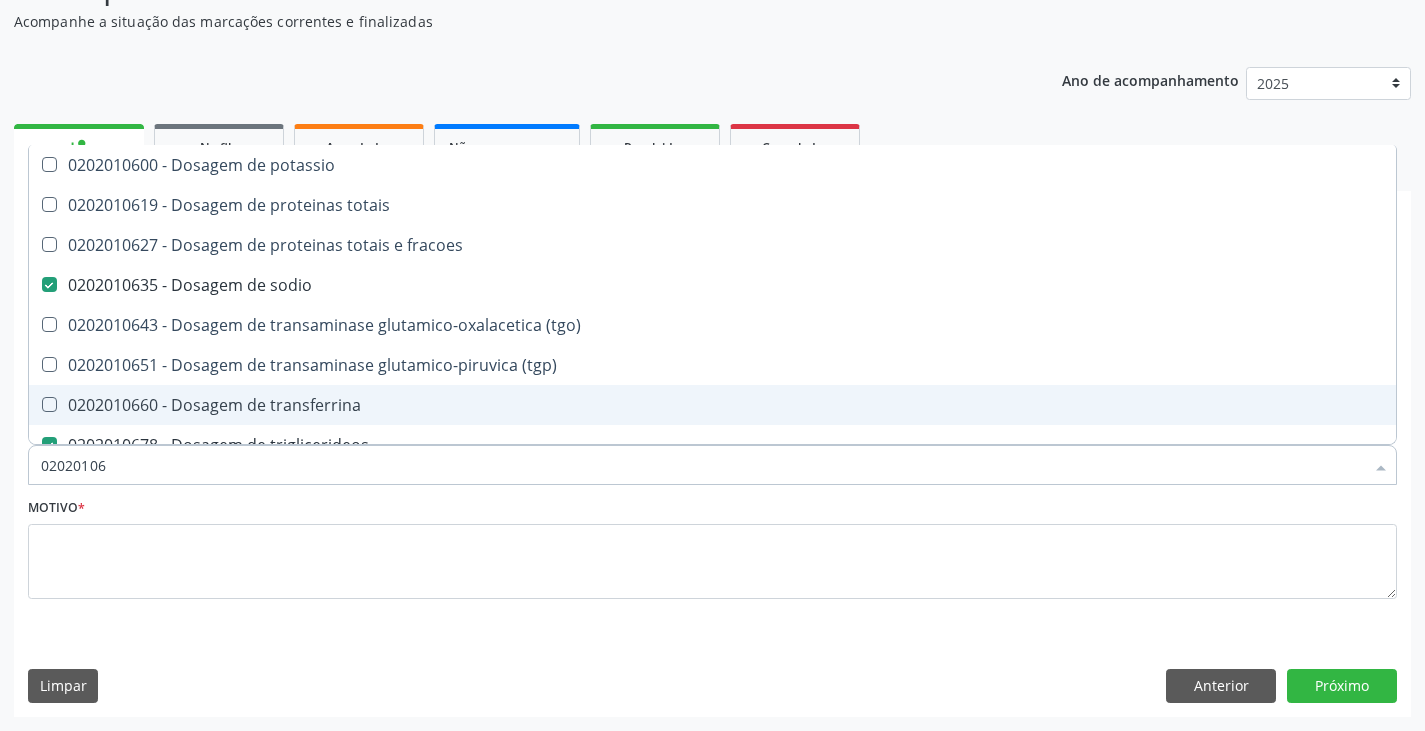 type on "020201064" 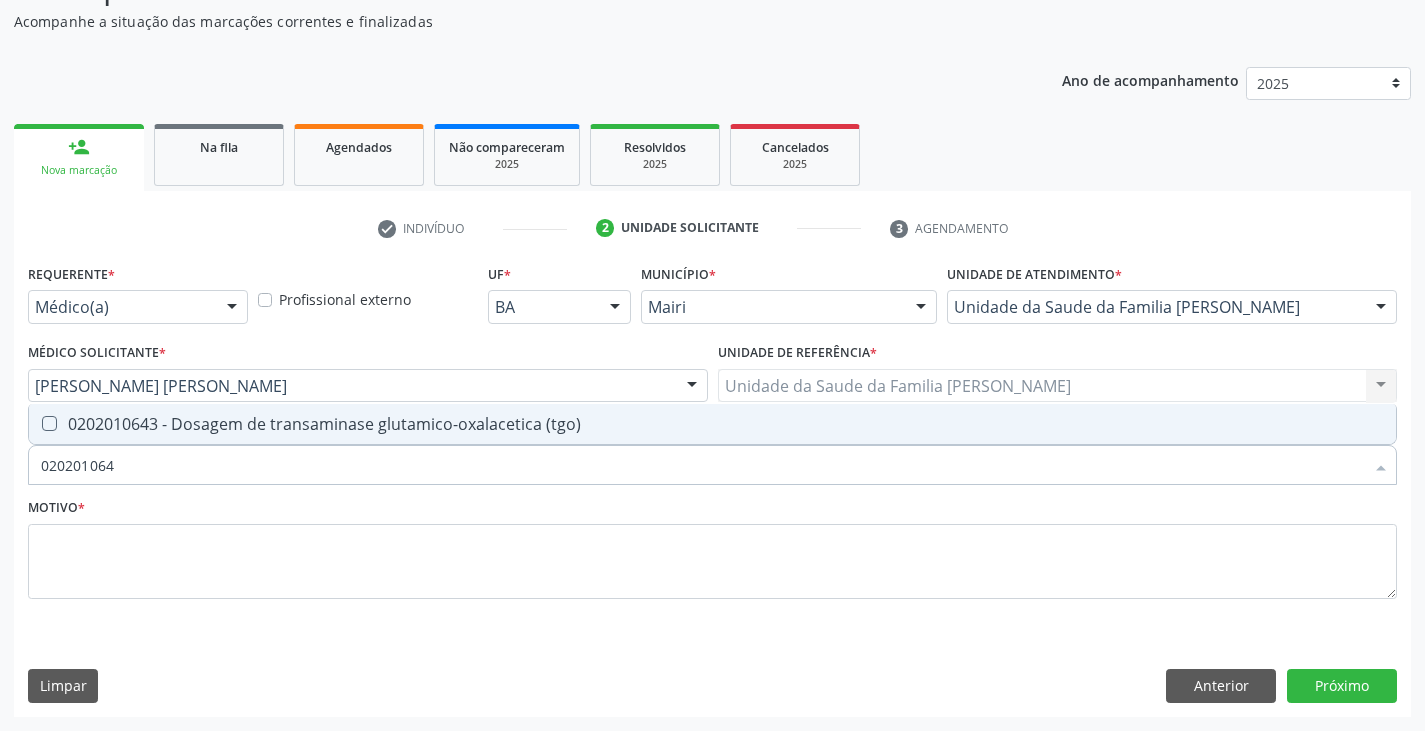 click on "0202010643 - Dosagem de transaminase glutamico-oxalacetica (tgo)" at bounding box center [712, 424] 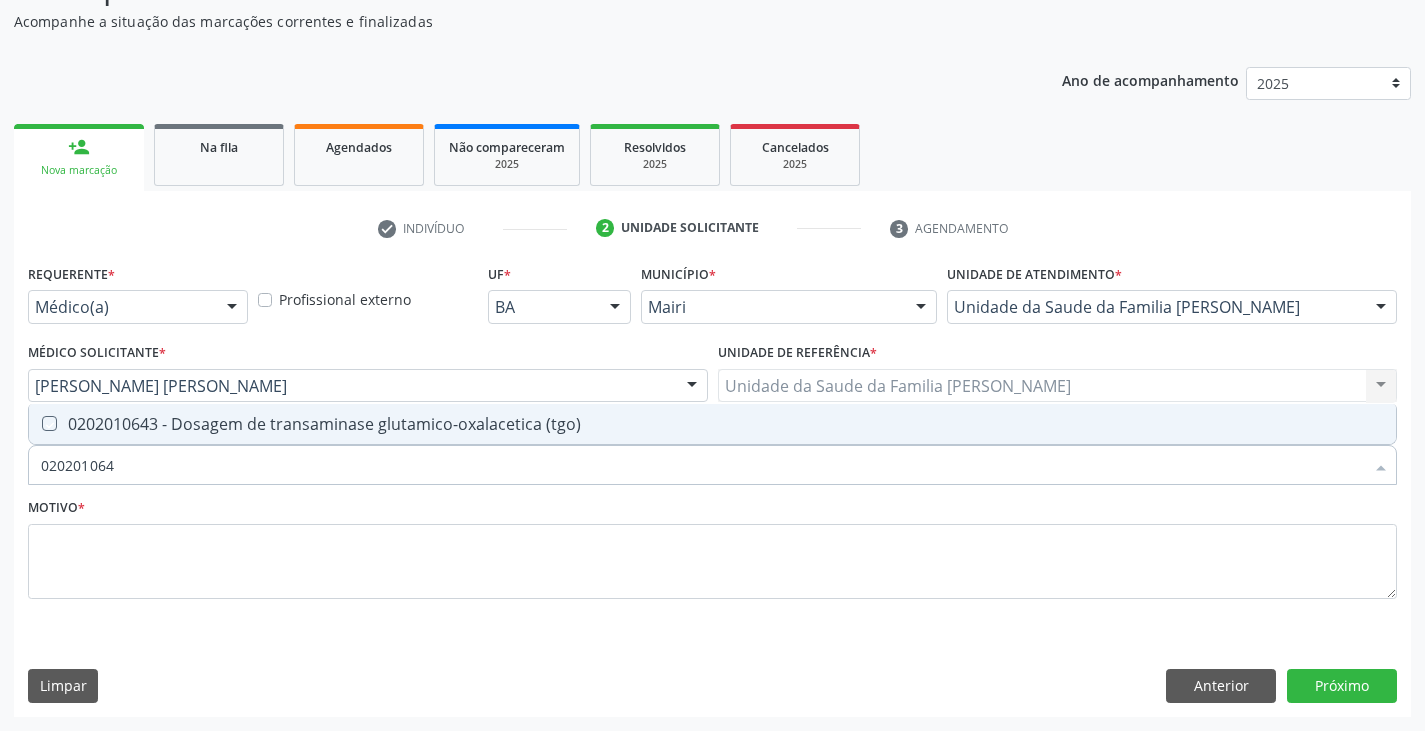 checkbox on "true" 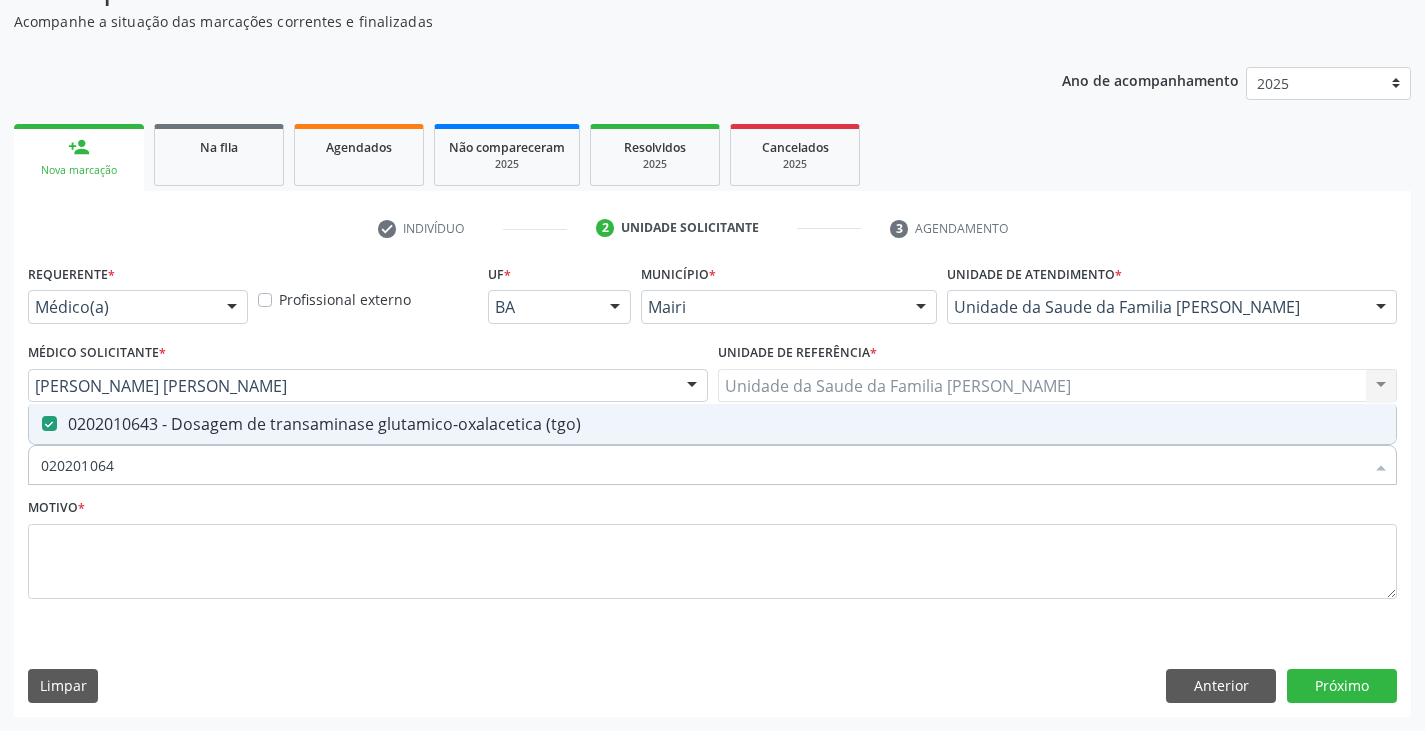 type on "02020106" 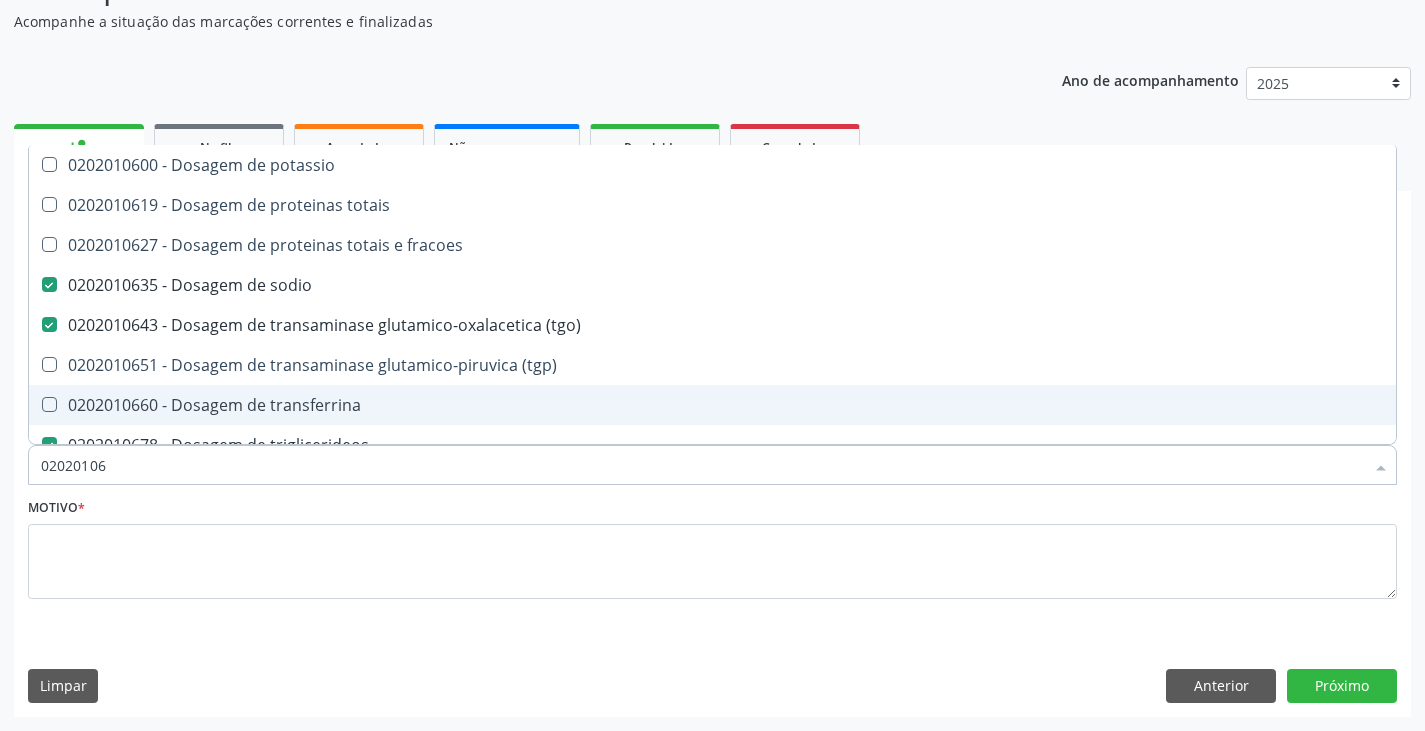 type on "020201065" 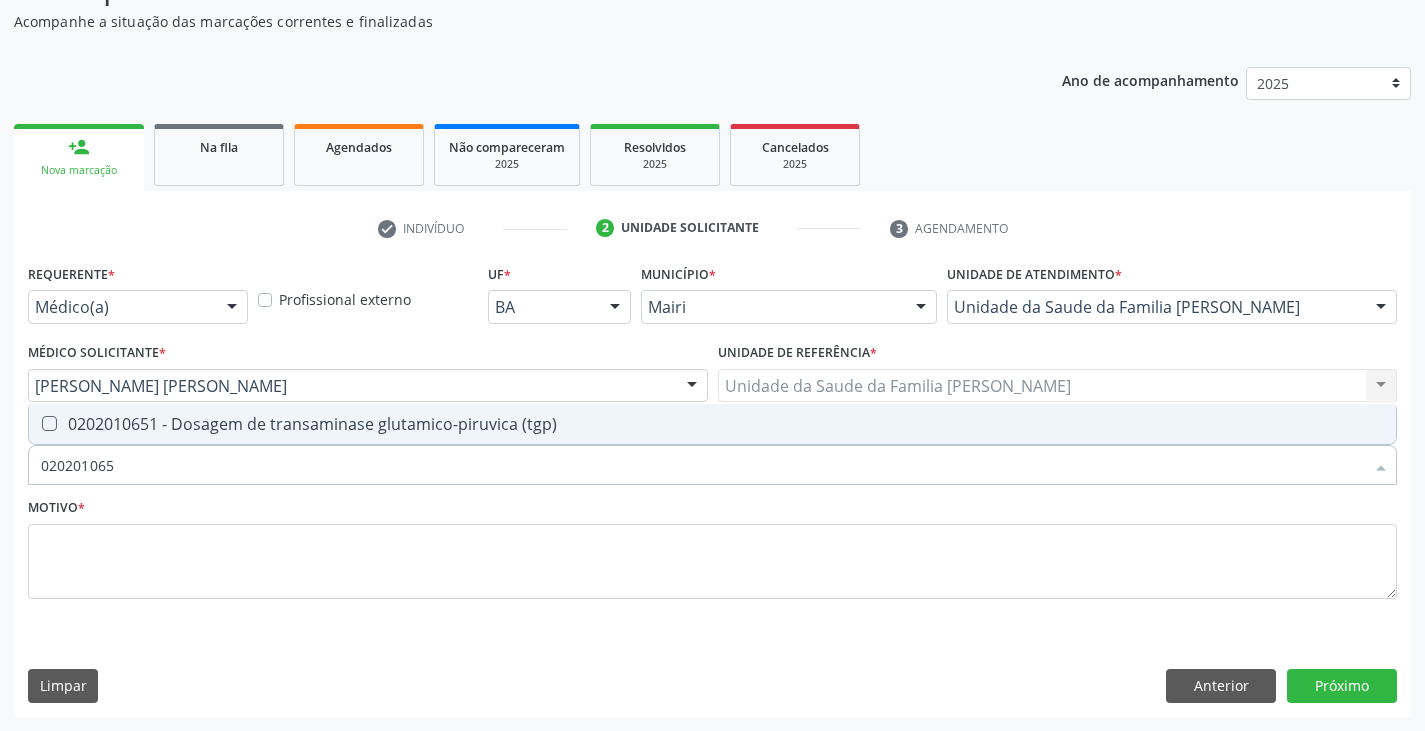 click on "0202010651 - Dosagem de transaminase glutamico-piruvica (tgp)" at bounding box center [712, 424] 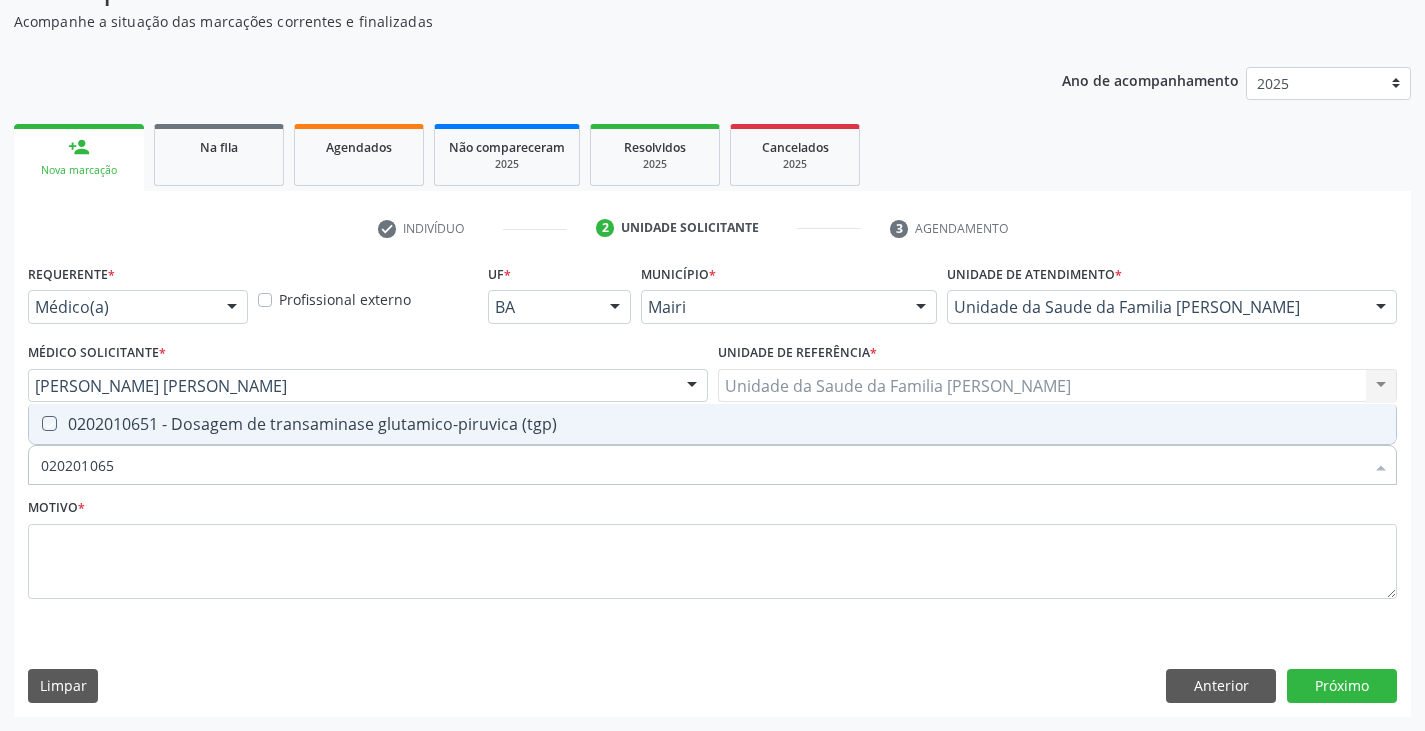 checkbox on "true" 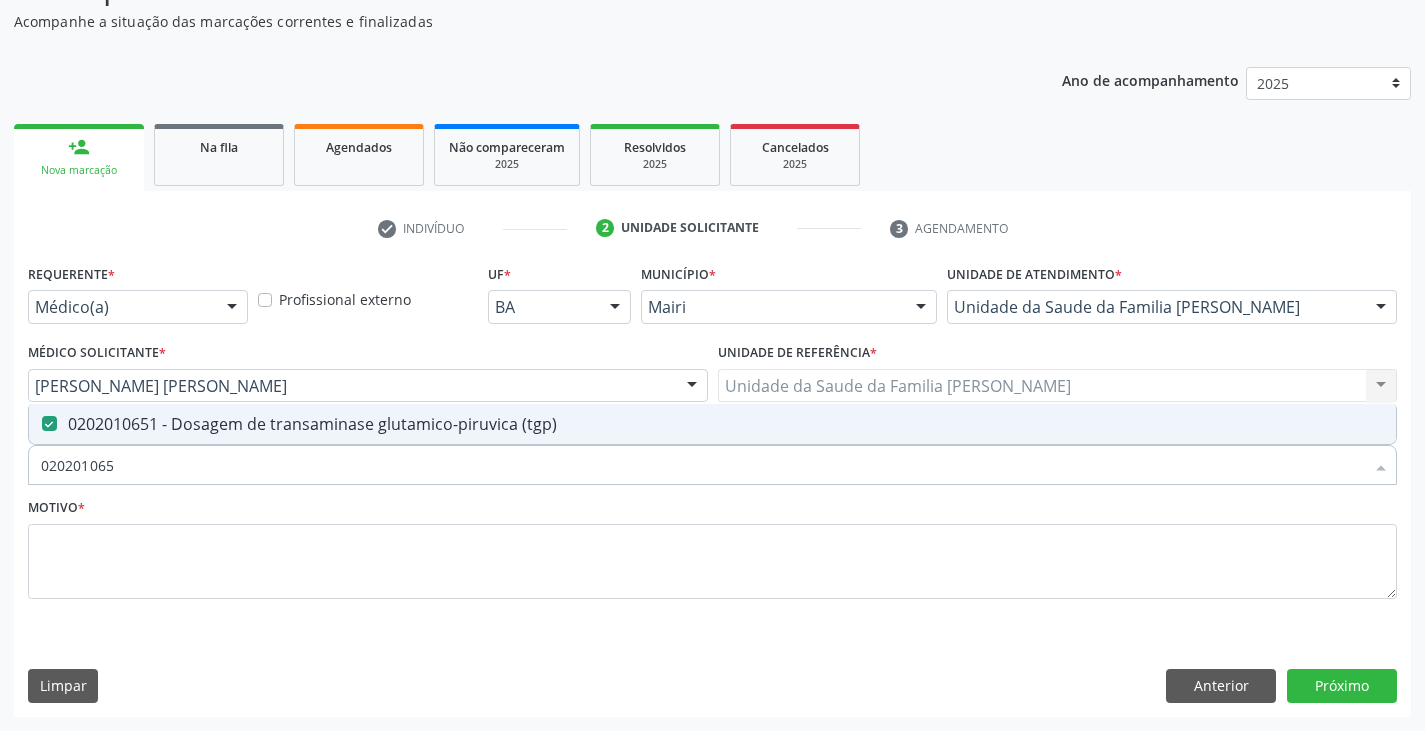 type on "02020106" 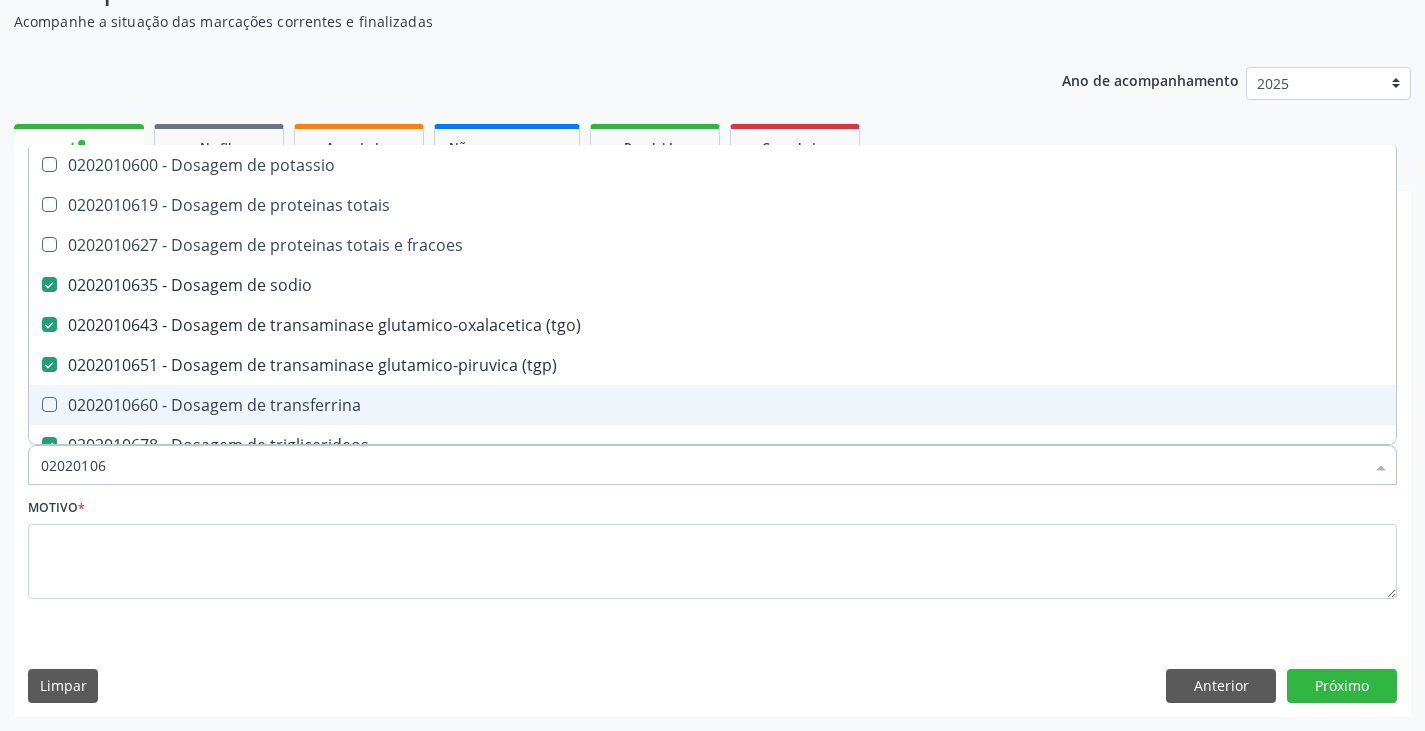 type on "020201060" 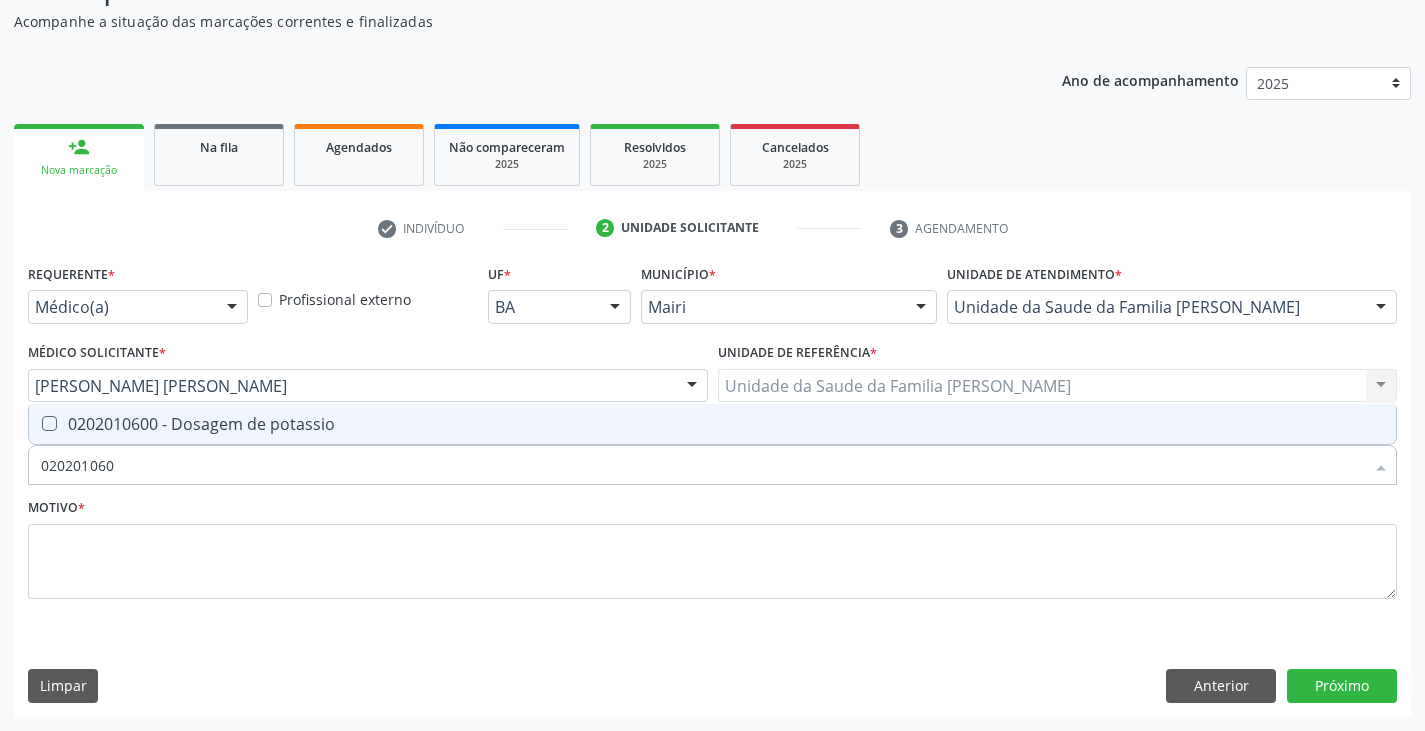 click on "0202010600 - Dosagem de potassio" at bounding box center (712, 424) 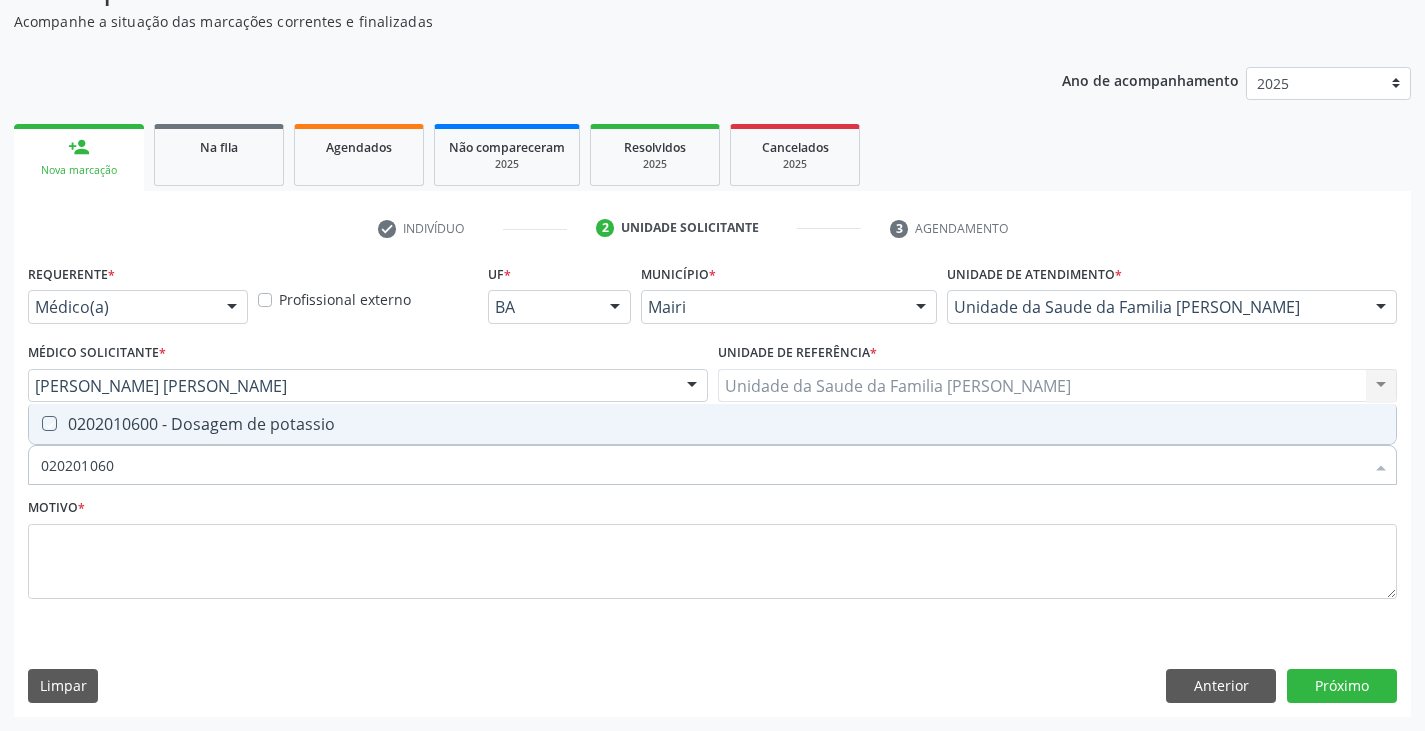checkbox on "true" 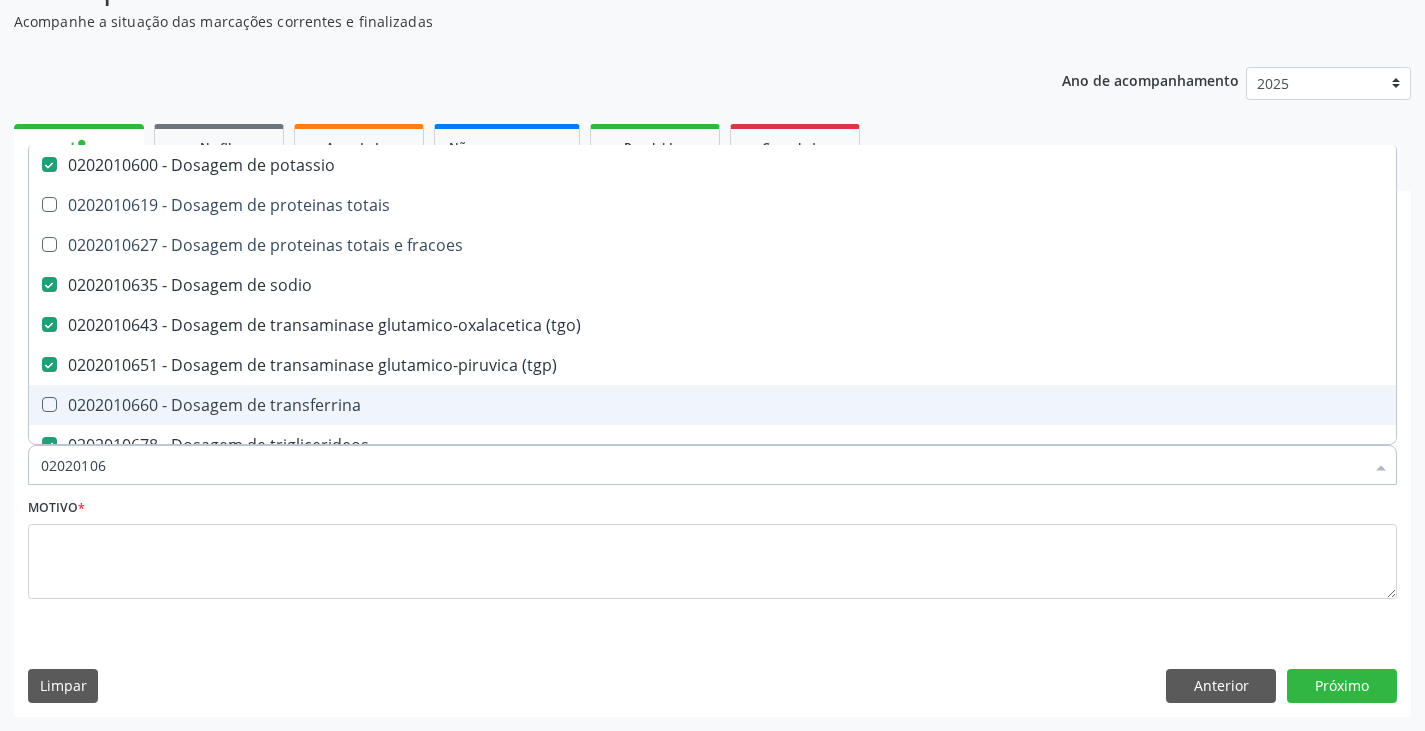 type on "0202010" 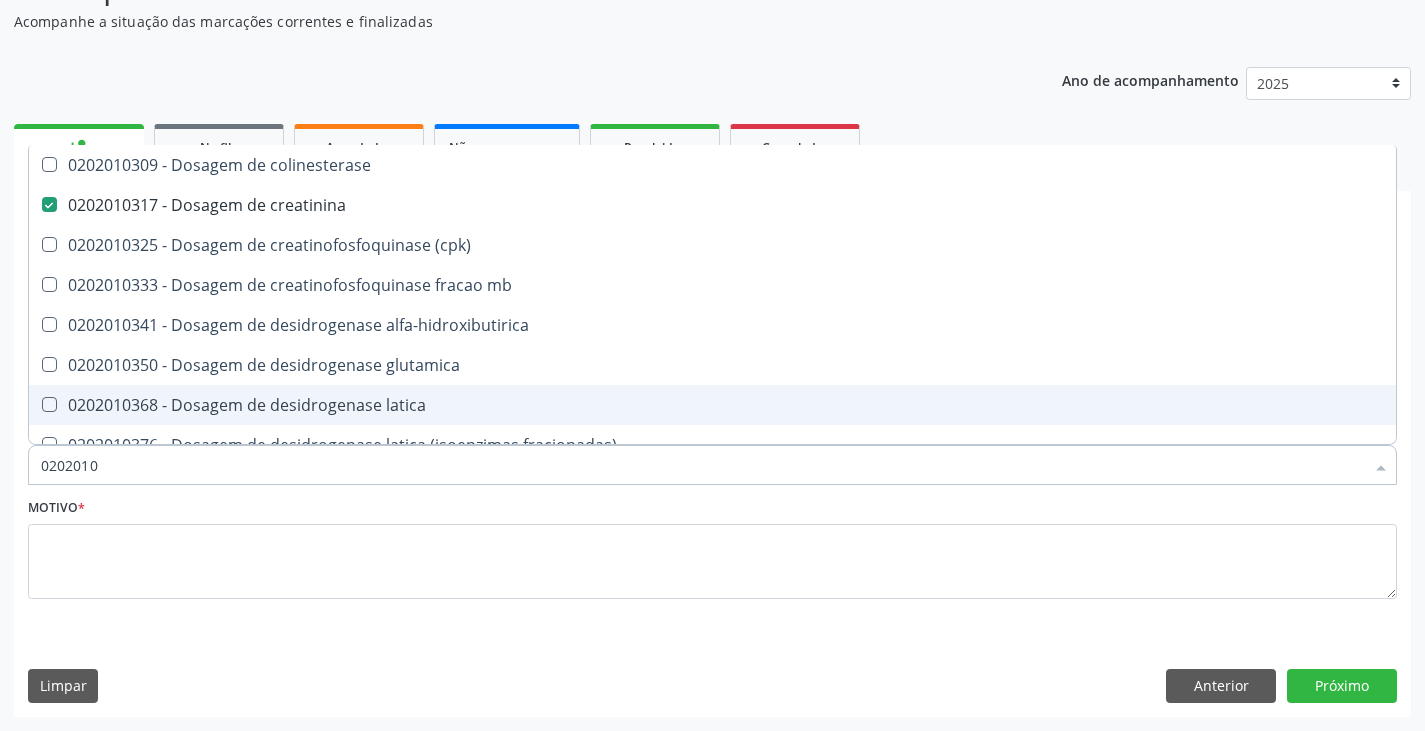type on "02020103" 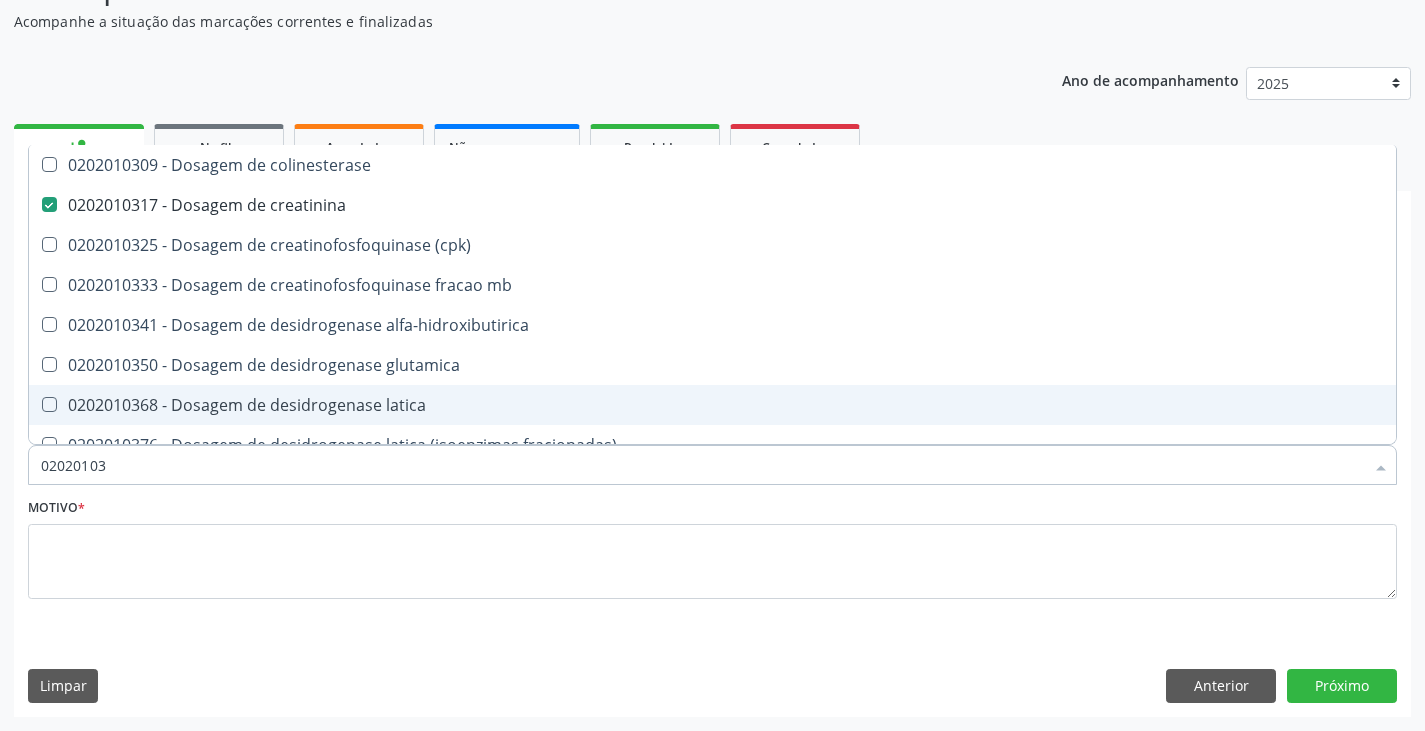 type on "020201031" 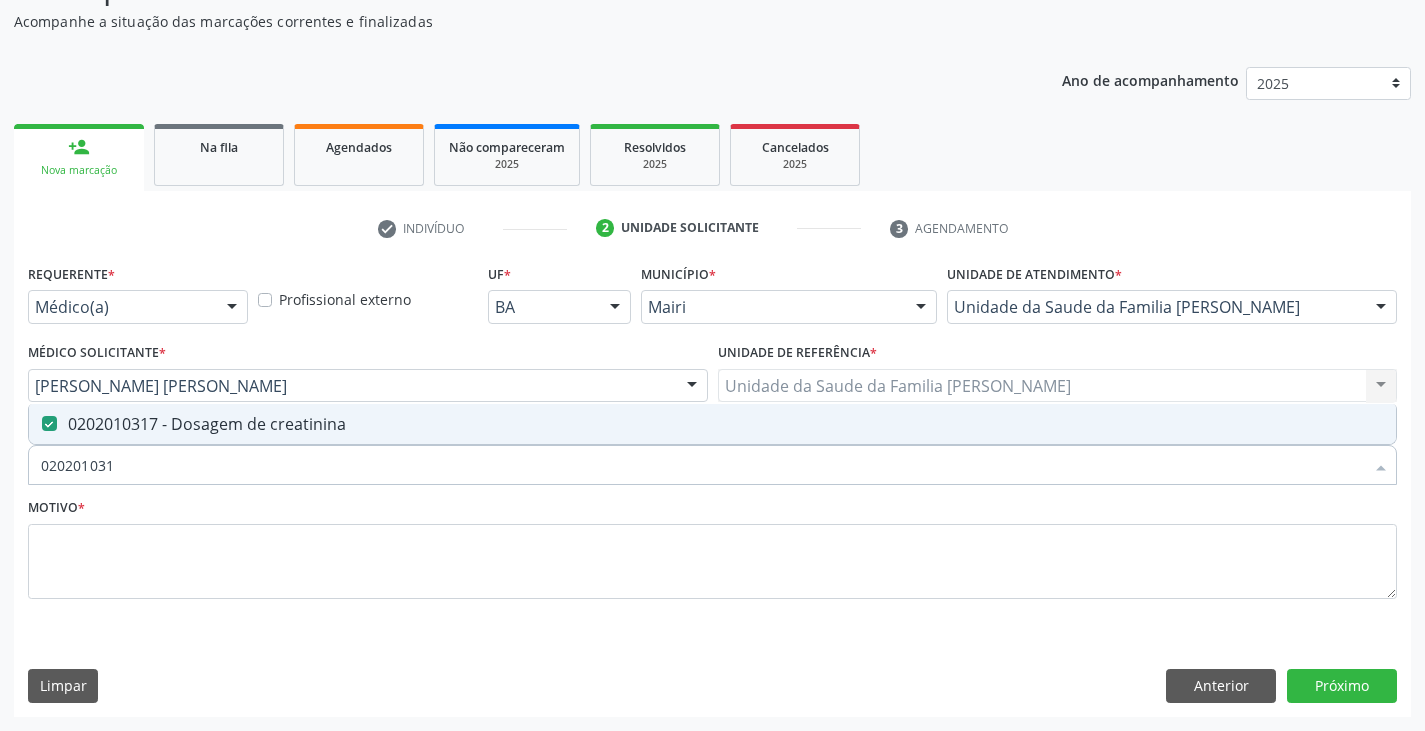 type on "02020103" 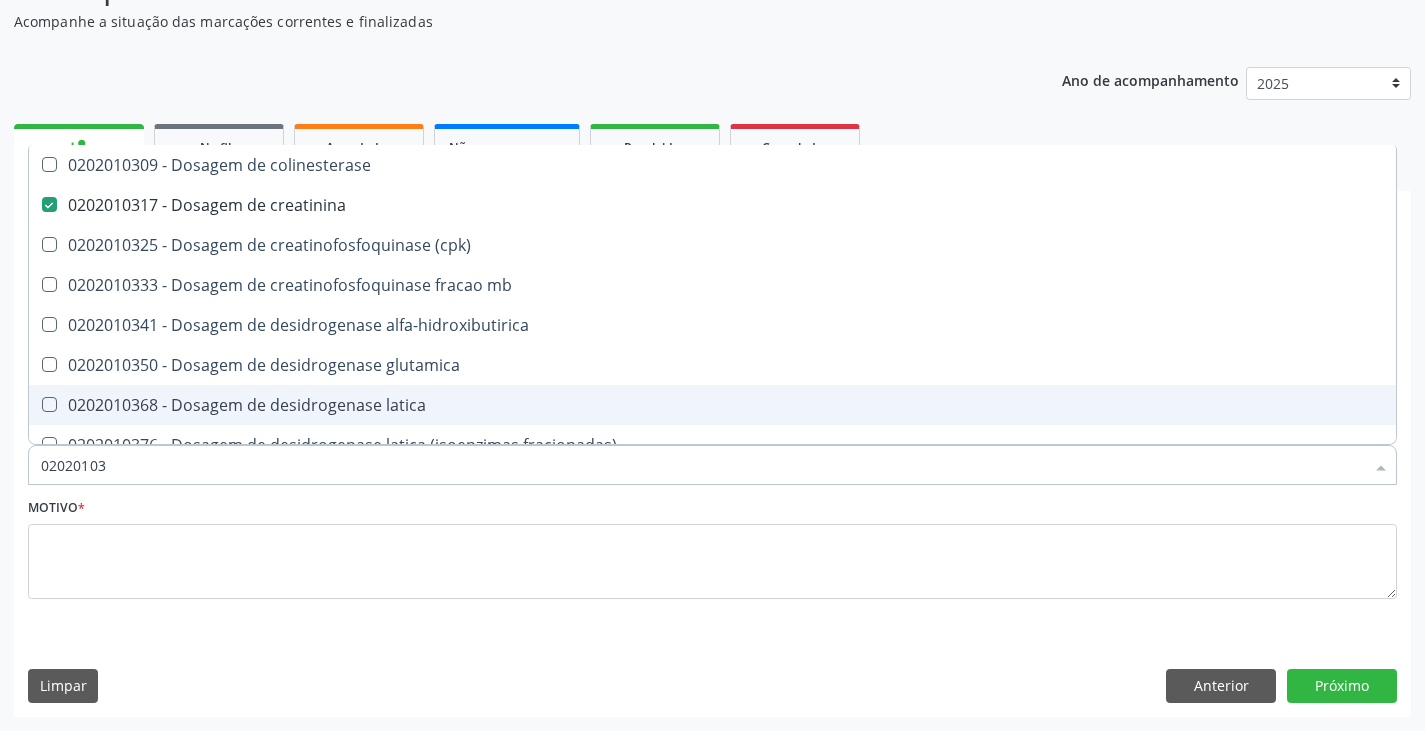 type on "0202010" 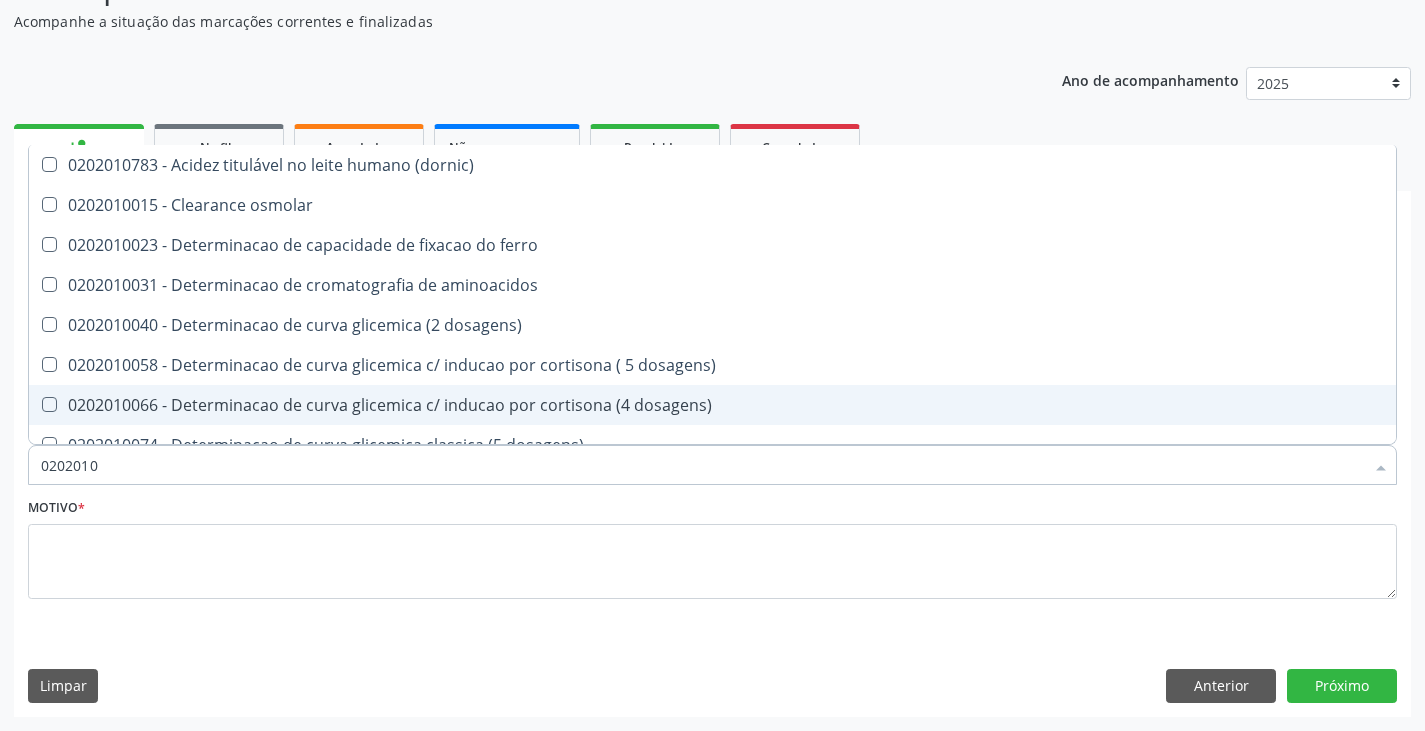type on "02020101" 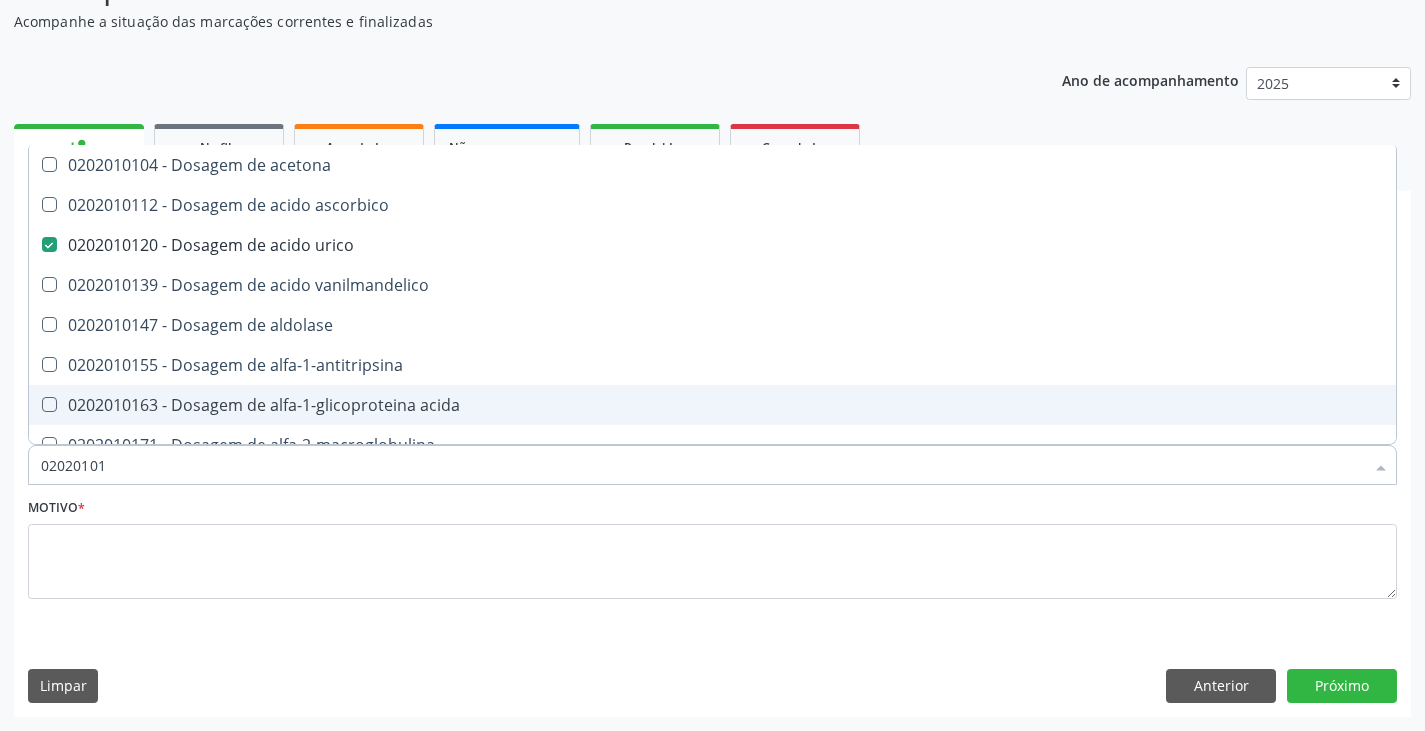 type on "020201012" 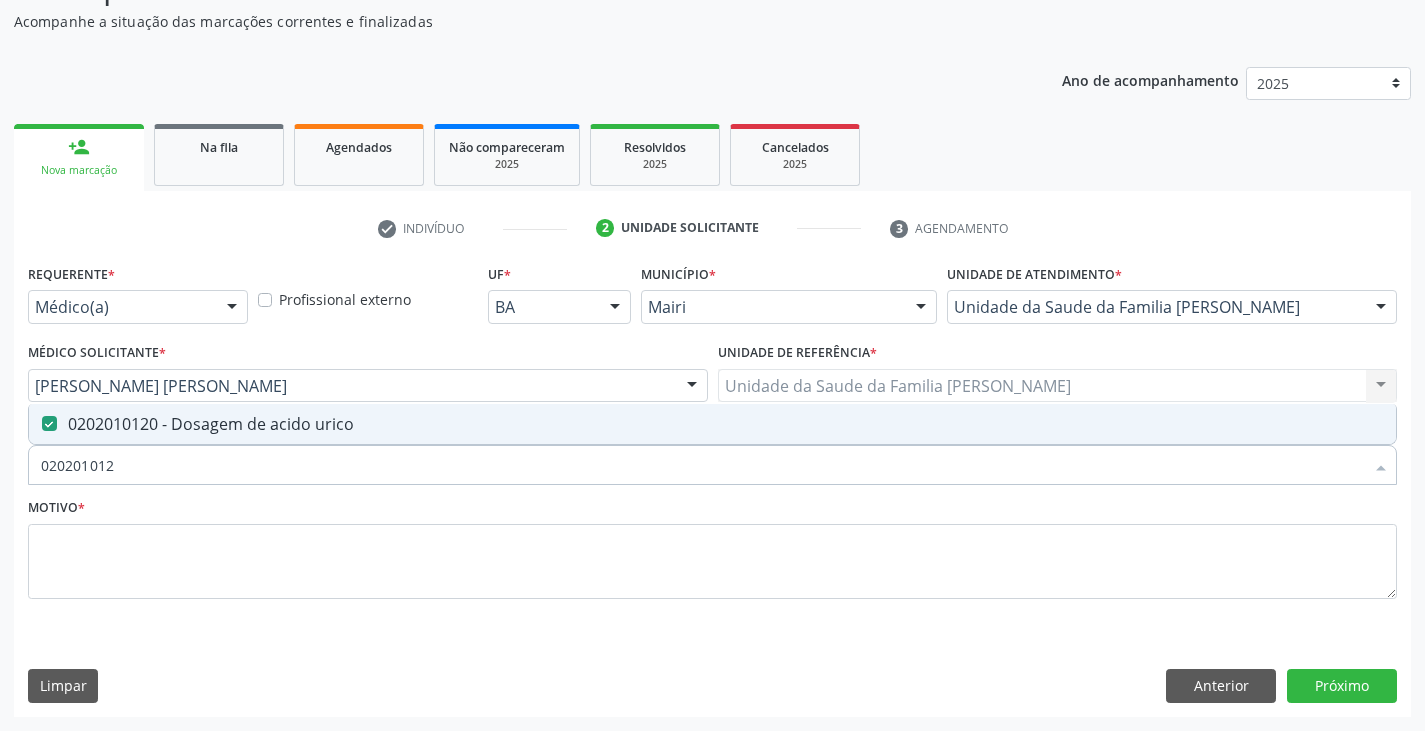 type on "02020101" 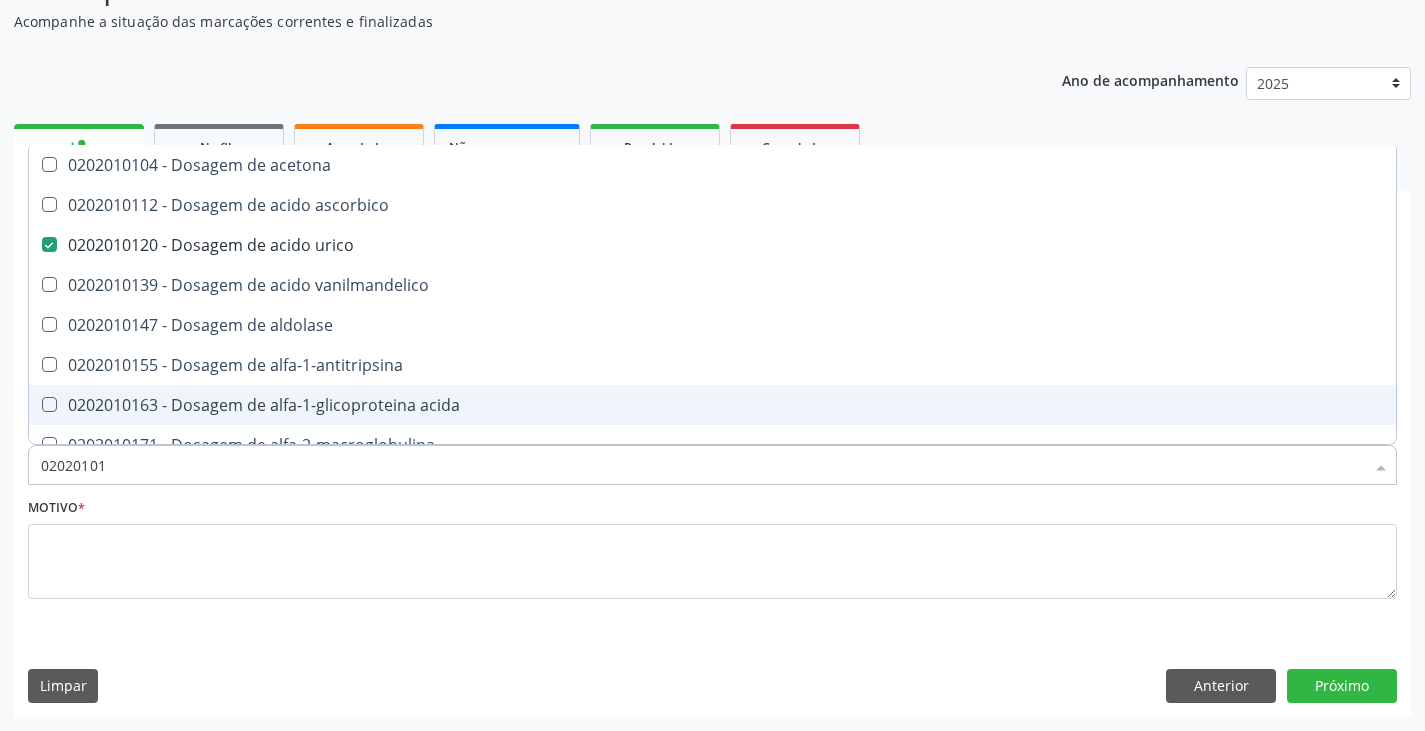 type on "0202010" 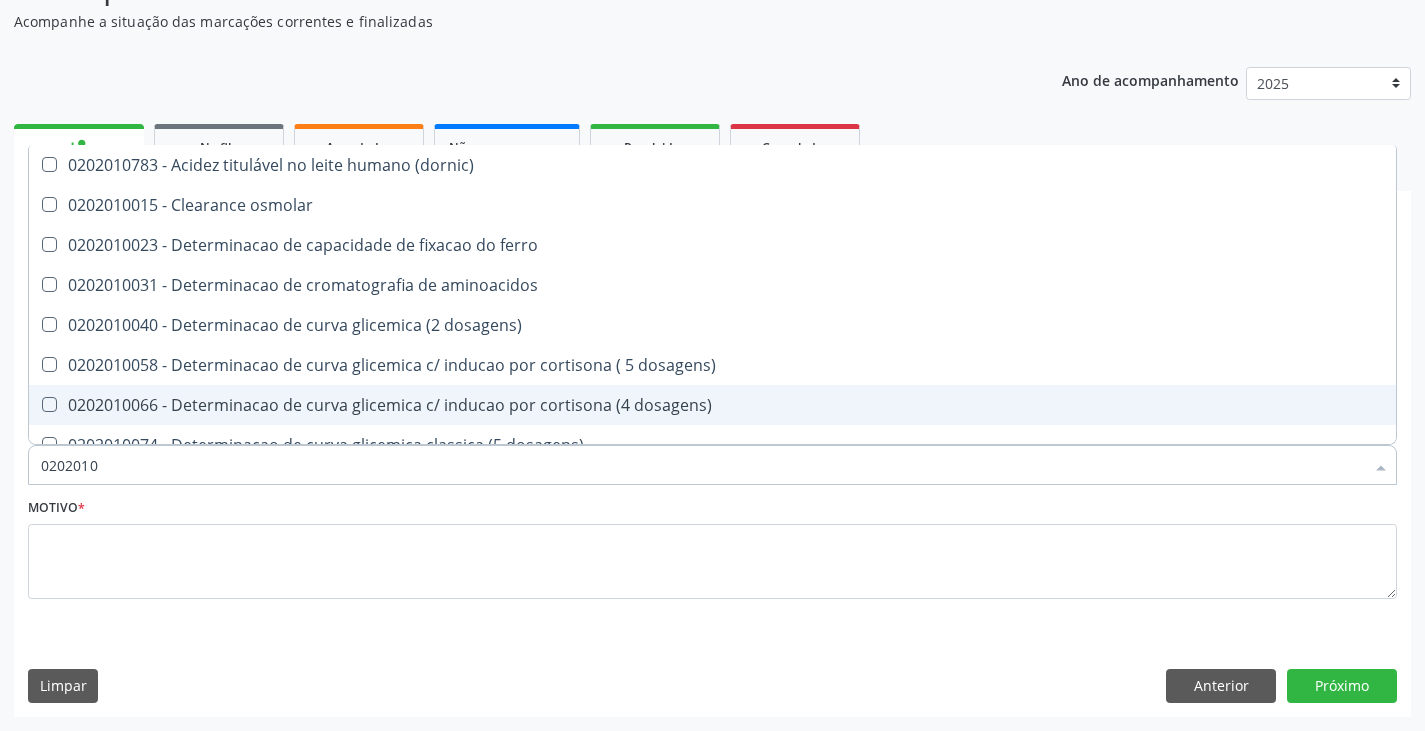 type on "02020102" 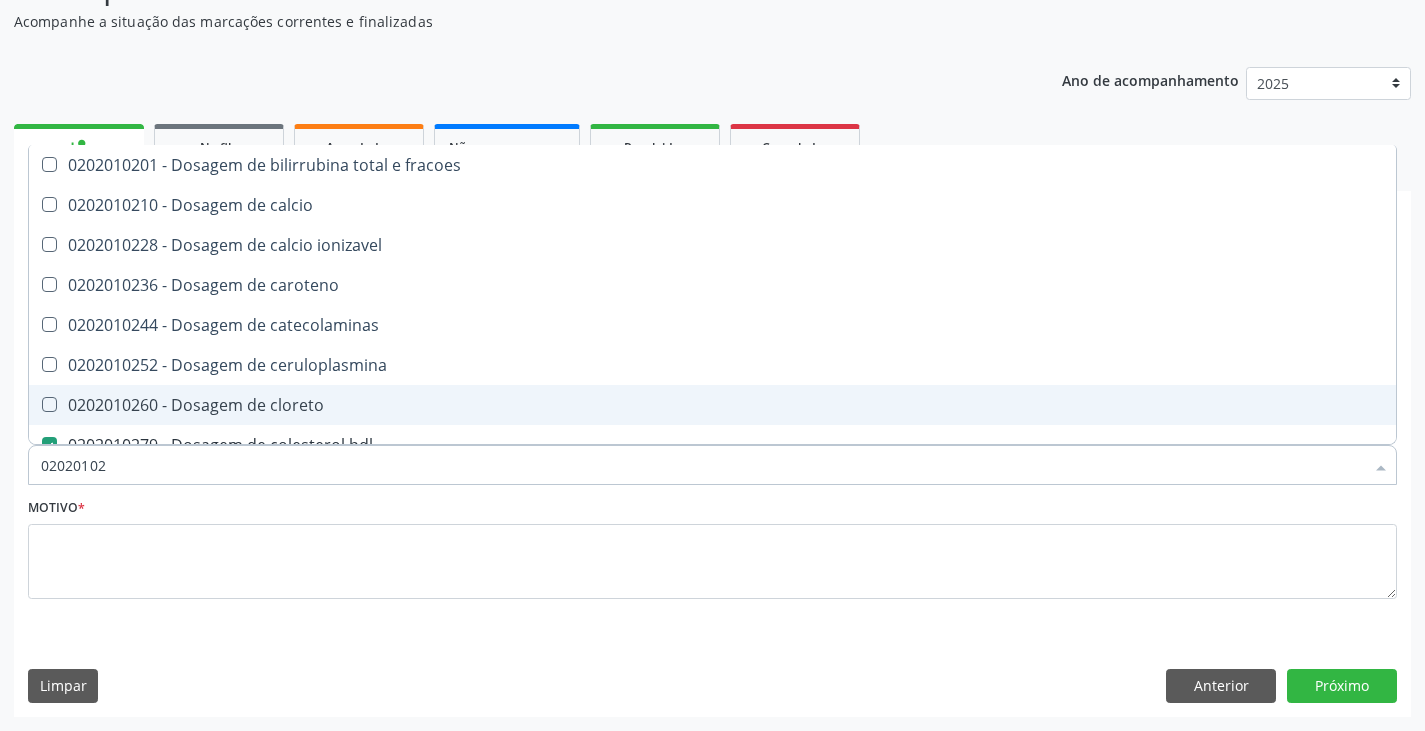 type on "020201021" 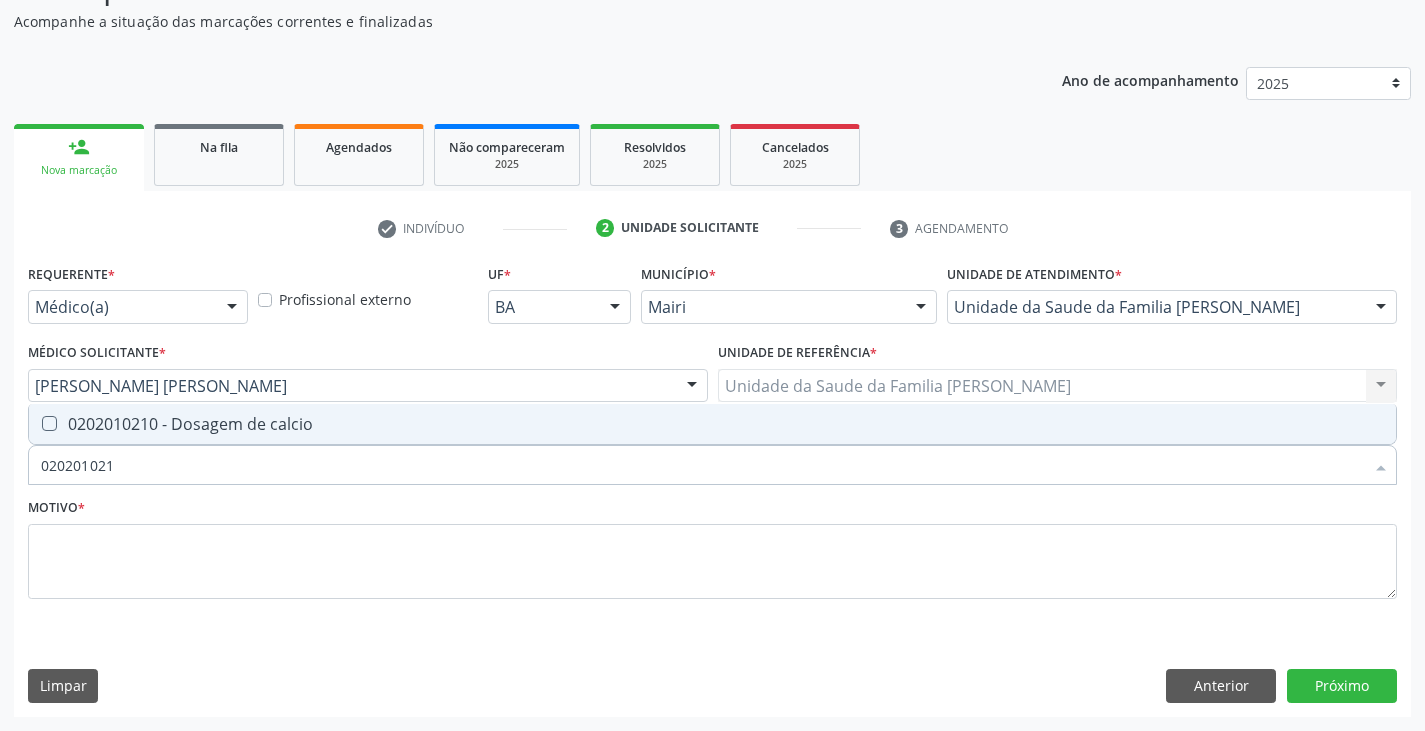 click on "0202010210 - Dosagem de calcio" at bounding box center (712, 424) 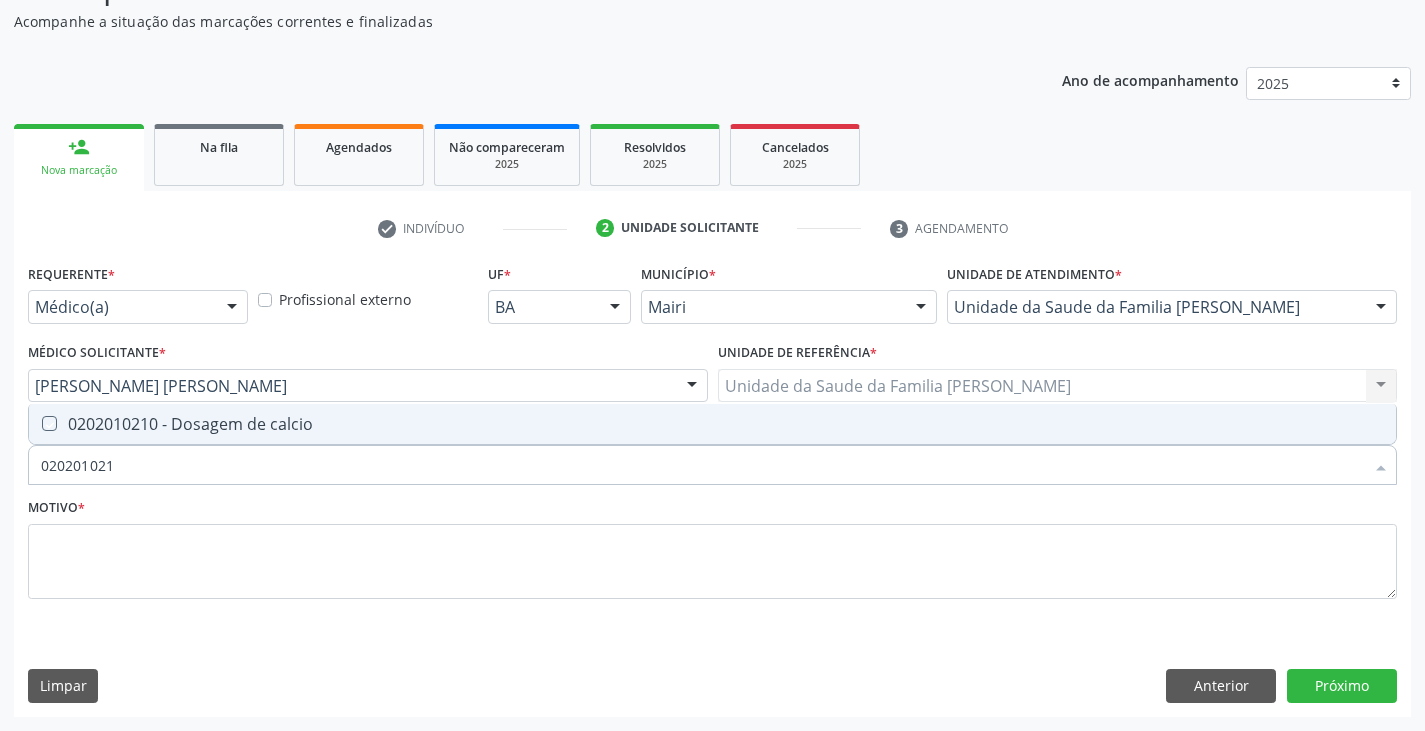 checkbox on "true" 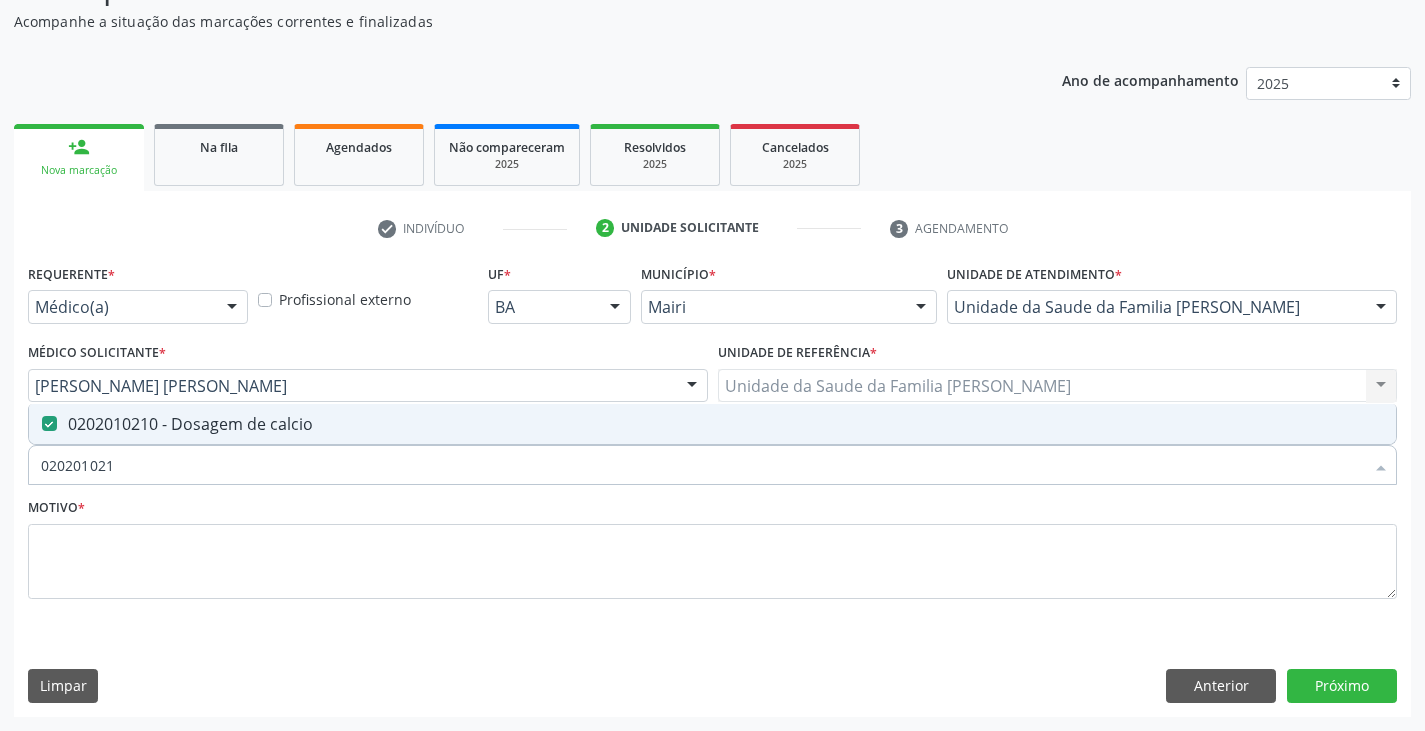 type on "02020102" 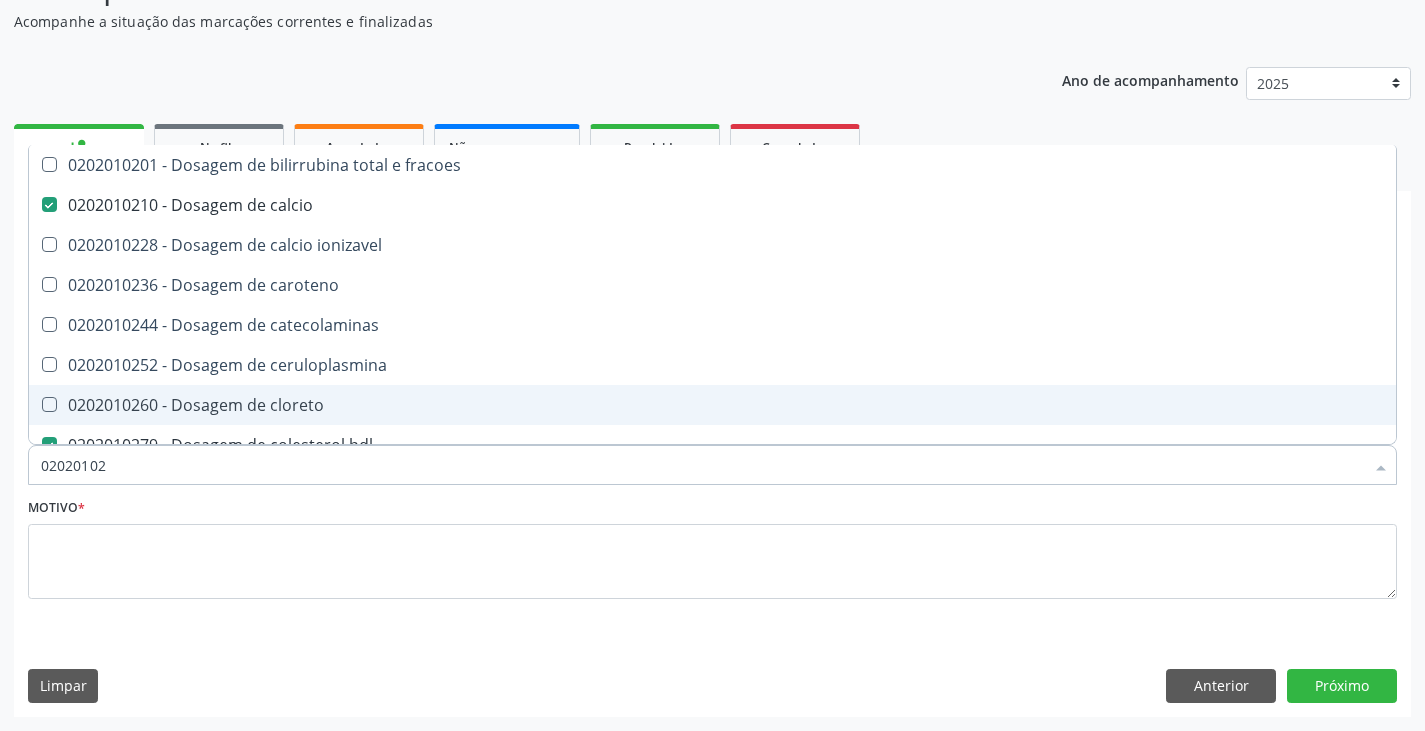 type on "0202010" 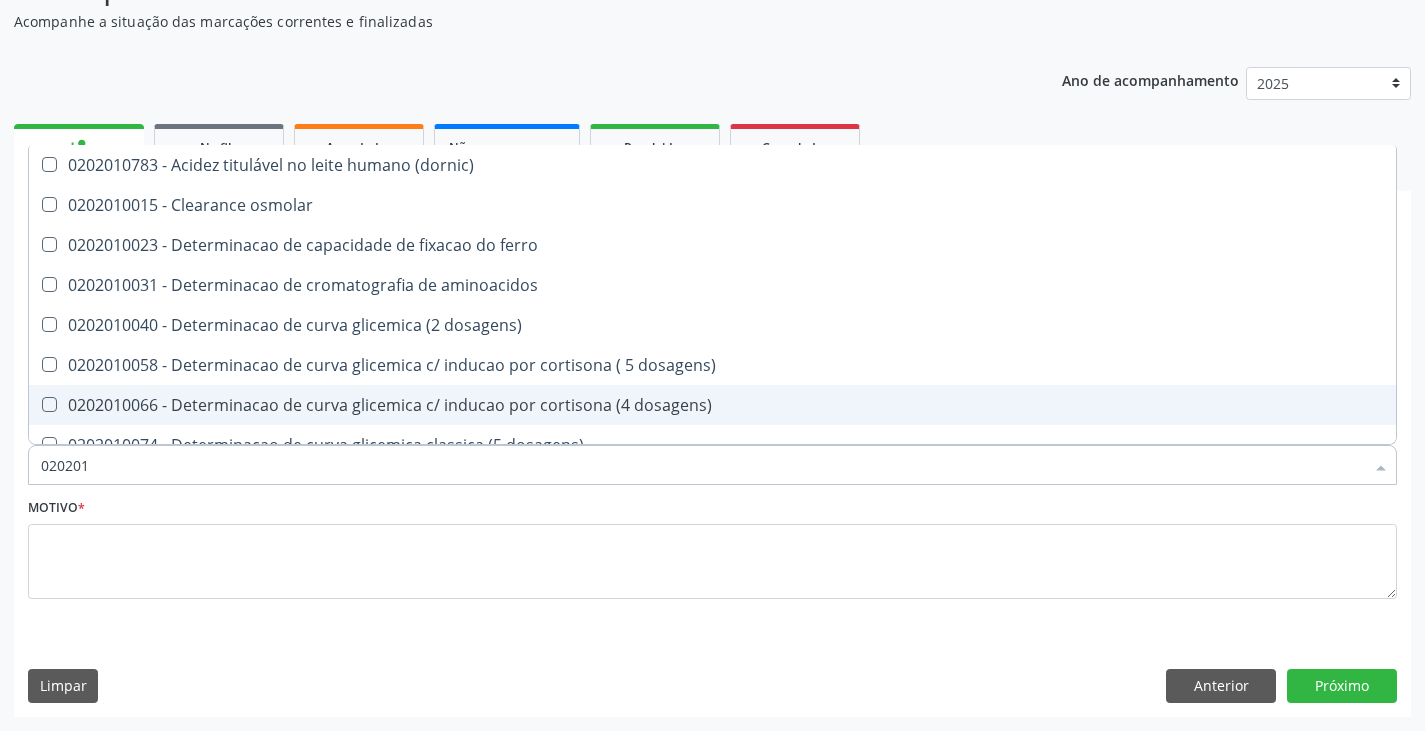 type on "02020" 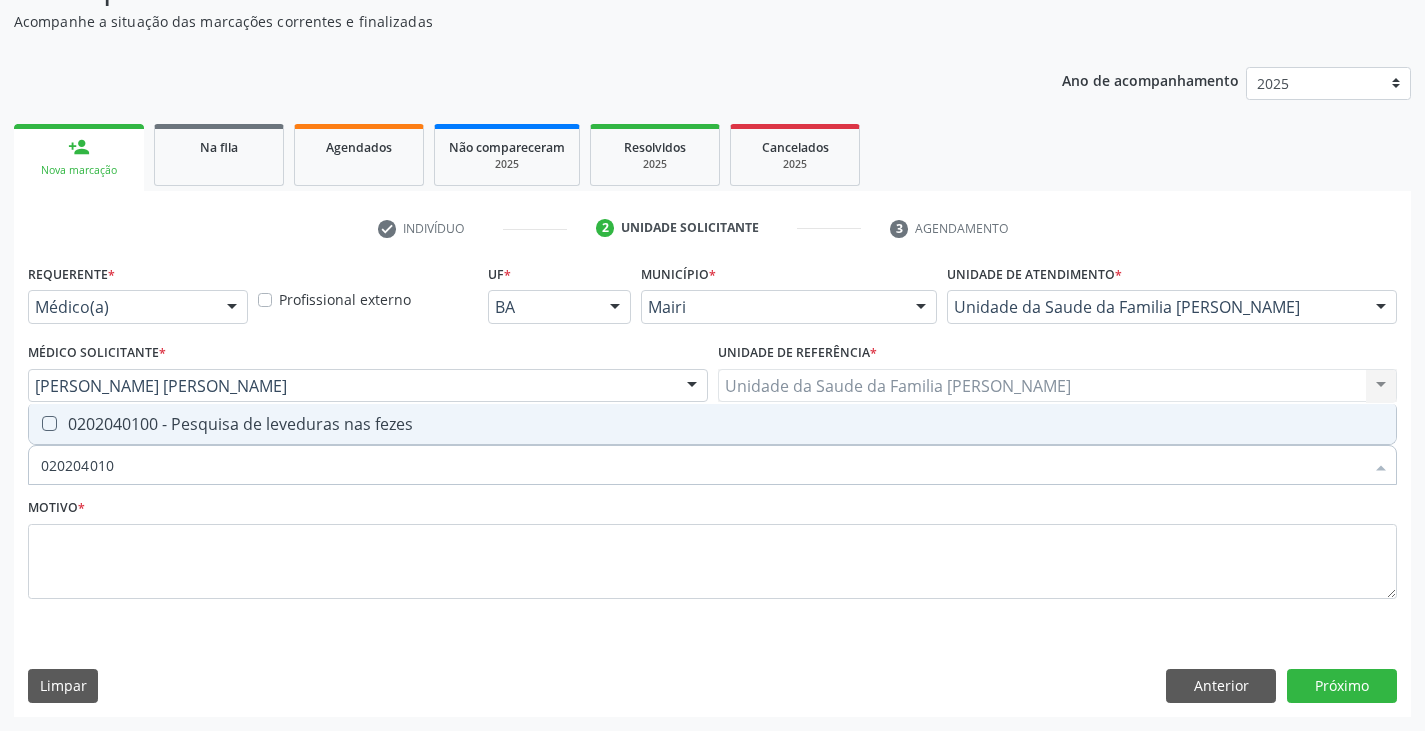 type on "0202040100" 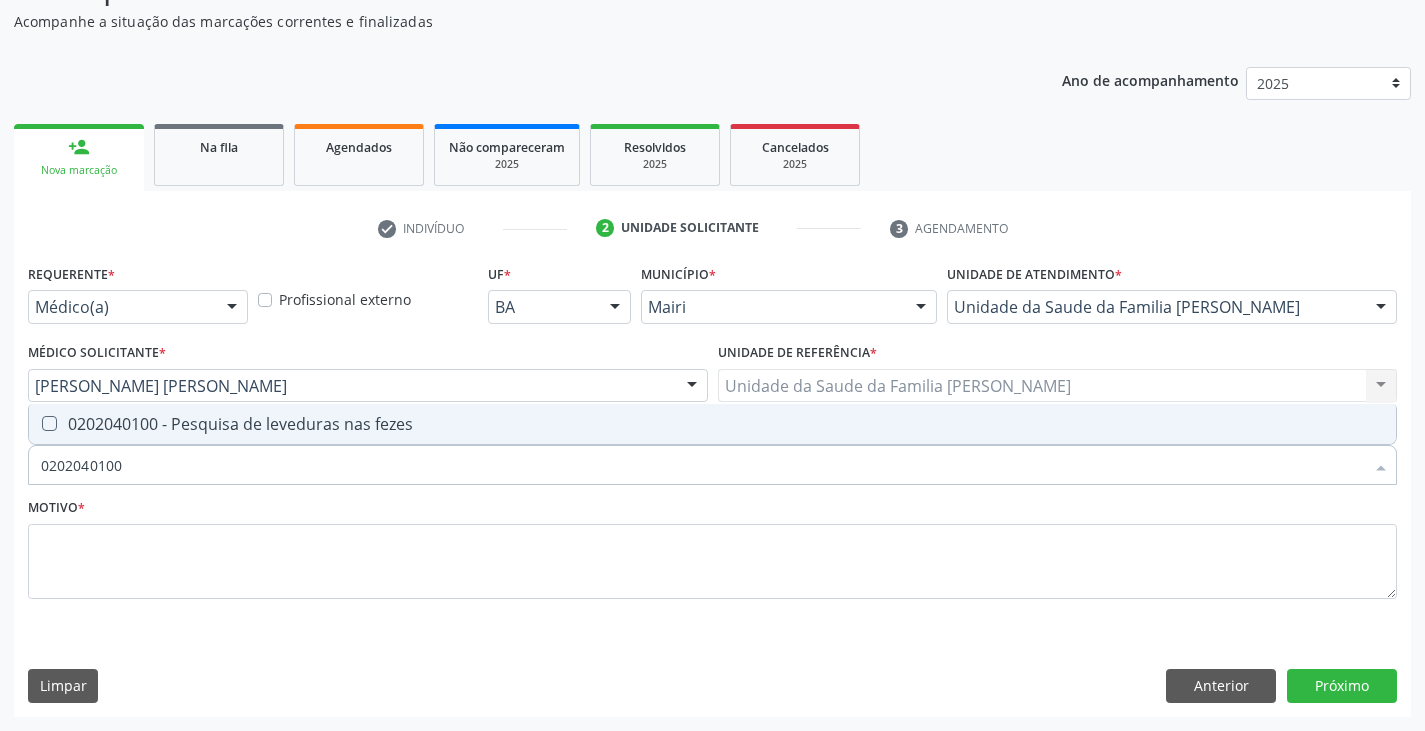 click on "0202040100 - Pesquisa de leveduras nas fezes" at bounding box center (712, 424) 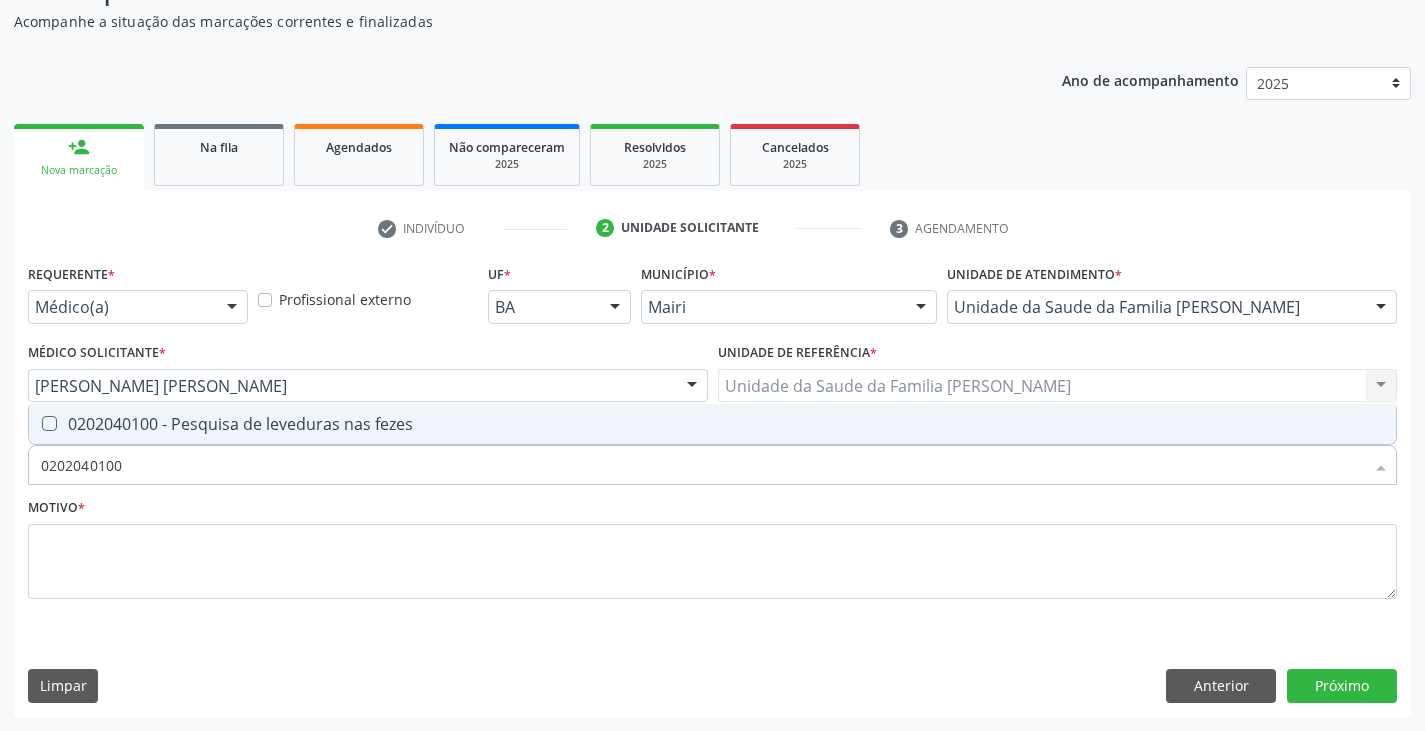 checkbox on "true" 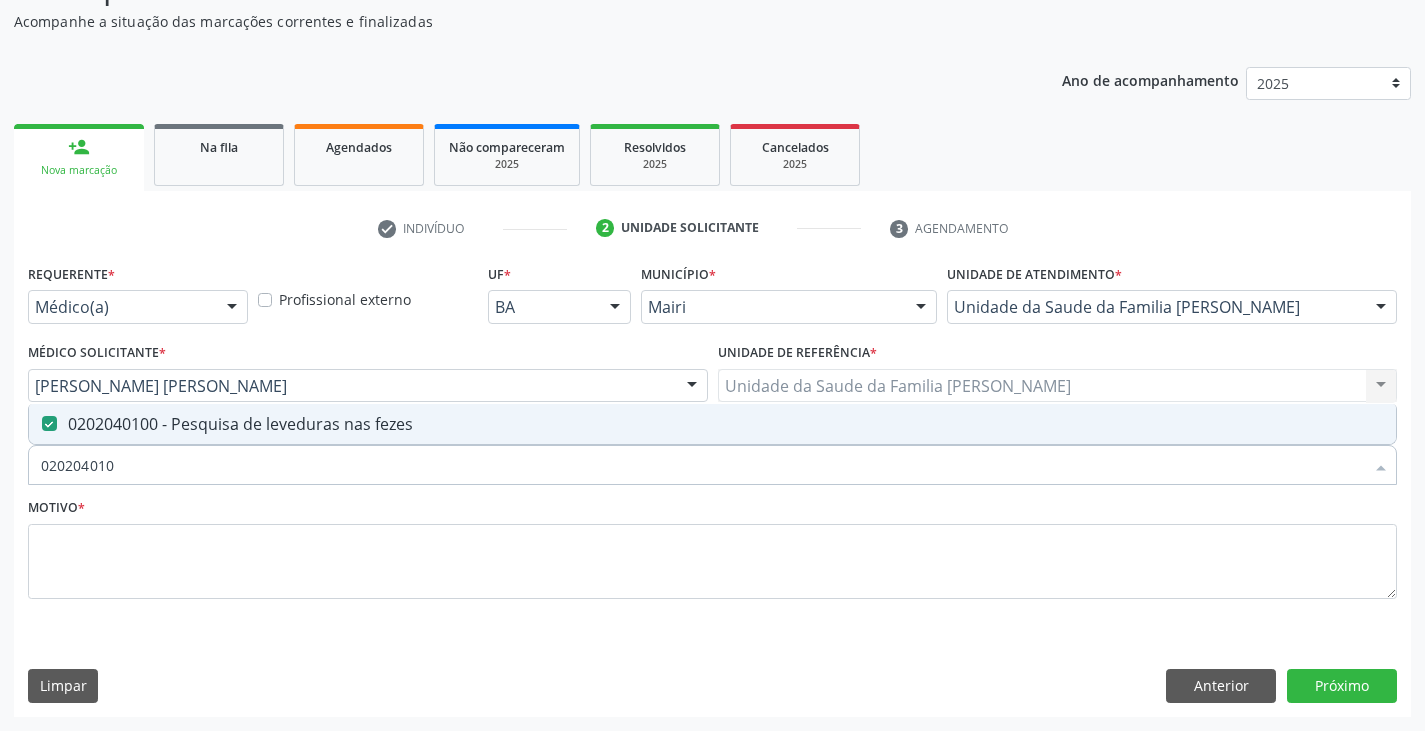 type on "02020401" 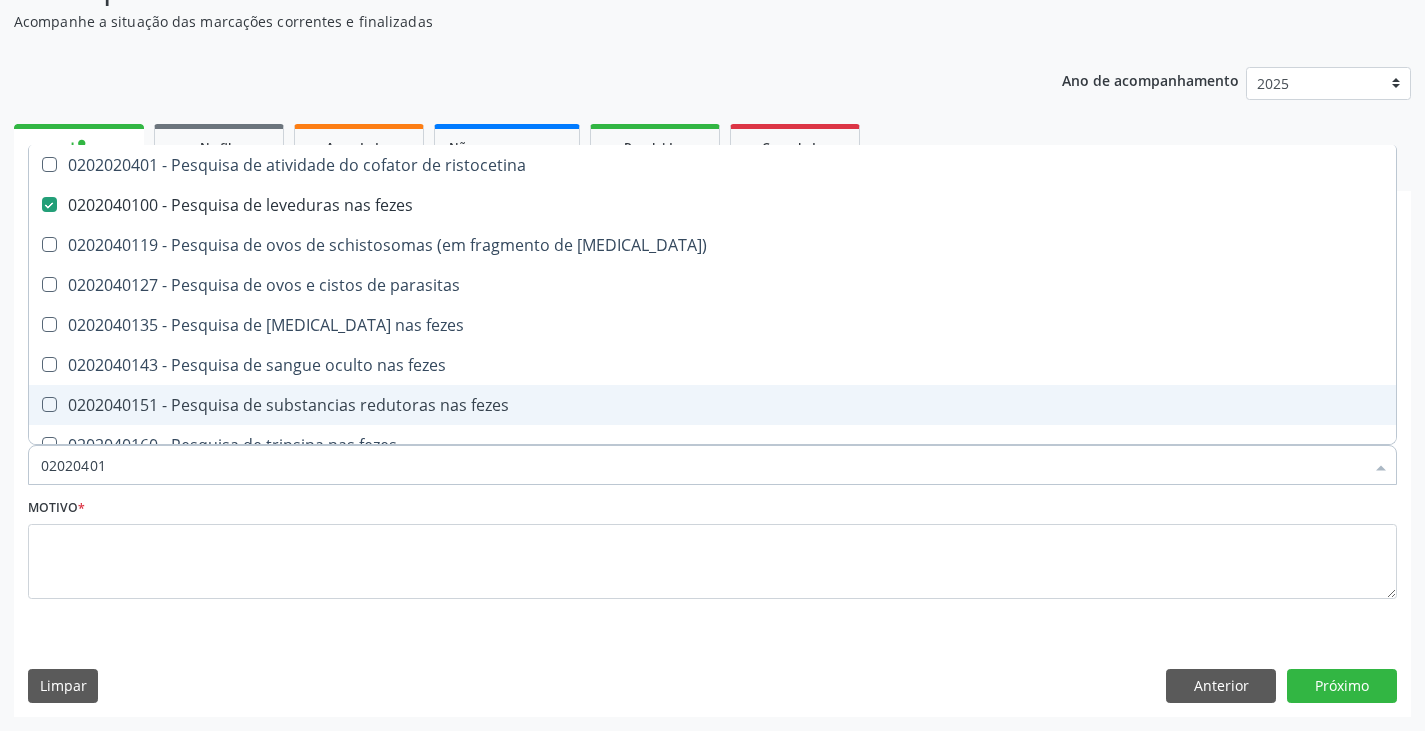 type on "0202040" 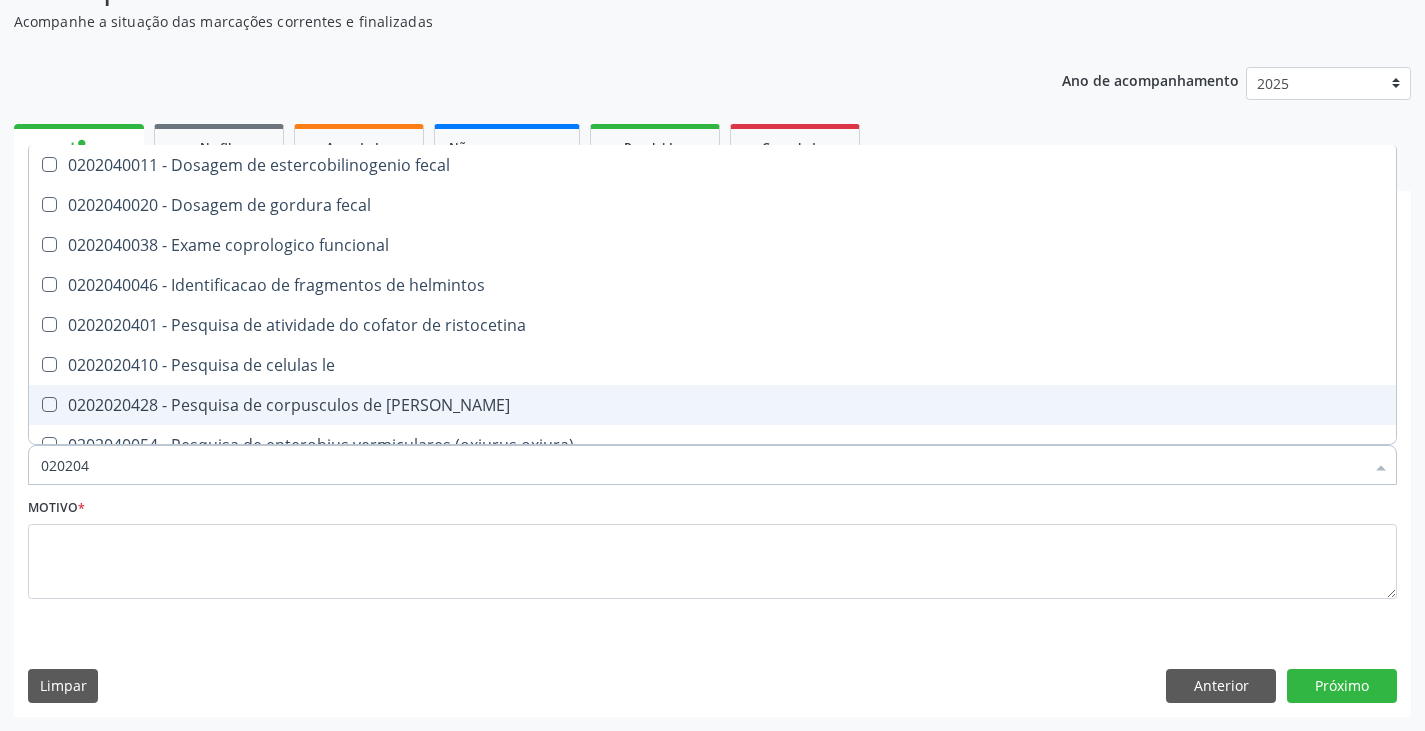 type on "02020" 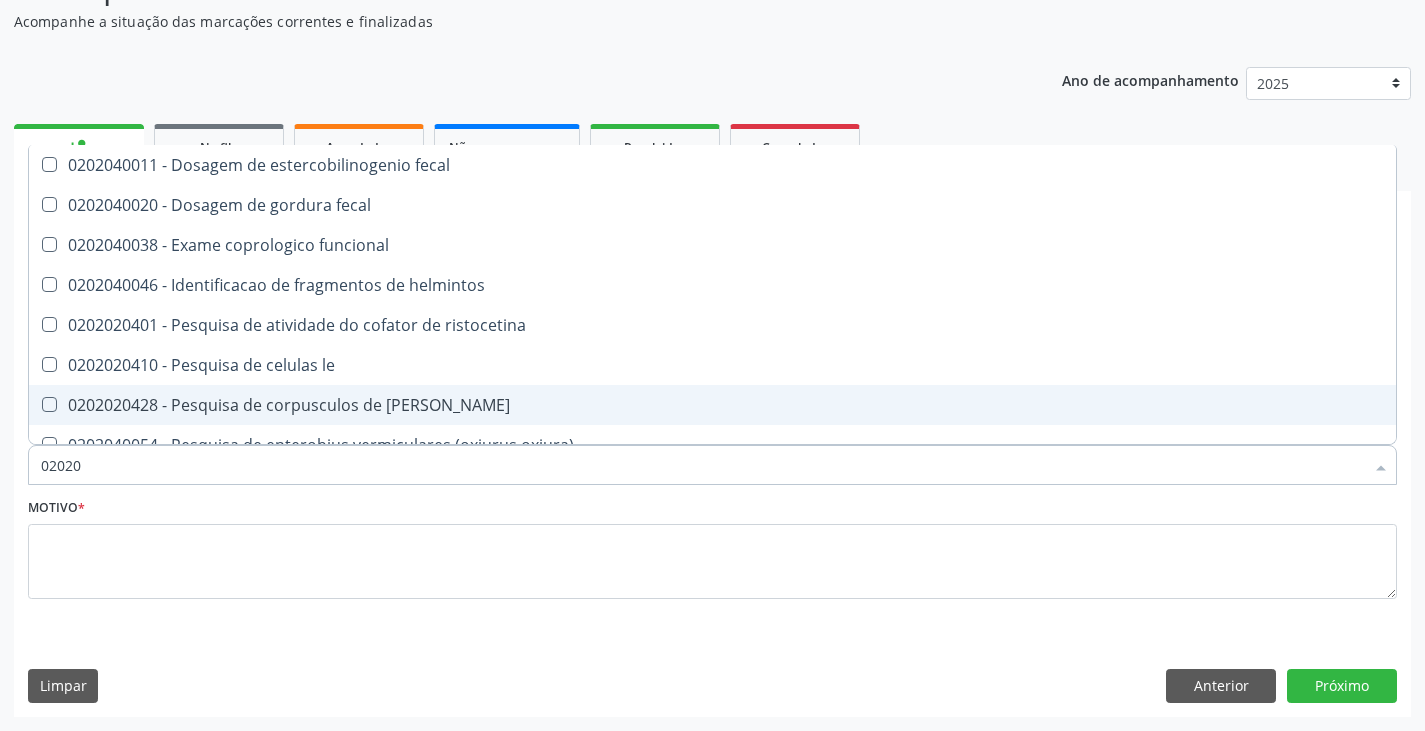 checkbox on "false" 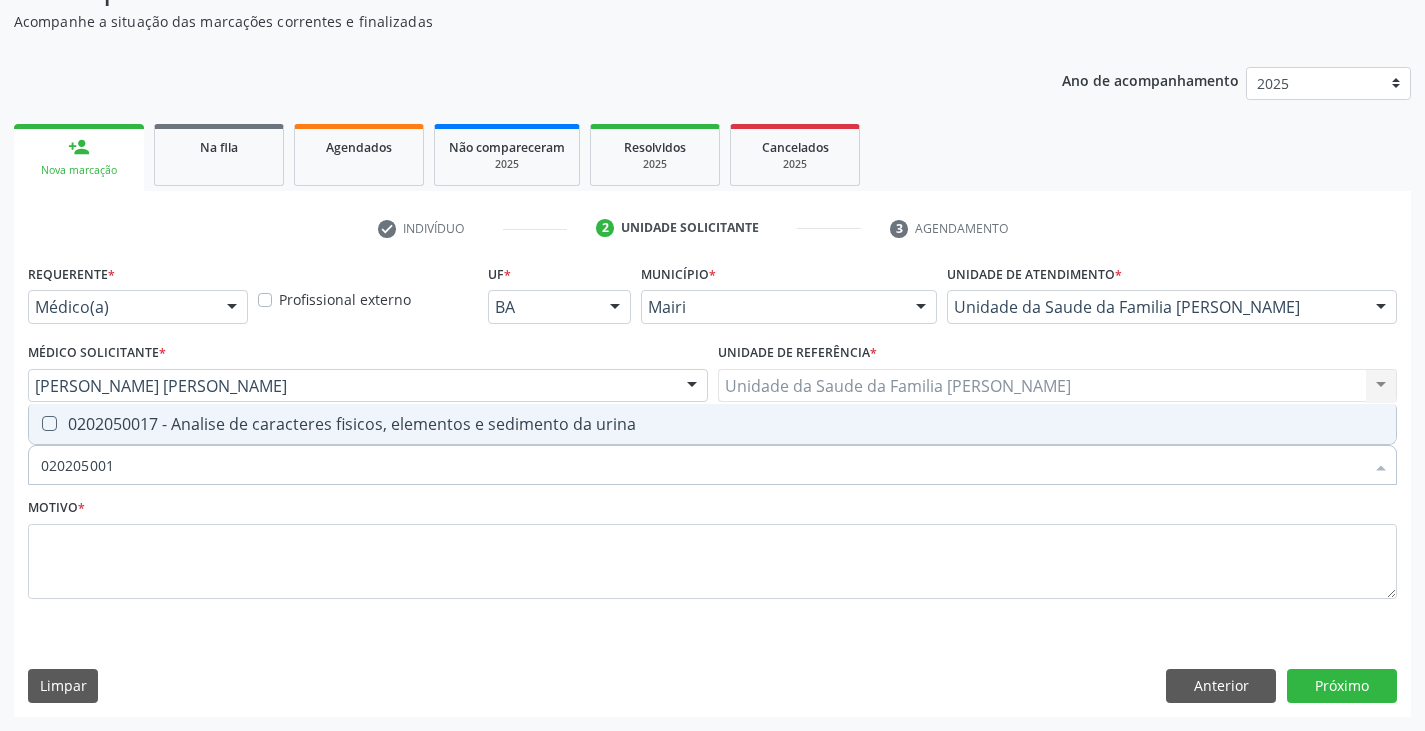 type on "0202050017" 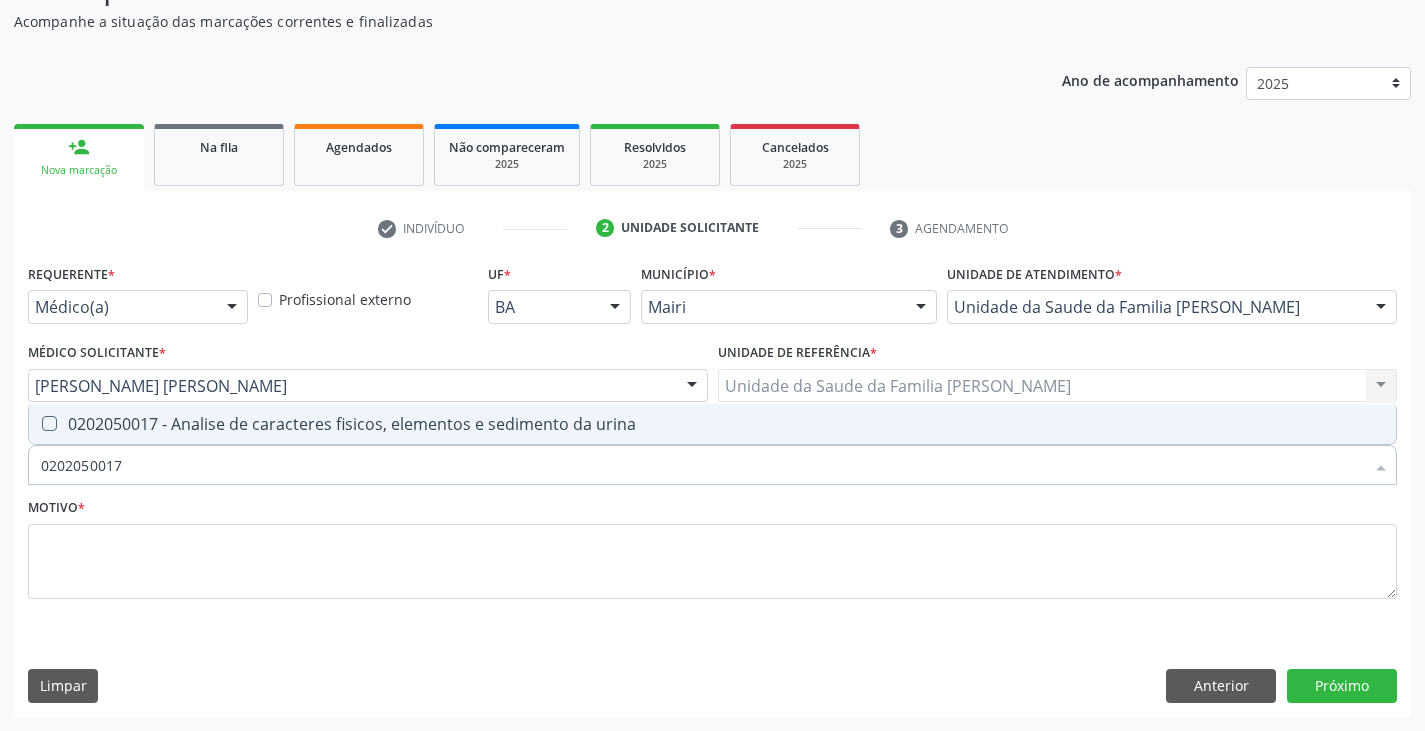 click on "0202050017 - Analise de caracteres fisicos, elementos e sedimento da urina" at bounding box center (712, 424) 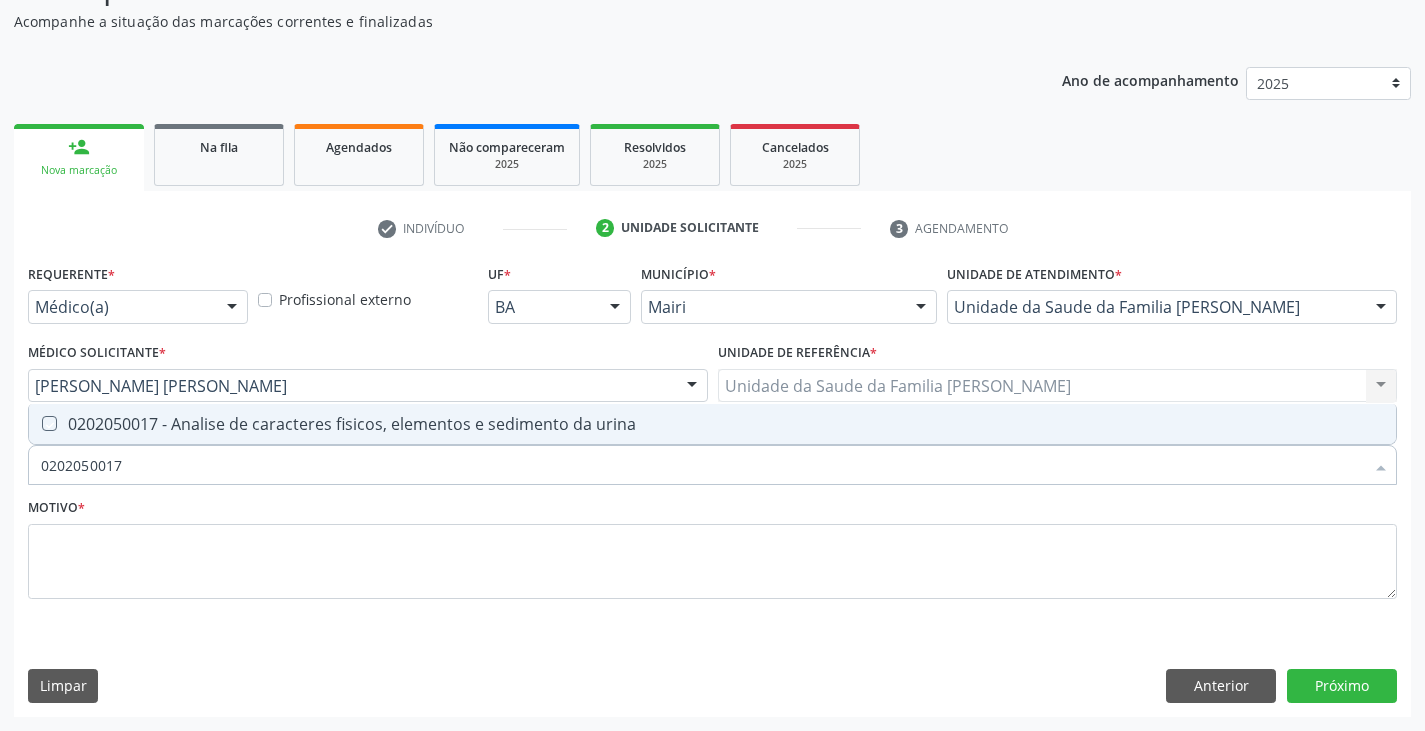 checkbox on "true" 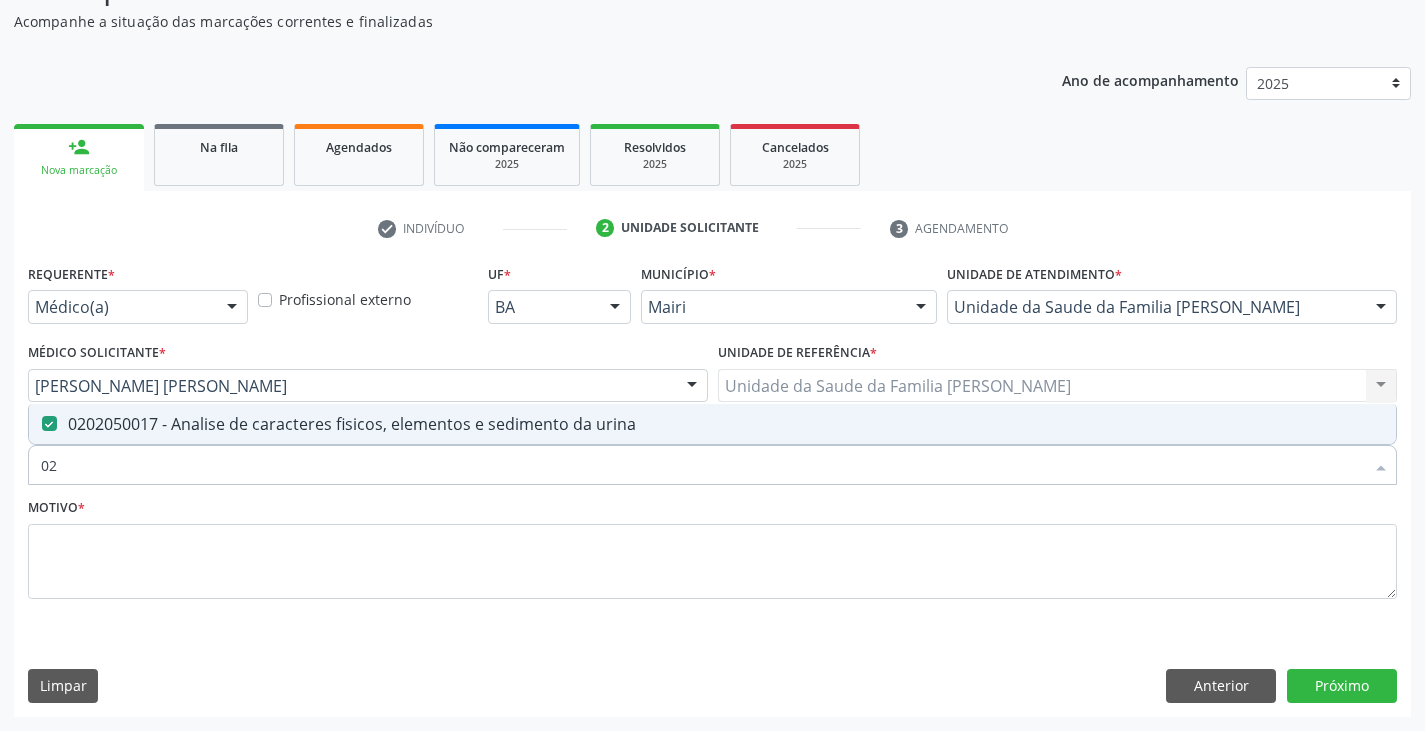 type on "0" 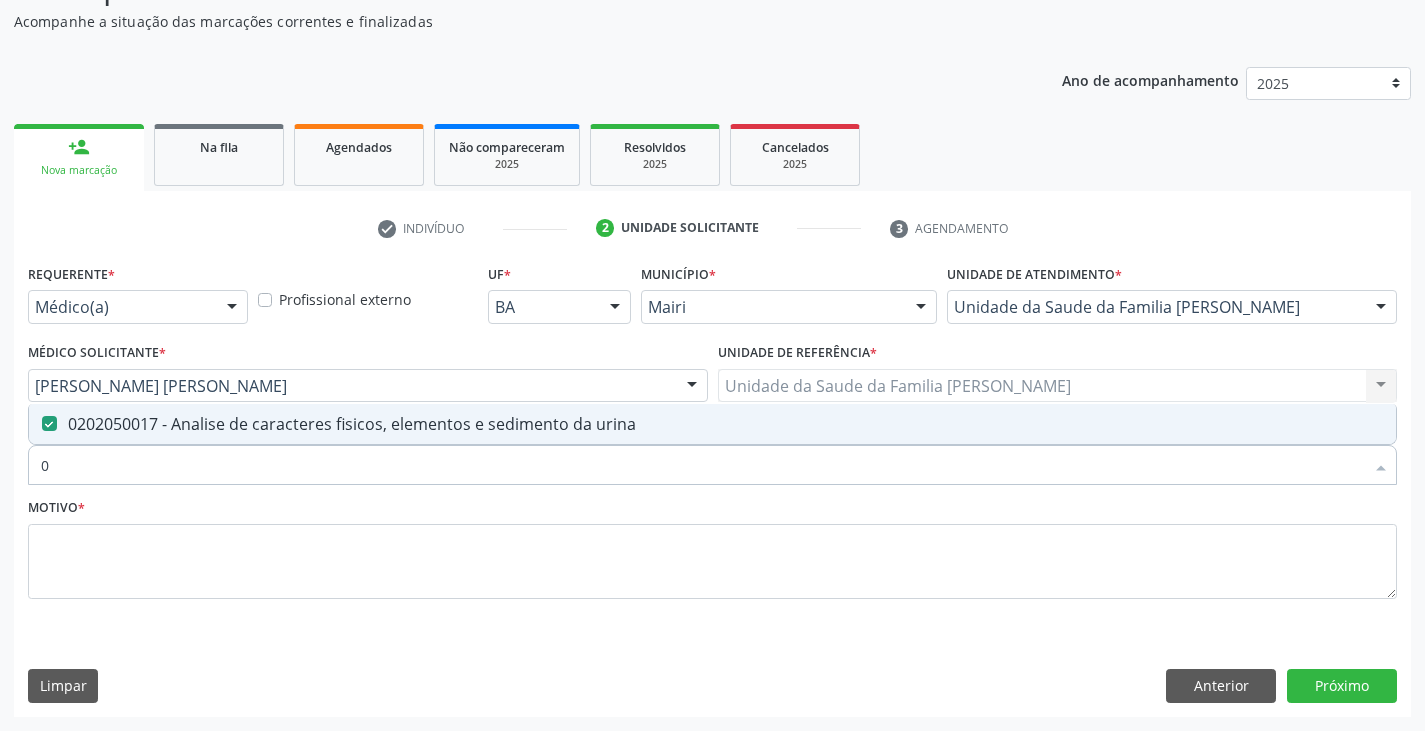 type 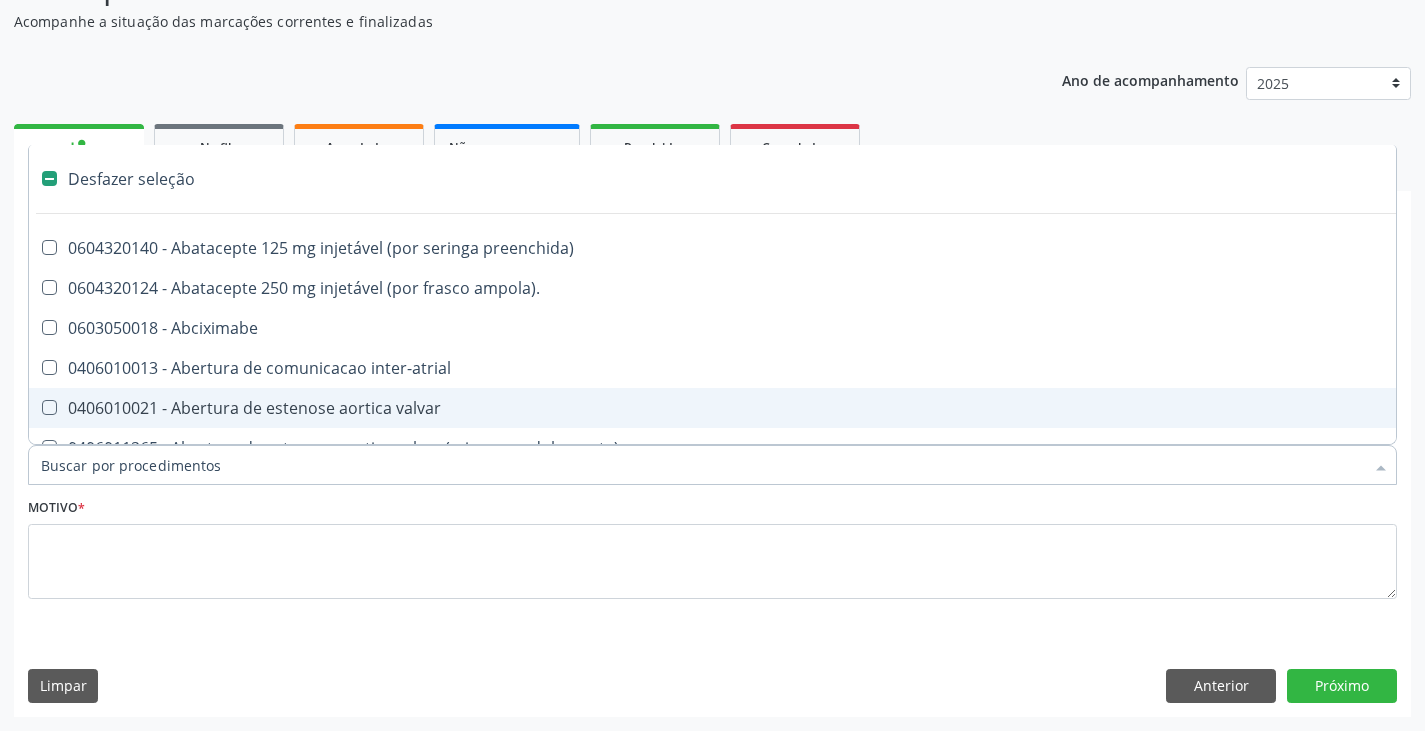 checkbox on "false" 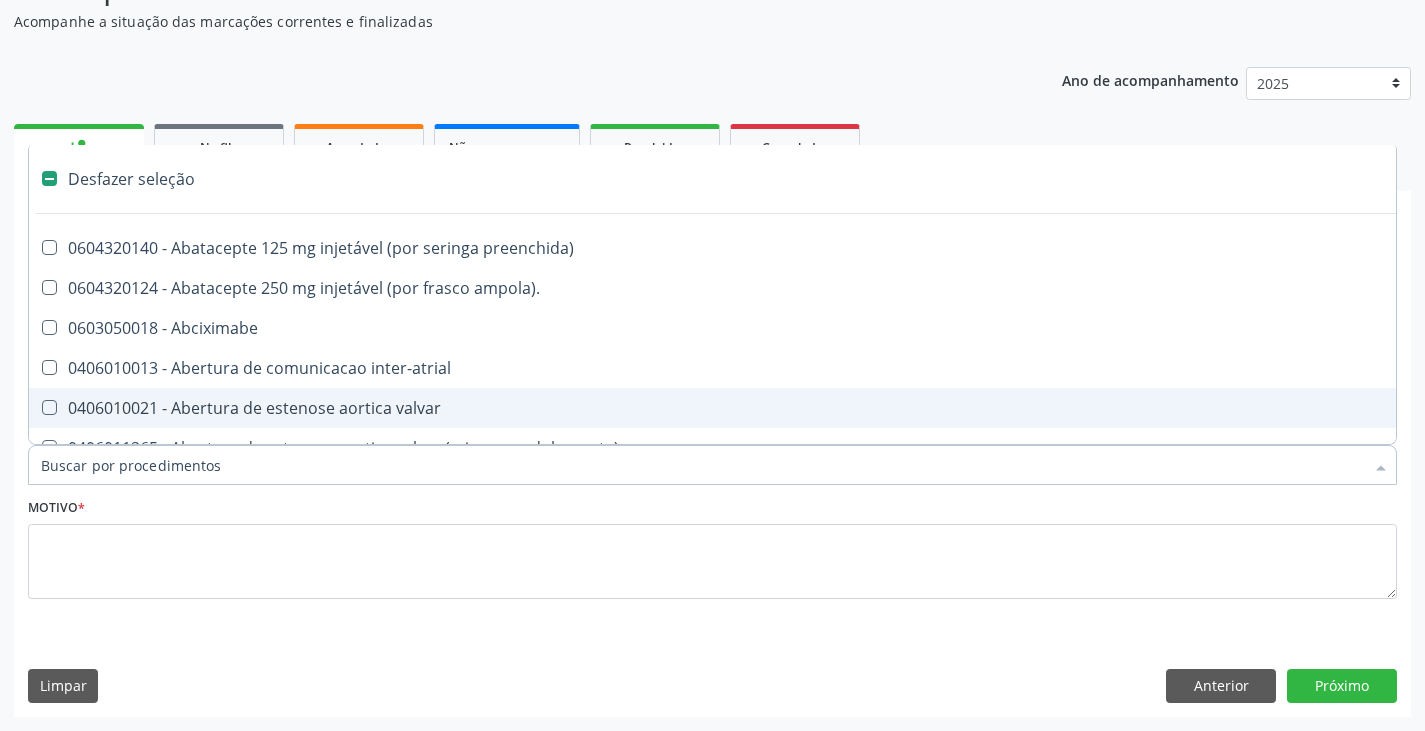 type on "f" 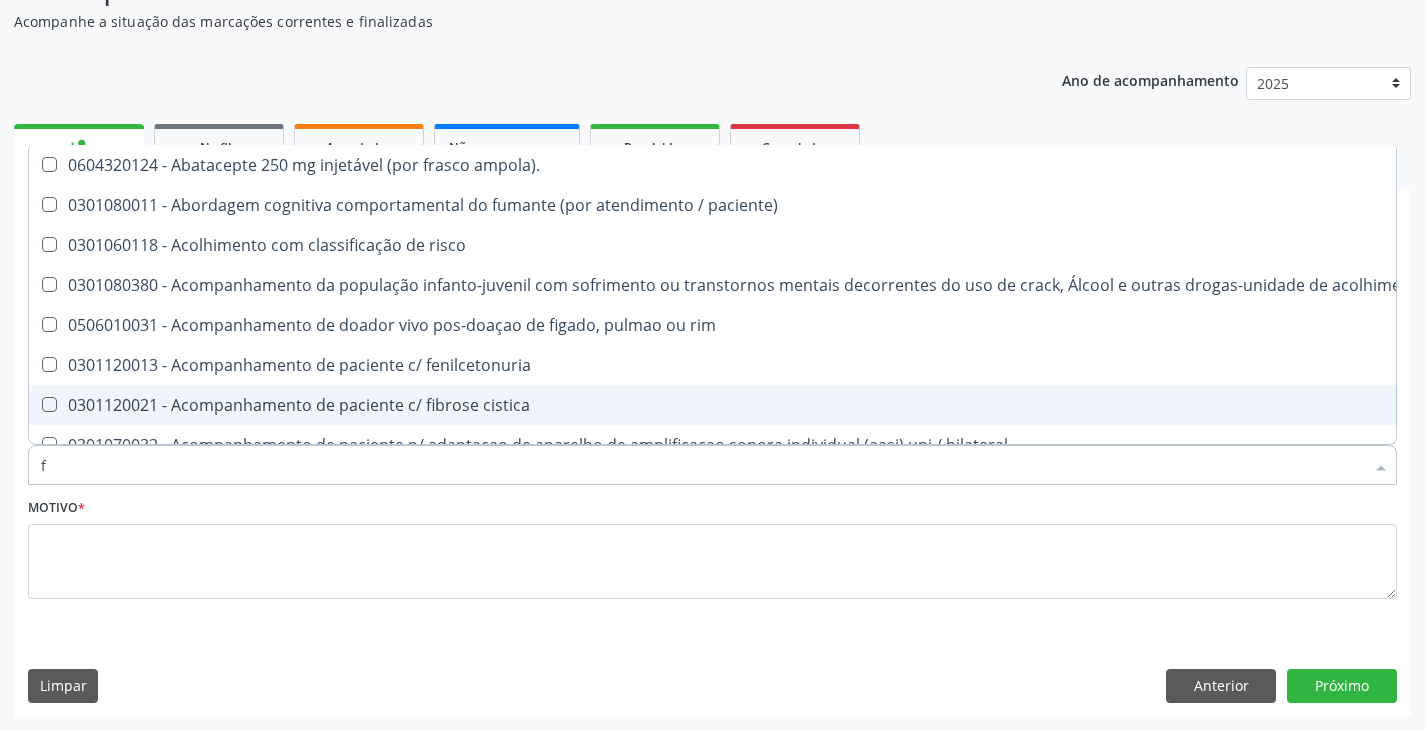 type on "fe" 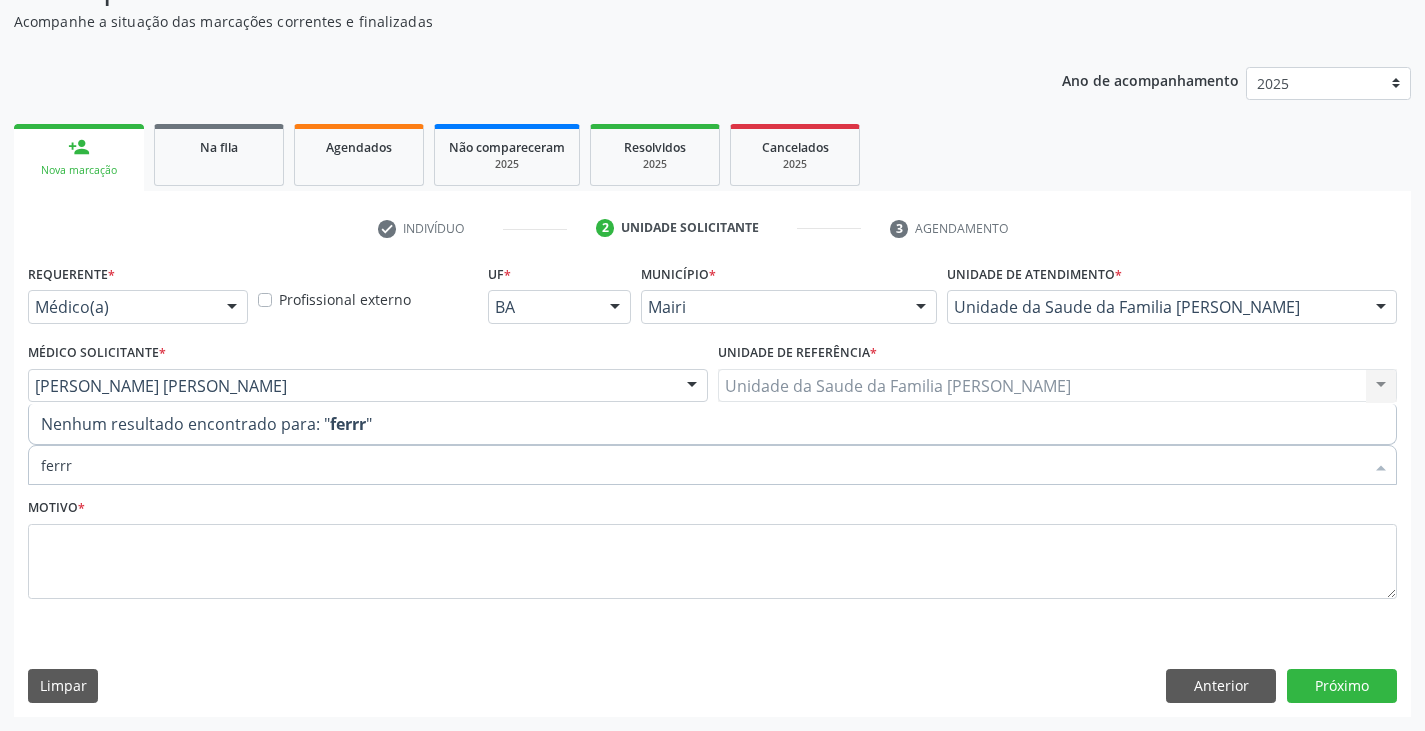 type on "ferr" 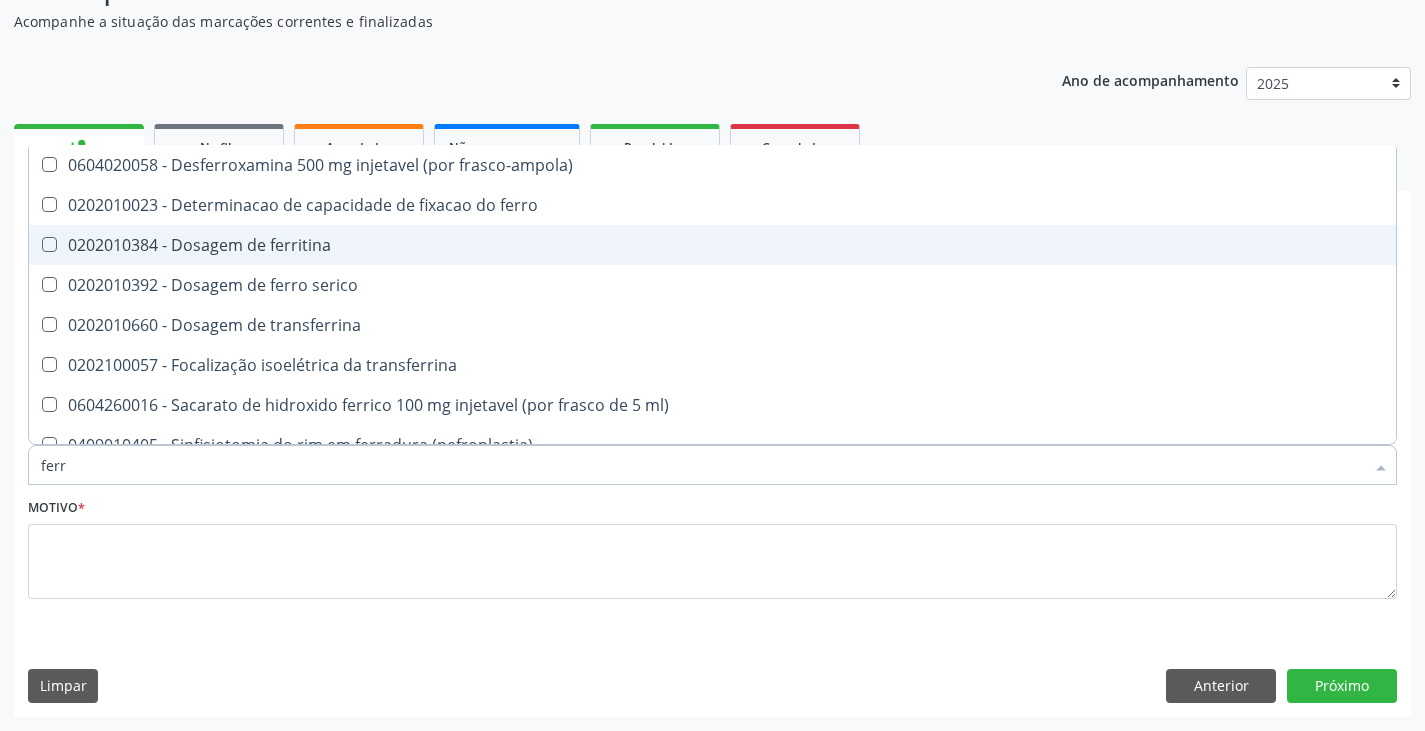 click on "0202010384 - Dosagem de ferritina" at bounding box center [712, 245] 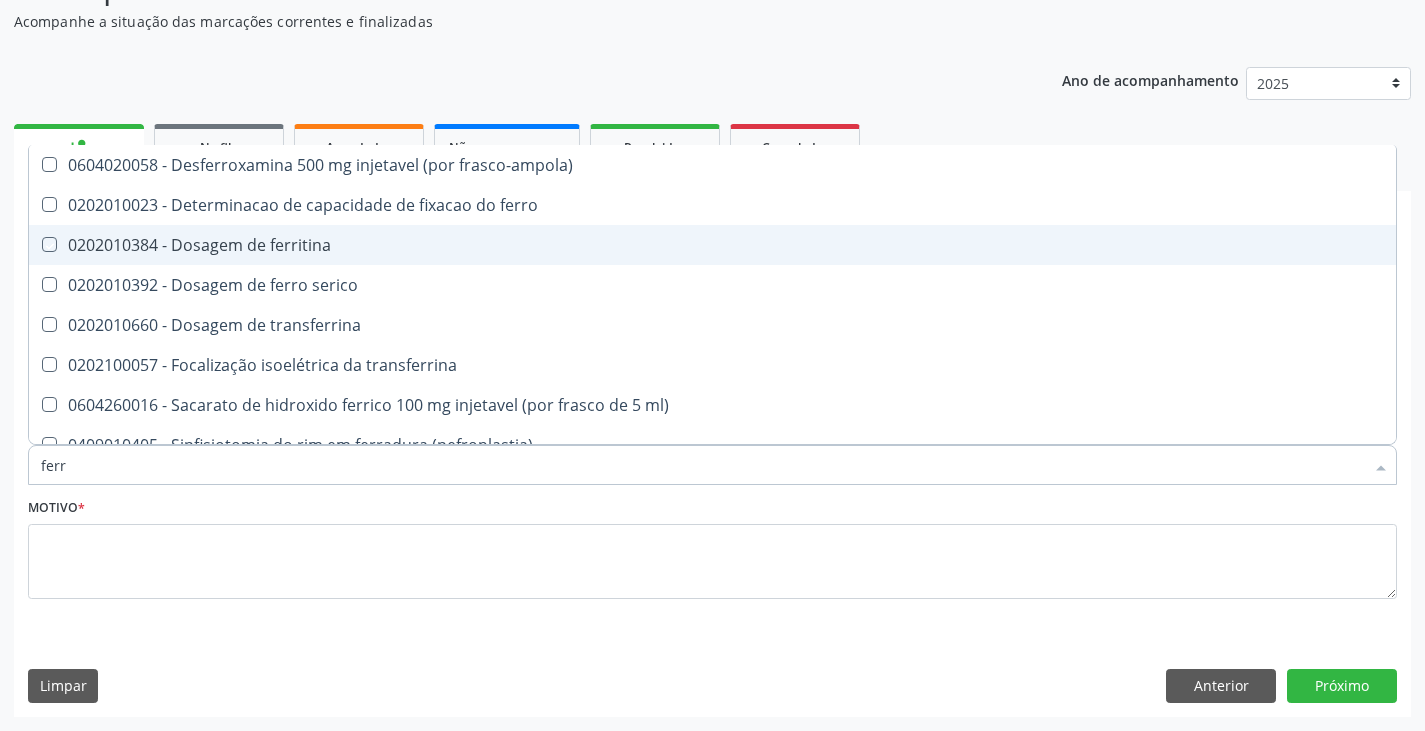 checkbox on "true" 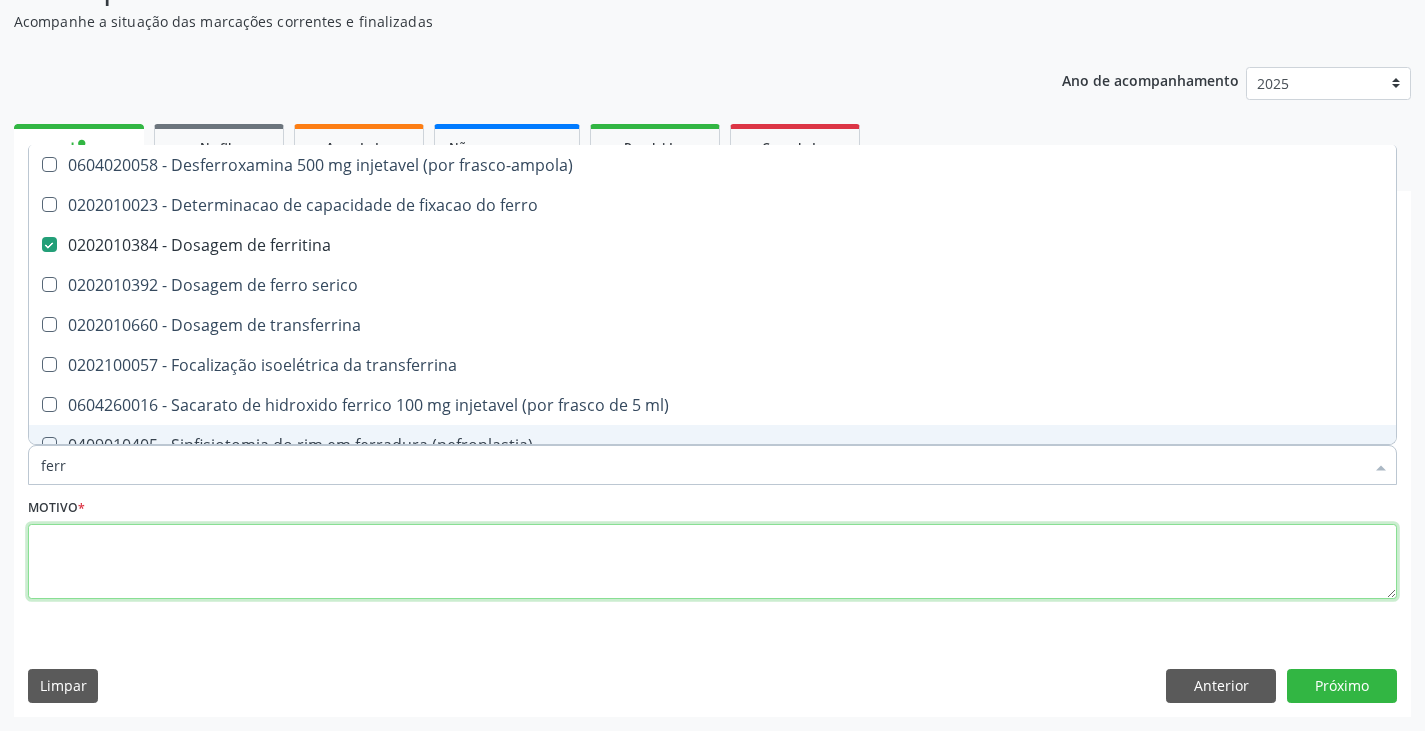 click at bounding box center (712, 562) 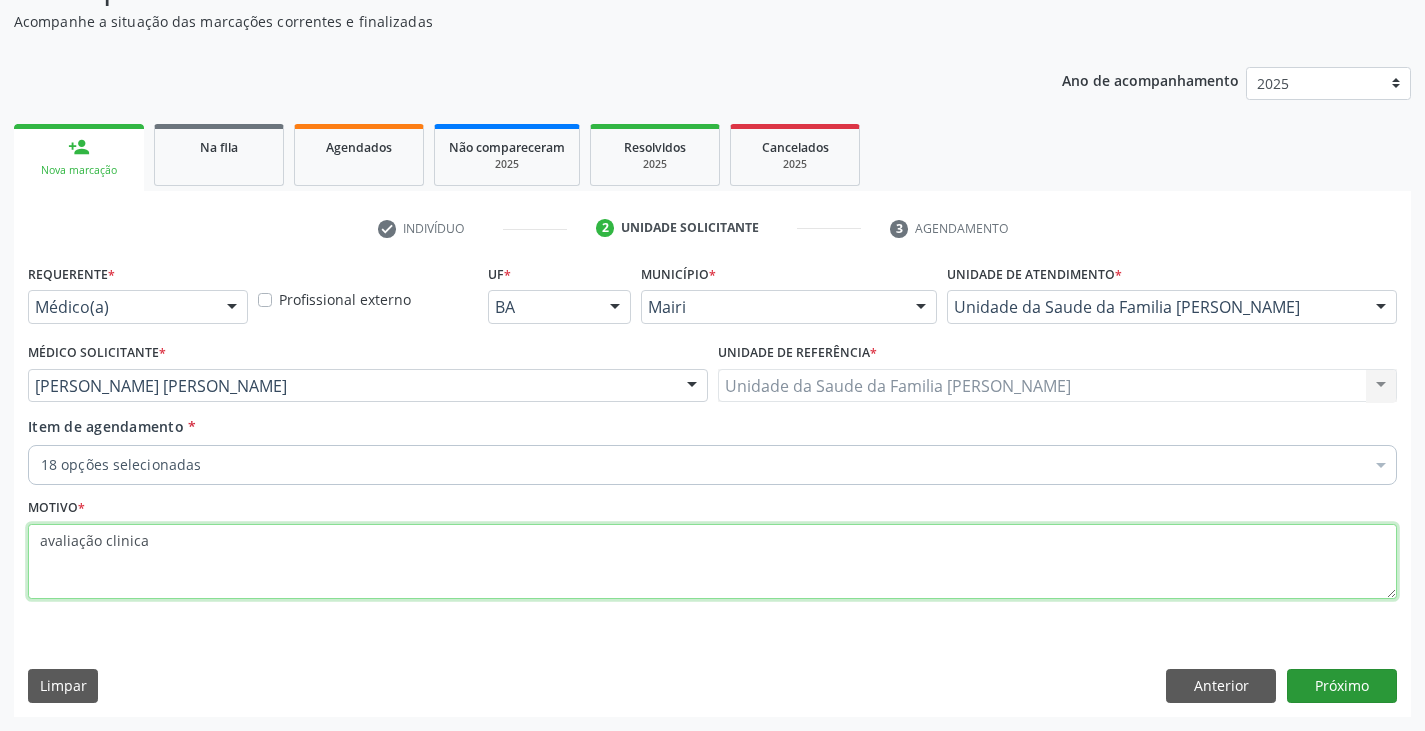 type on "avaliação clinica" 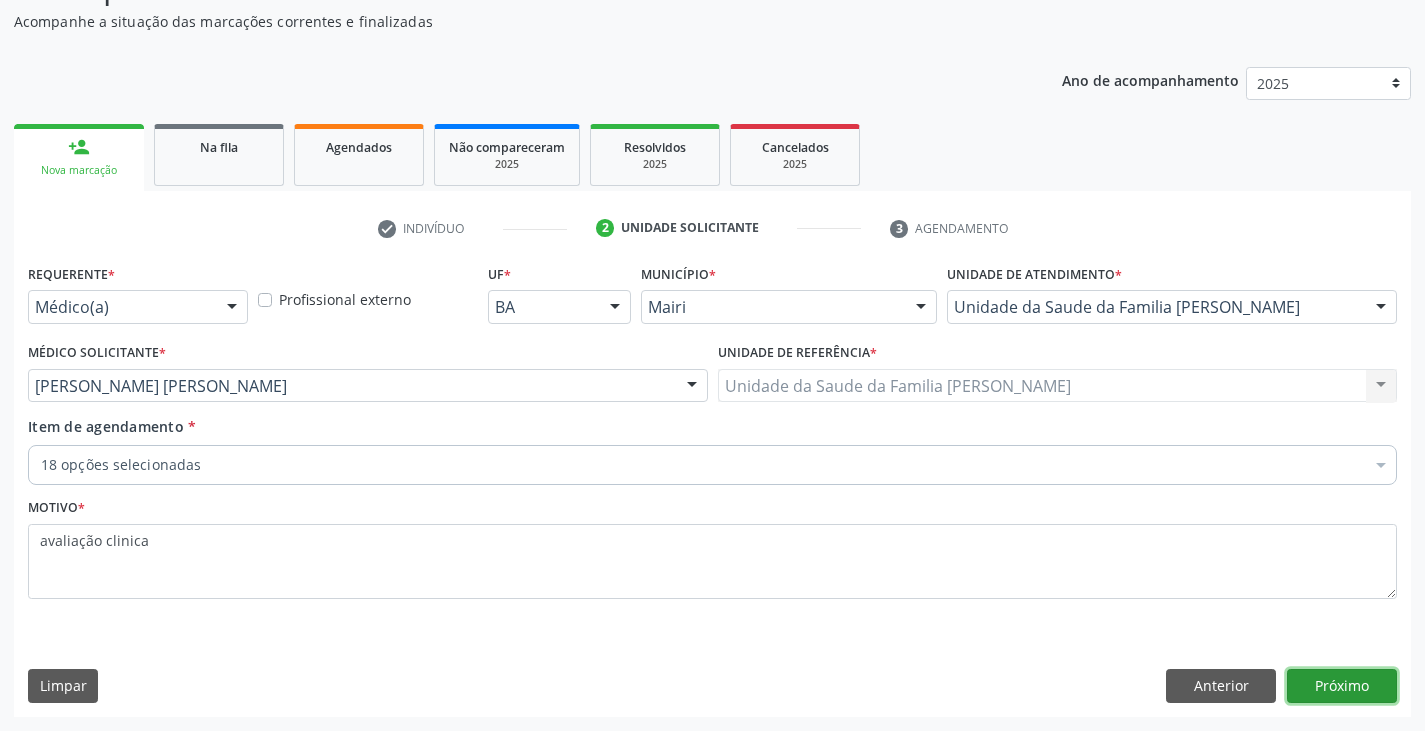 click on "Próximo" at bounding box center [1342, 686] 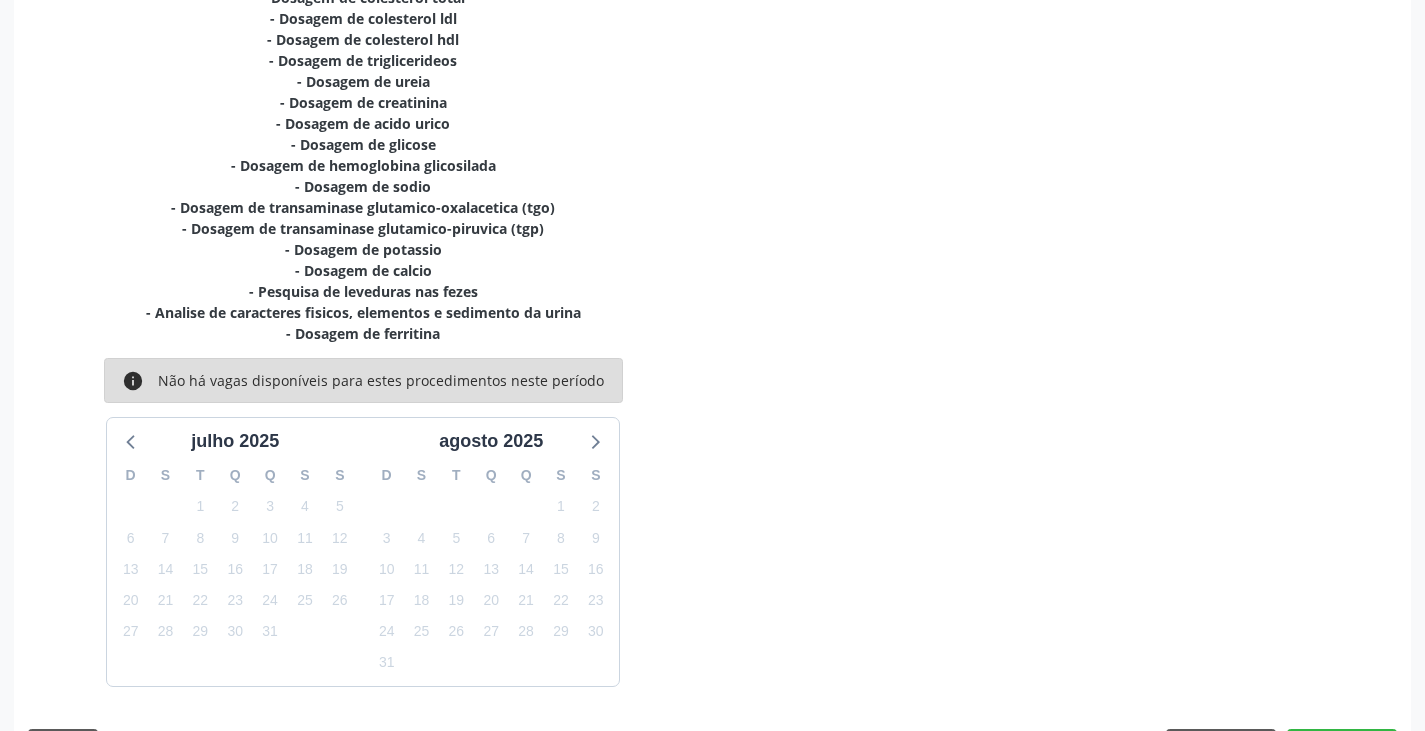 scroll, scrollTop: 555, scrollLeft: 0, axis: vertical 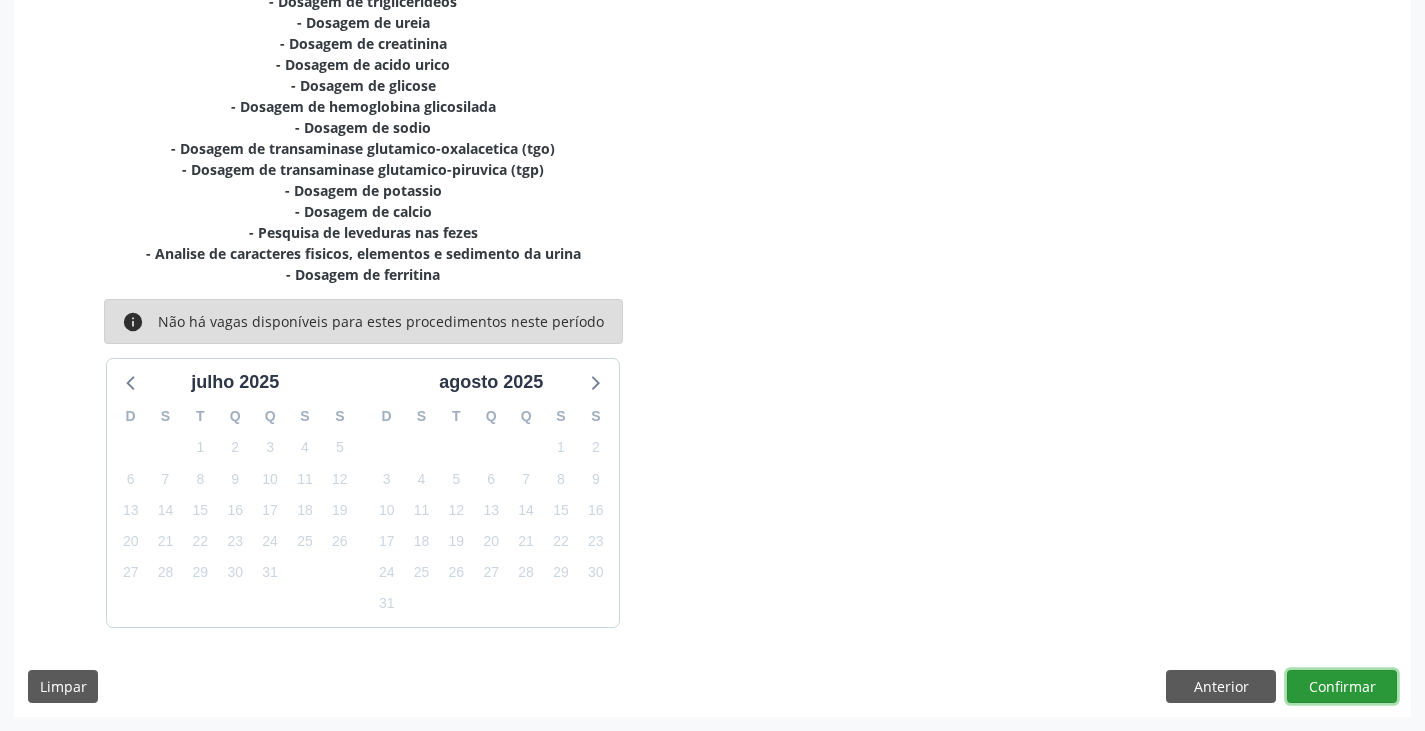 click on "Confirmar" at bounding box center [1342, 687] 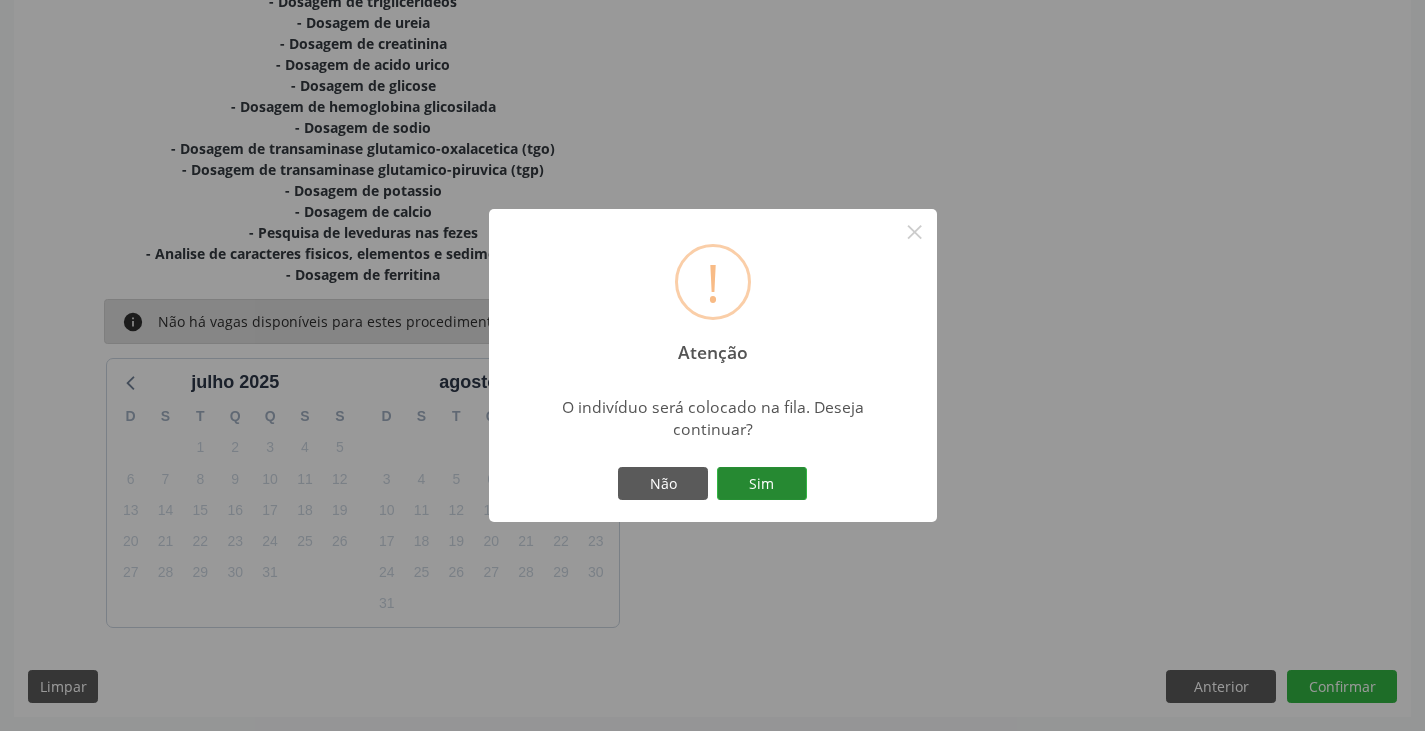 click on "Sim" at bounding box center (762, 484) 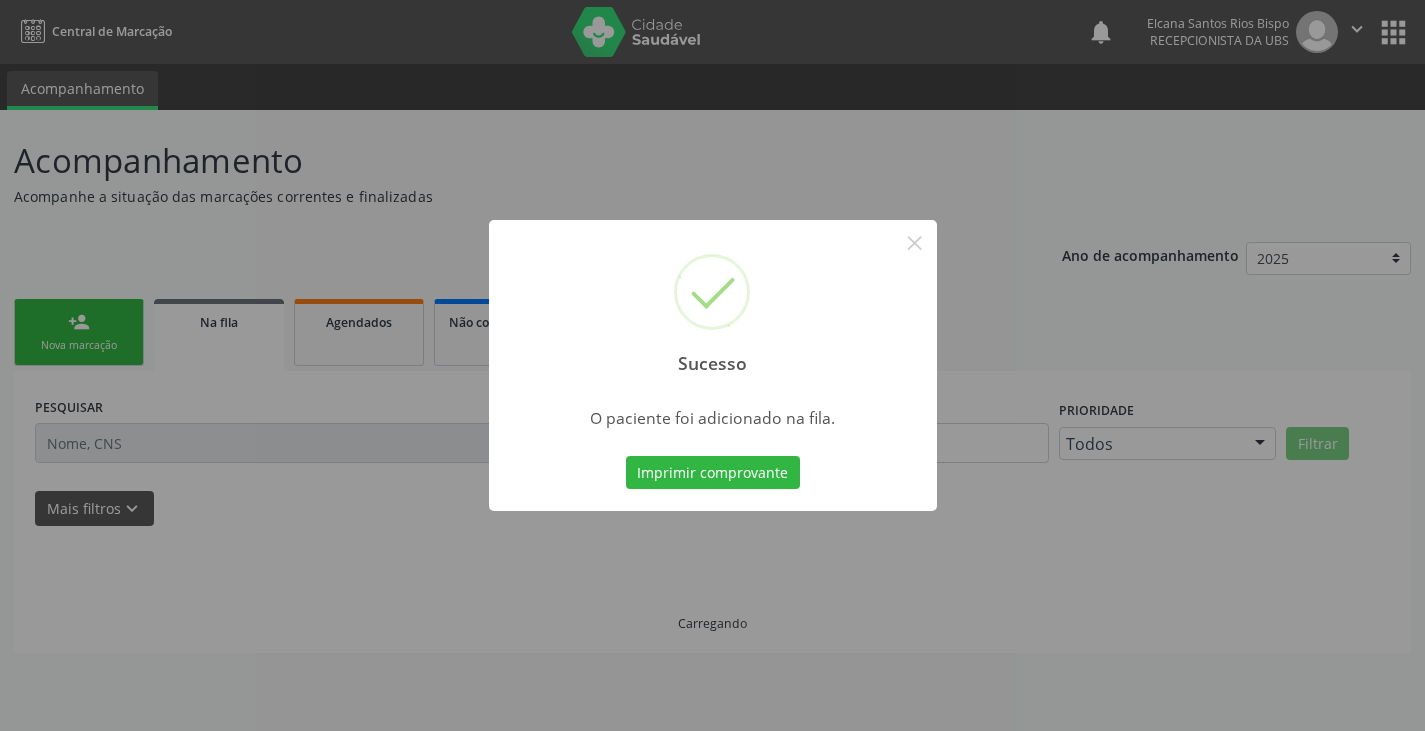 scroll, scrollTop: 0, scrollLeft: 0, axis: both 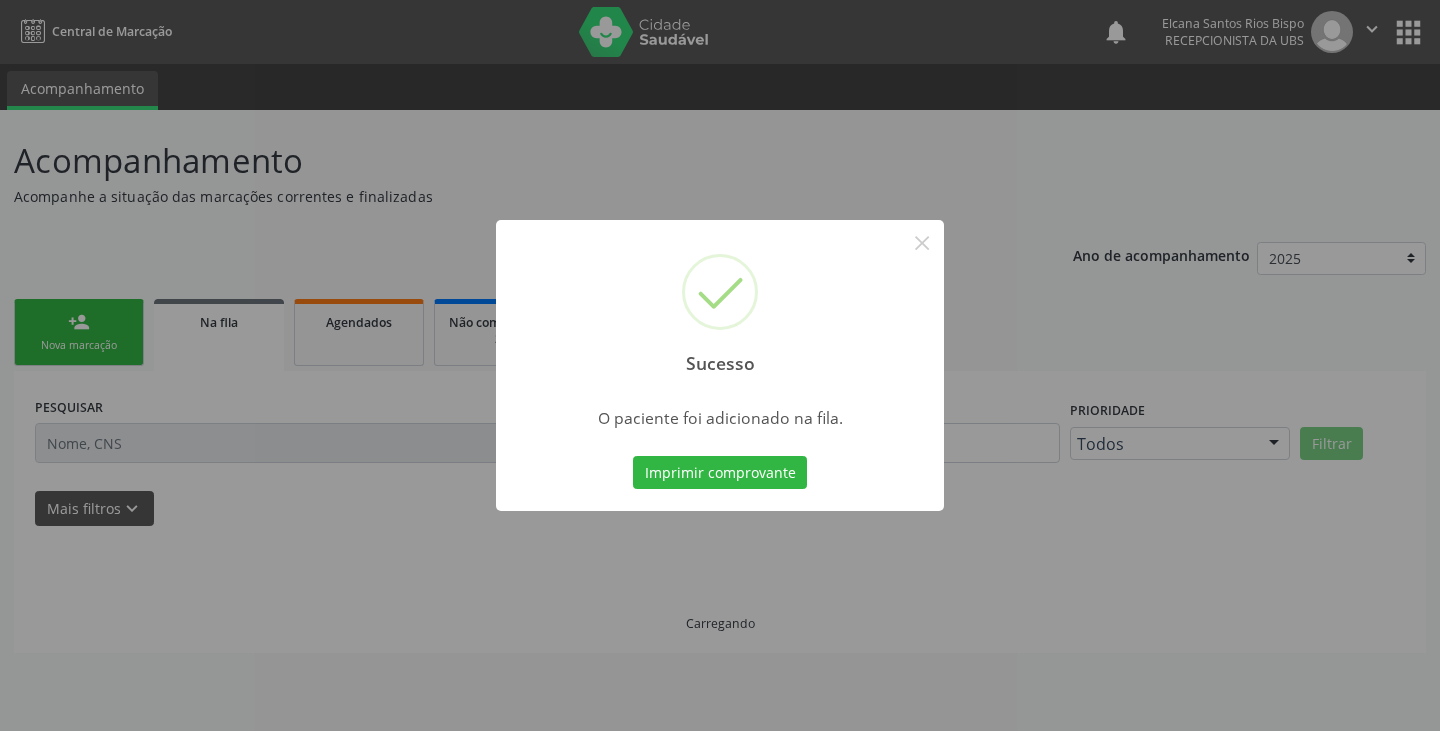 click on "Imprimir comprovante" at bounding box center [720, 473] 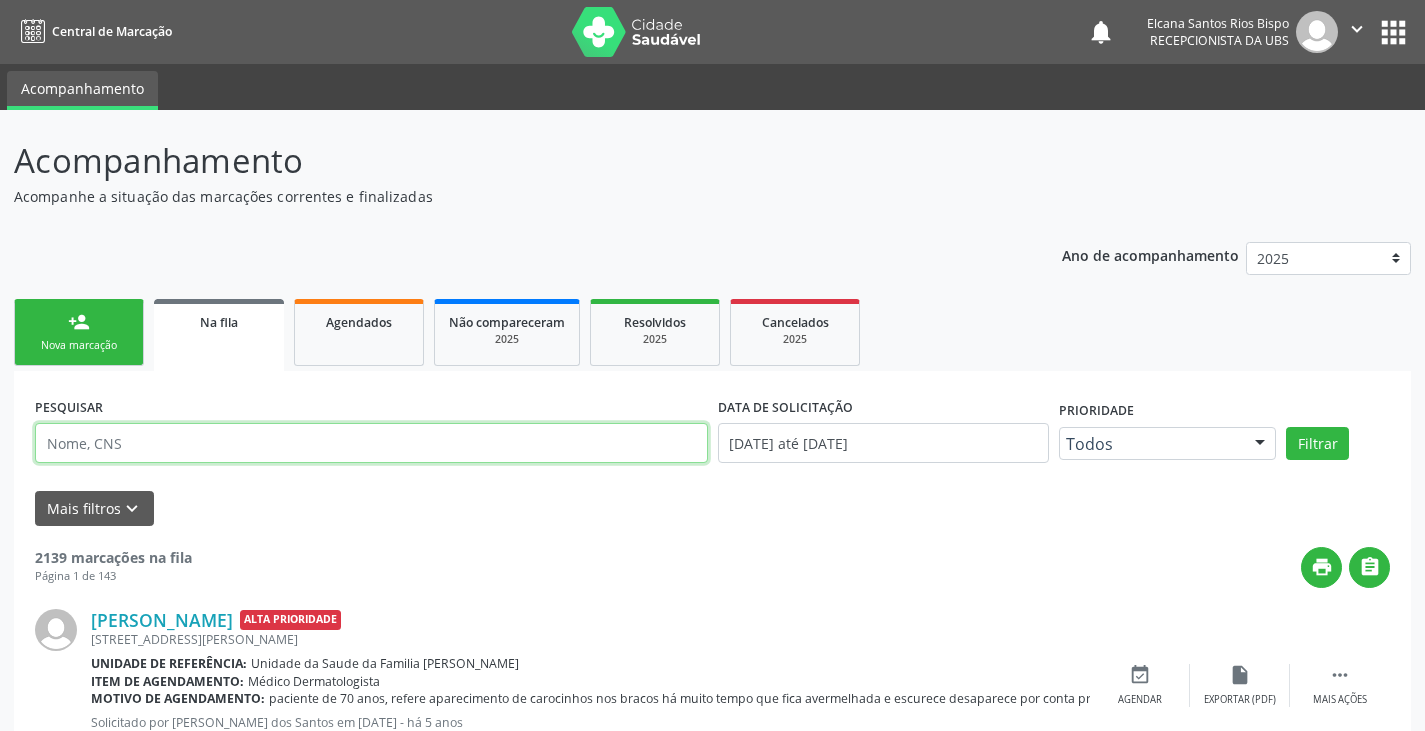 click at bounding box center [371, 443] 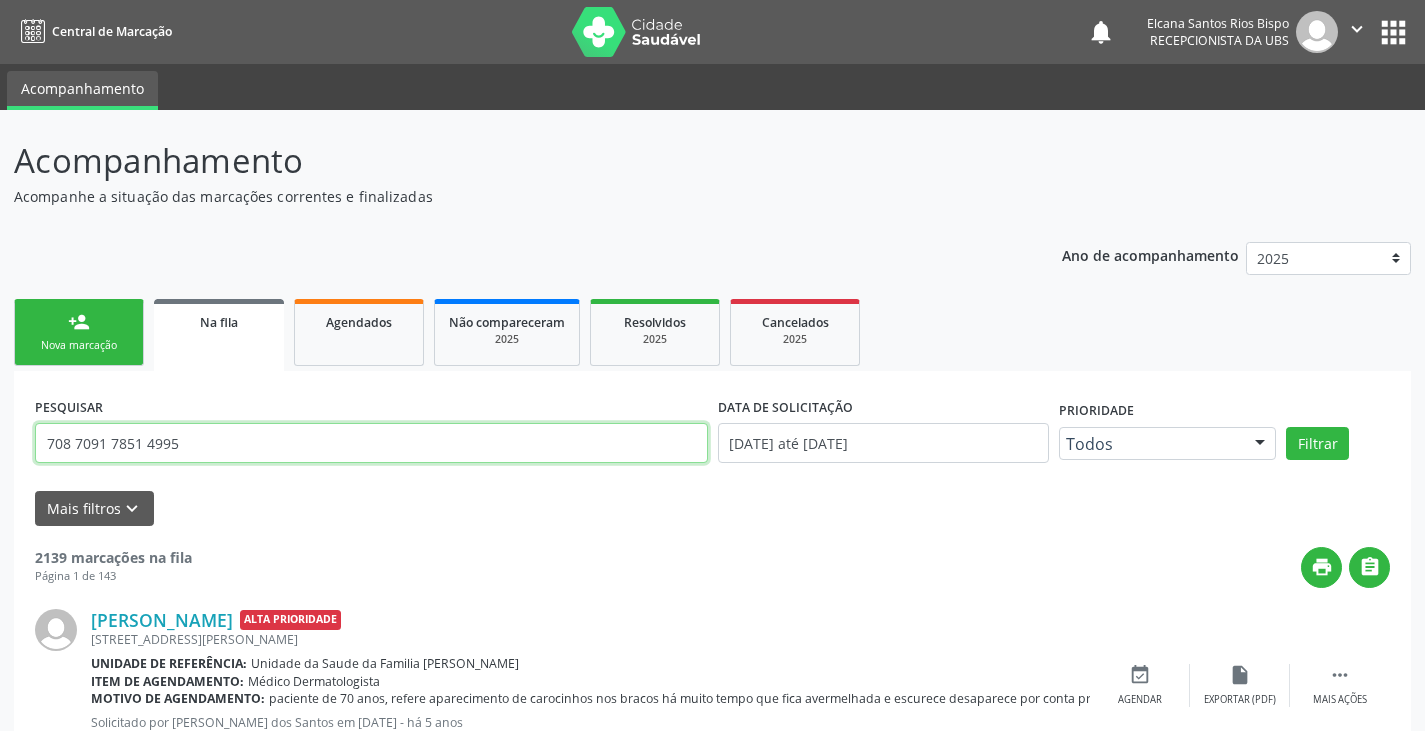 type on "708 7091 7851 4995" 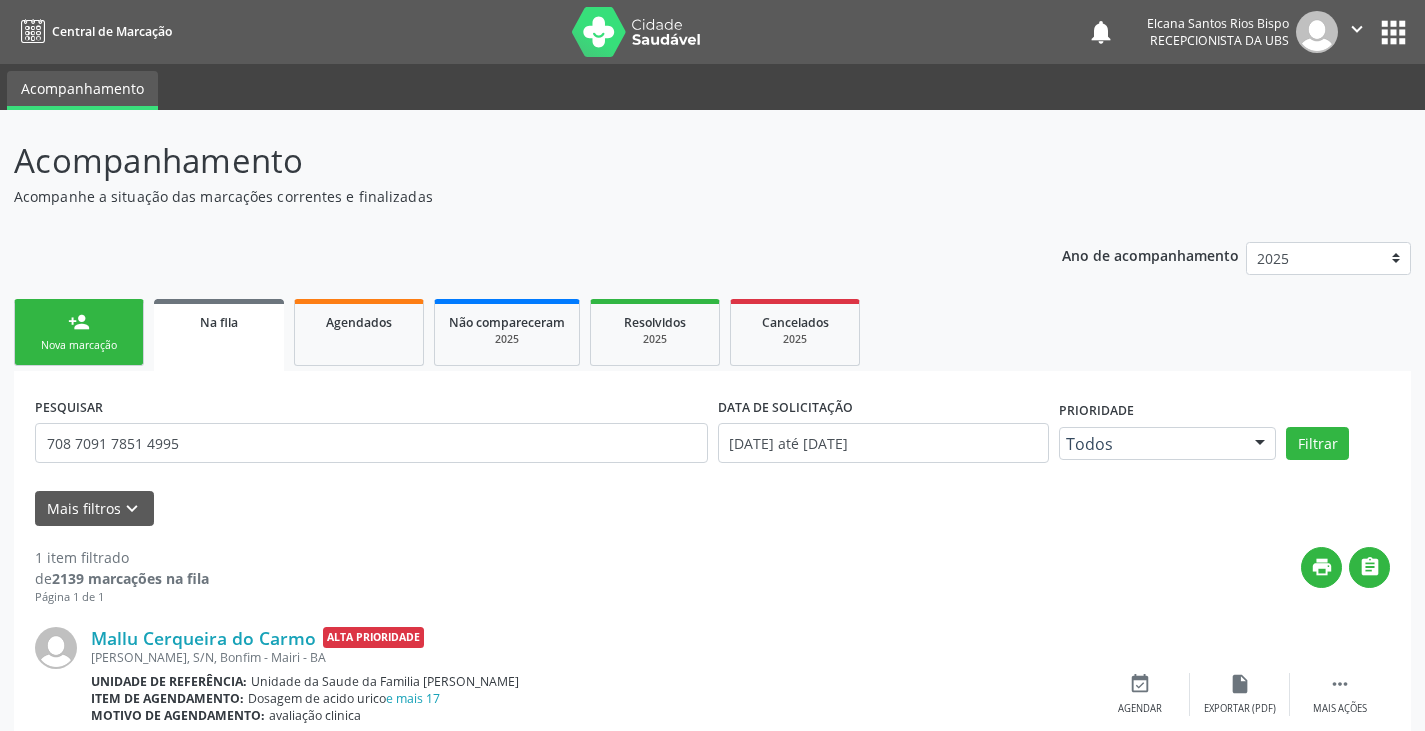 scroll, scrollTop: 88, scrollLeft: 0, axis: vertical 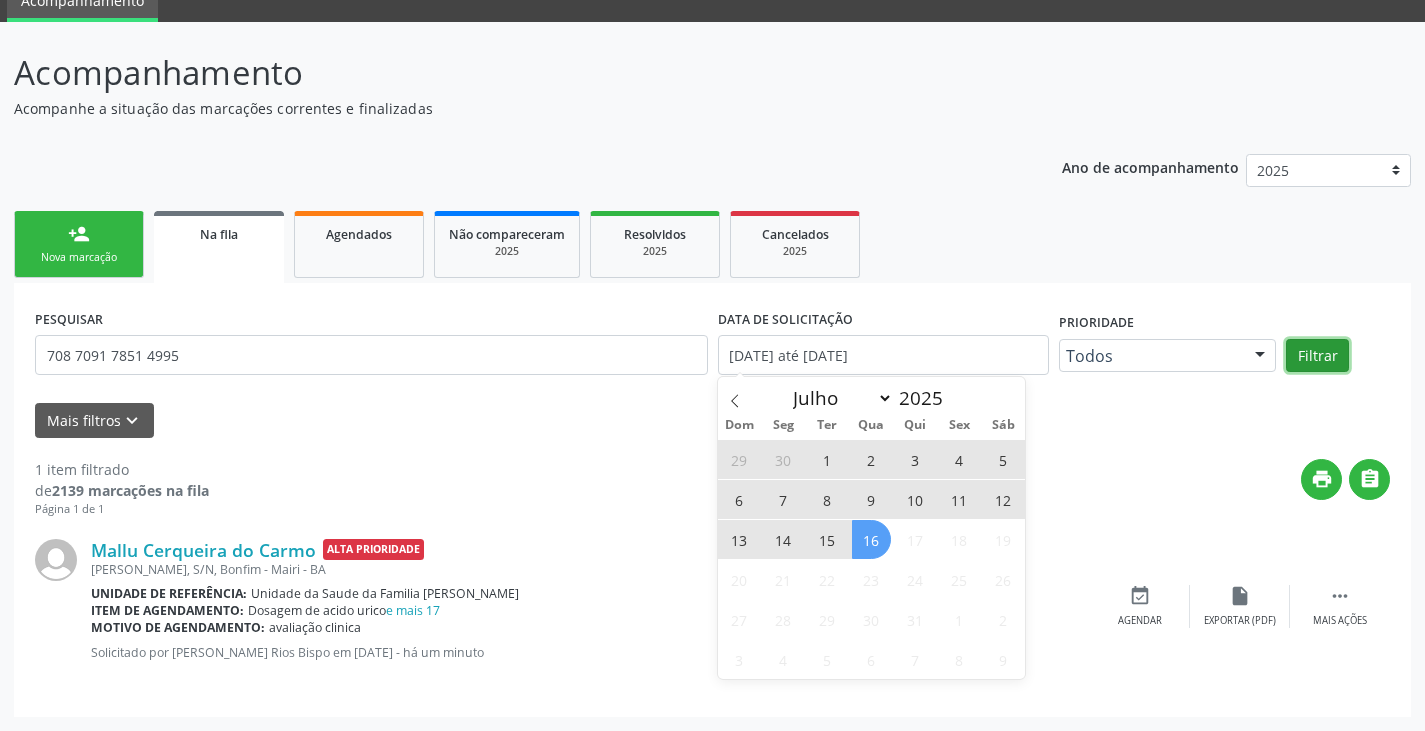 type 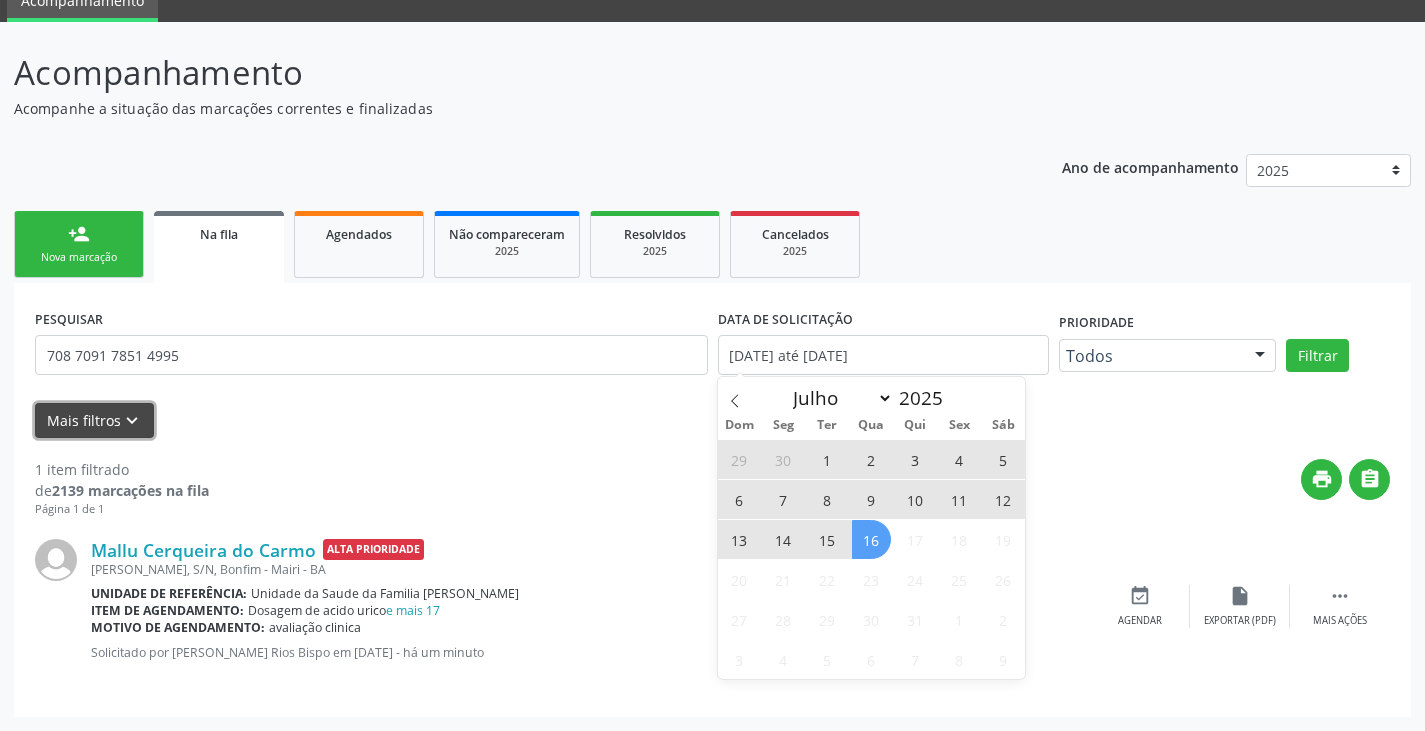 type 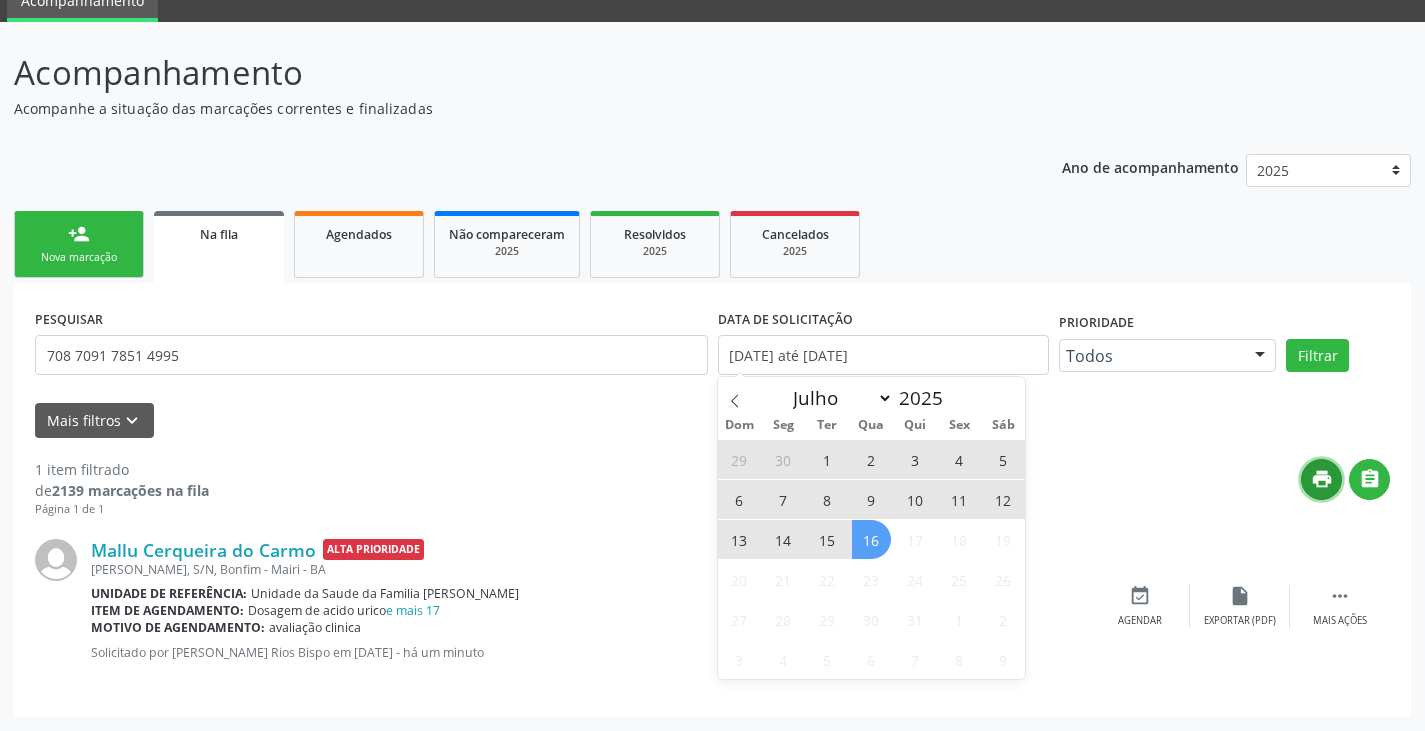 type 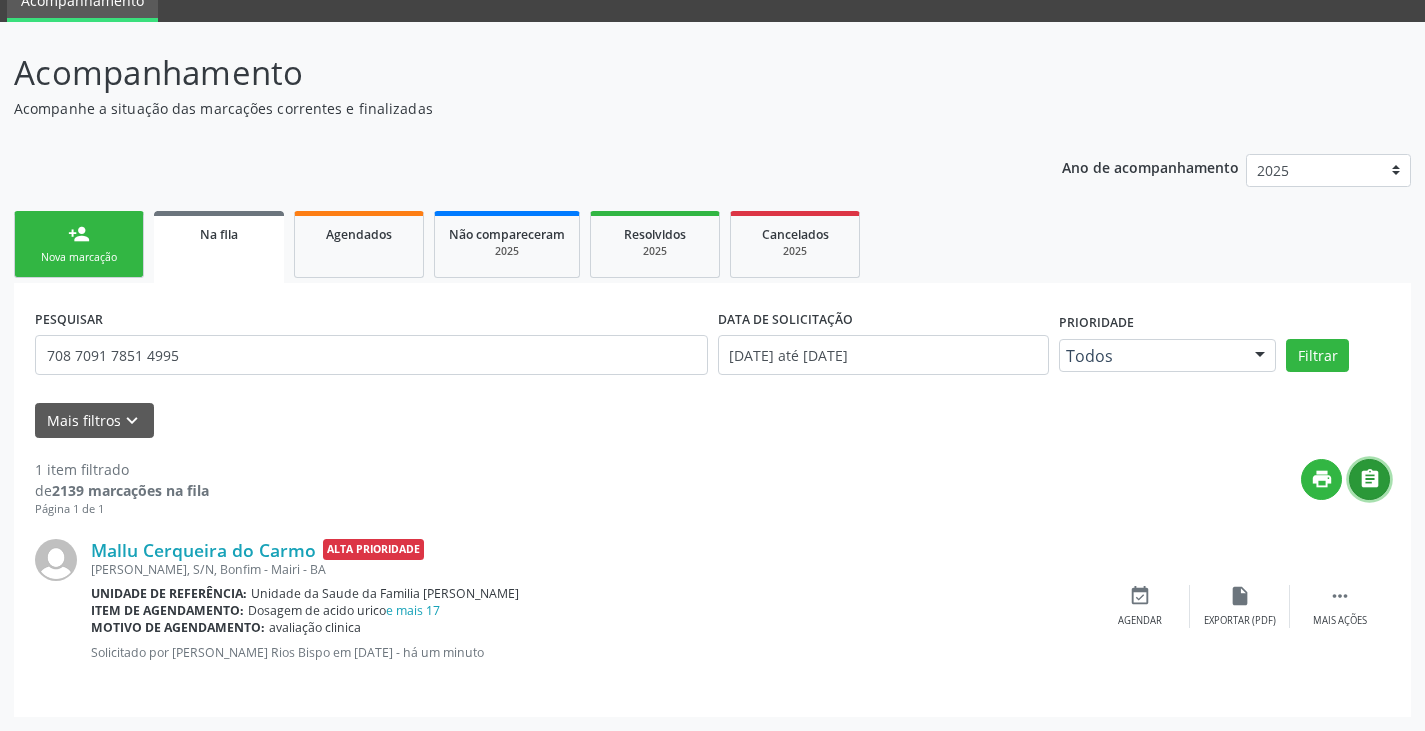 type 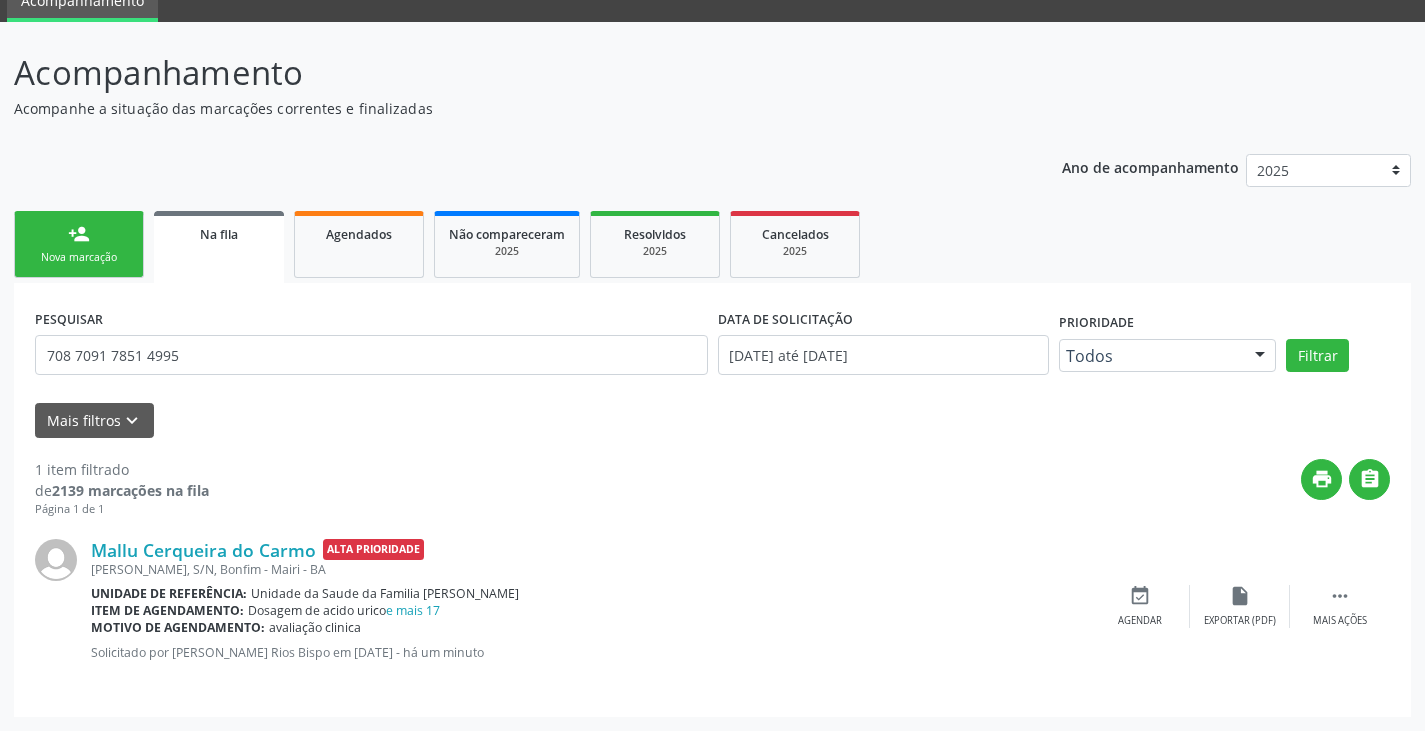 scroll, scrollTop: 0, scrollLeft: 0, axis: both 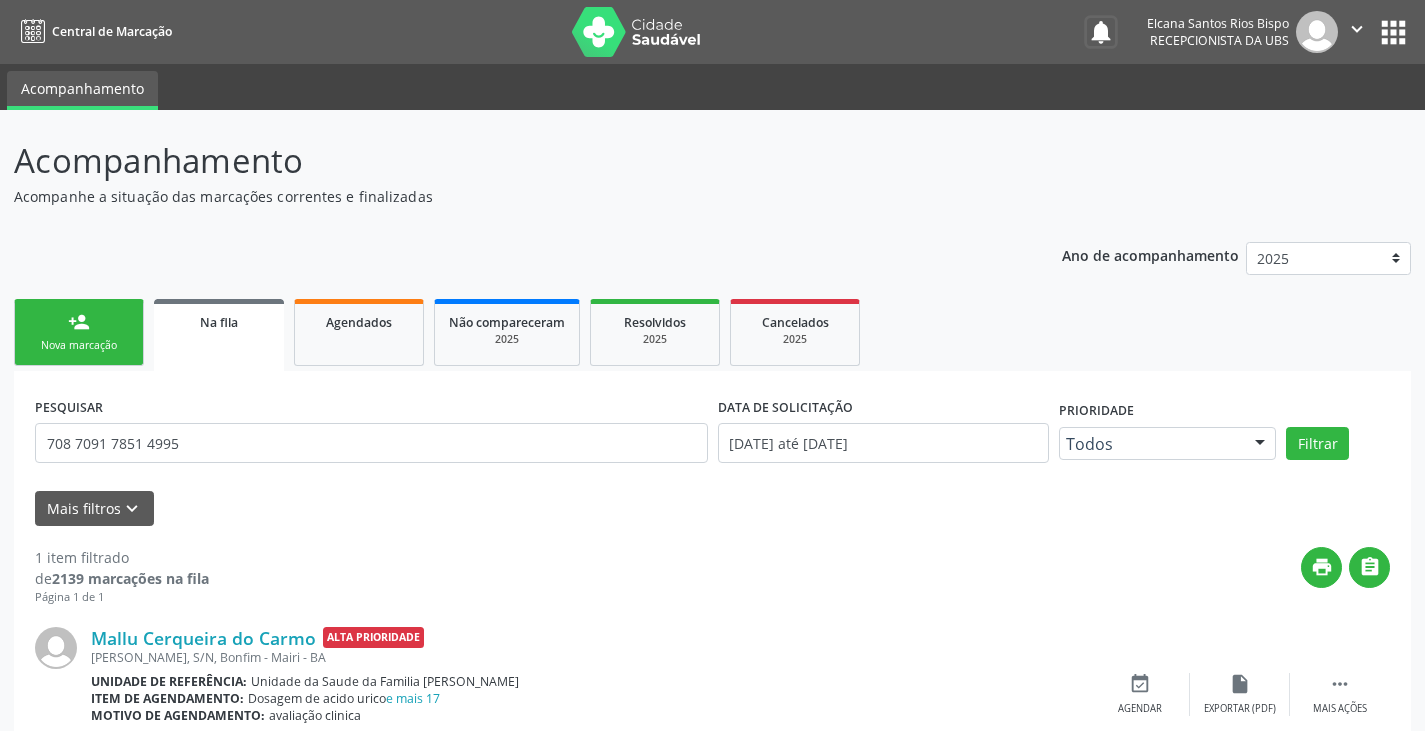 type 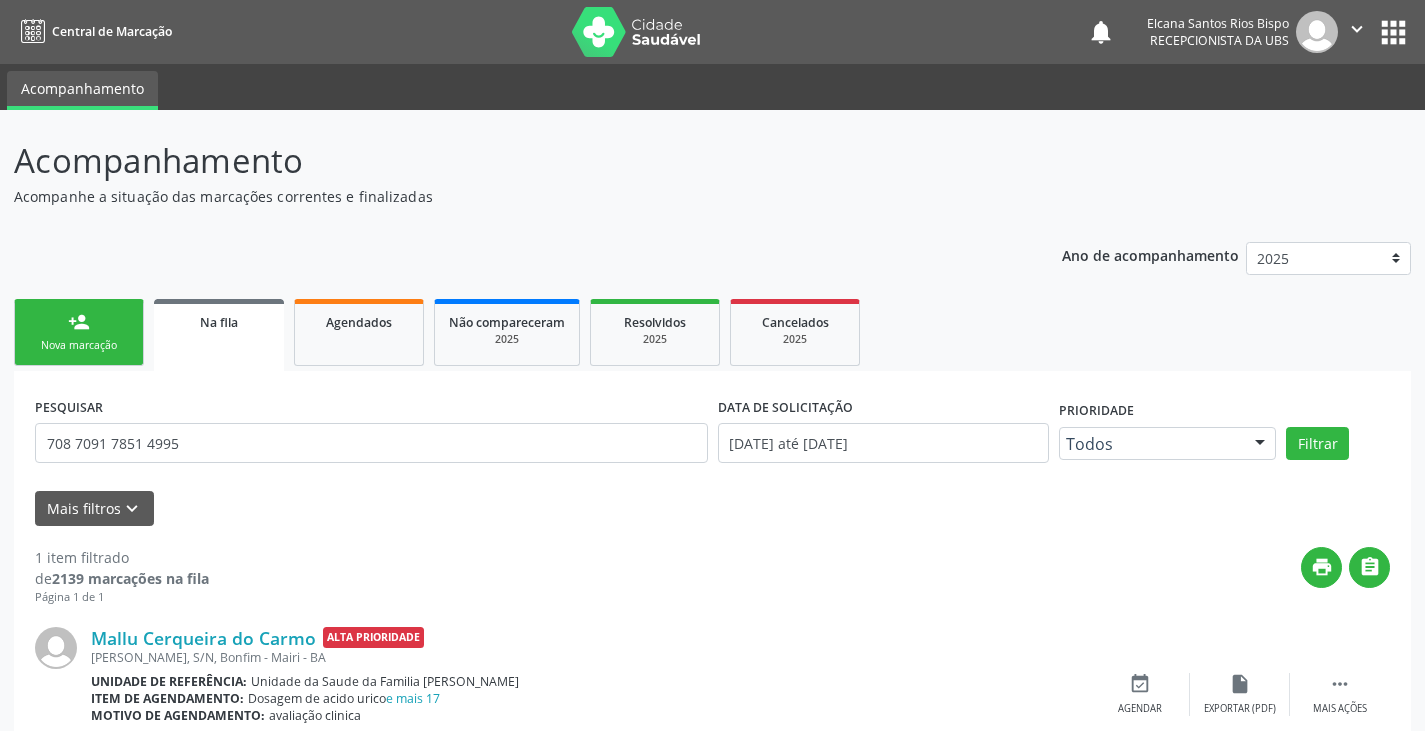 type 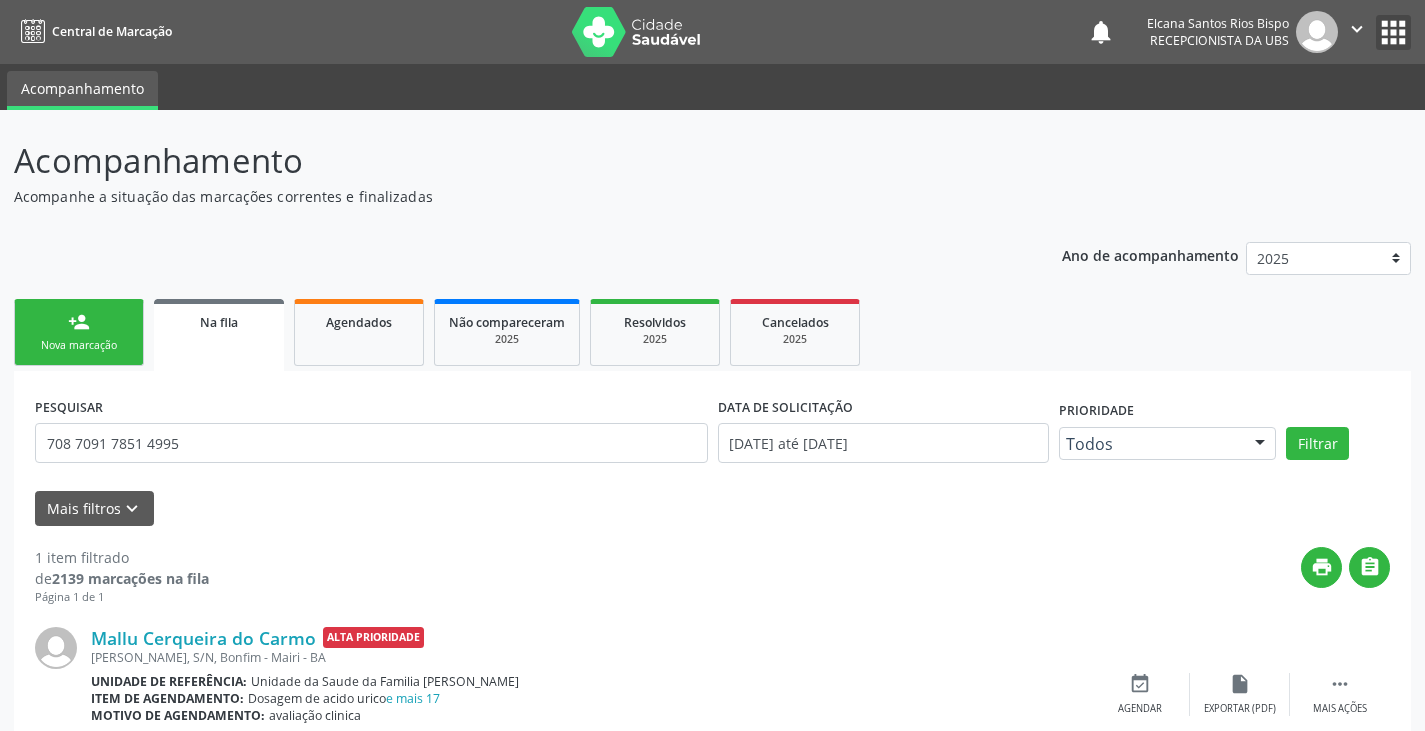 type 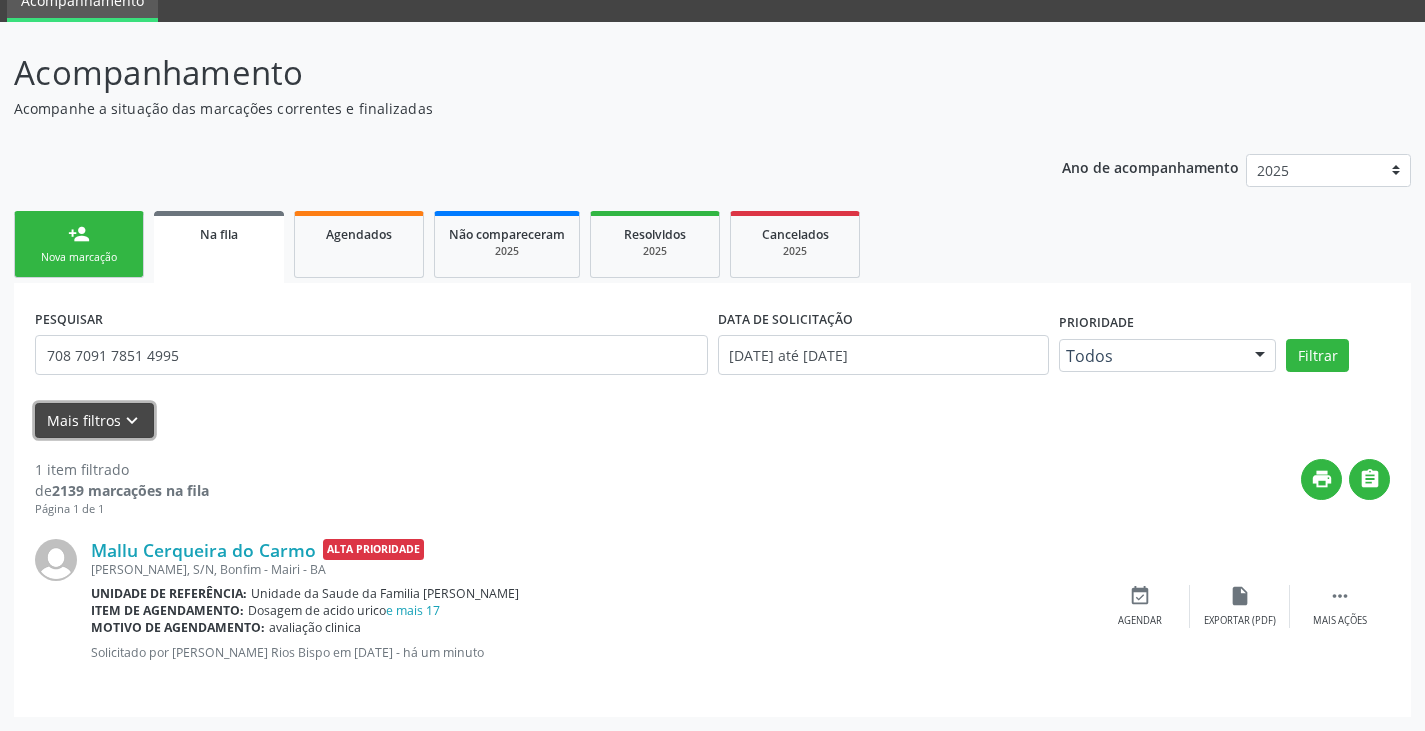 scroll, scrollTop: 0, scrollLeft: 0, axis: both 